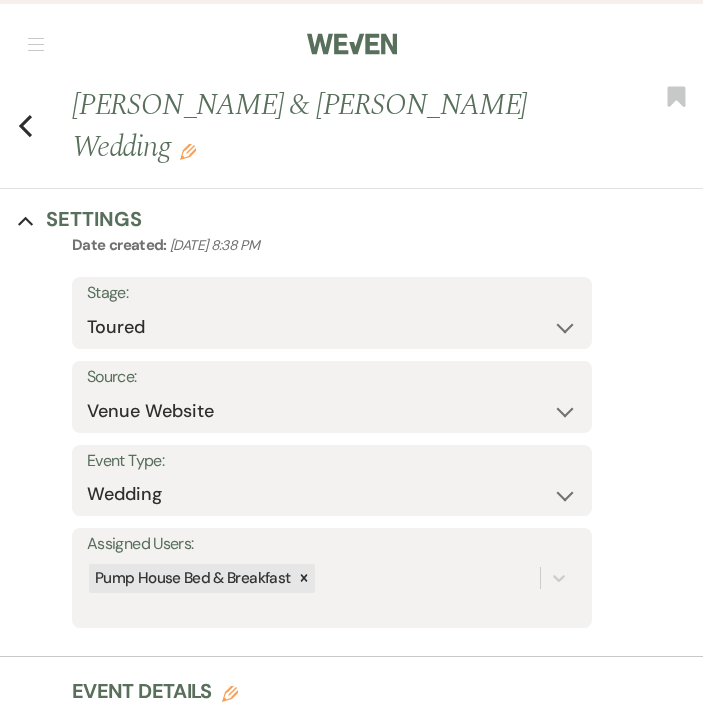 select on "5" 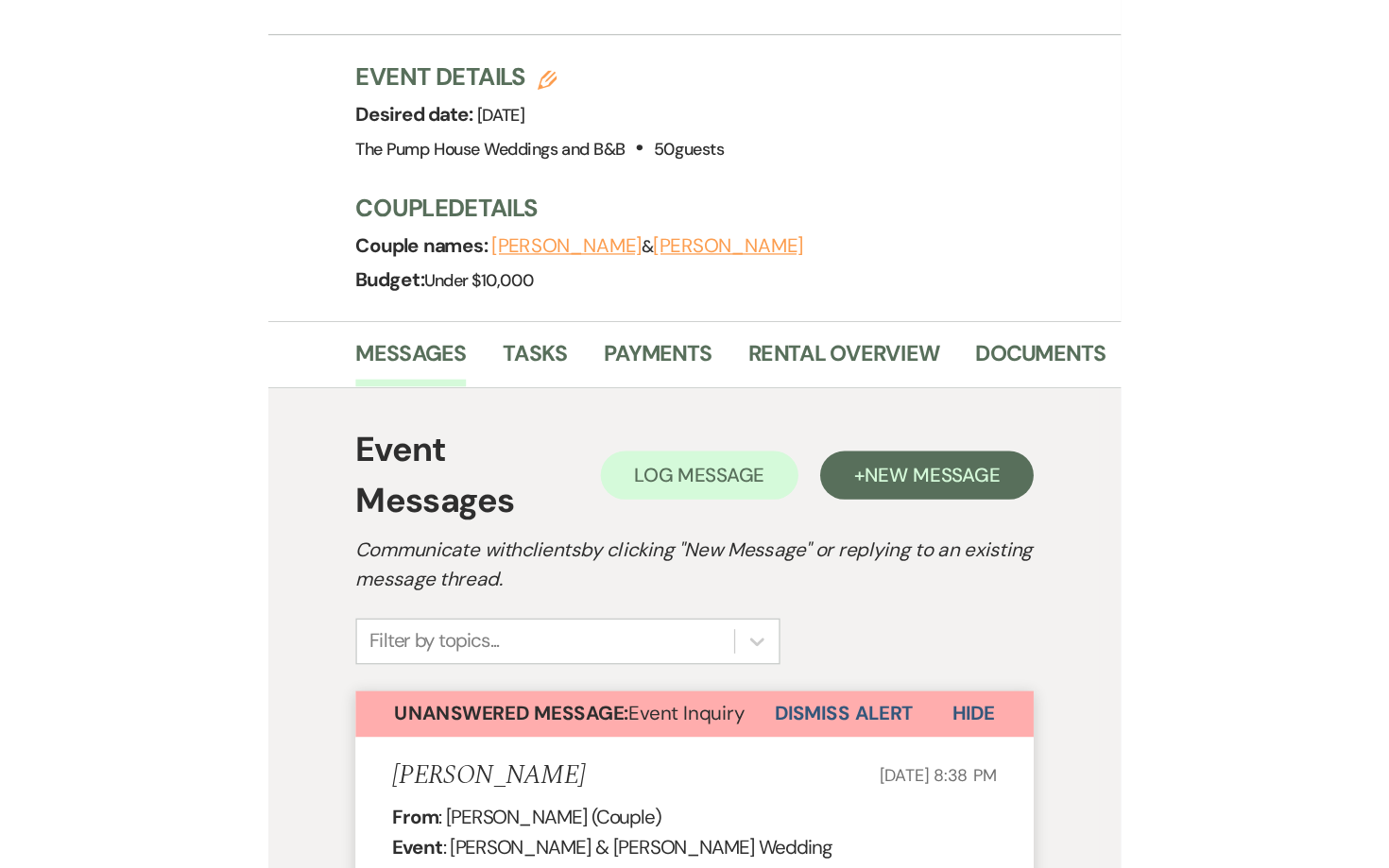 scroll, scrollTop: 0, scrollLeft: 0, axis: both 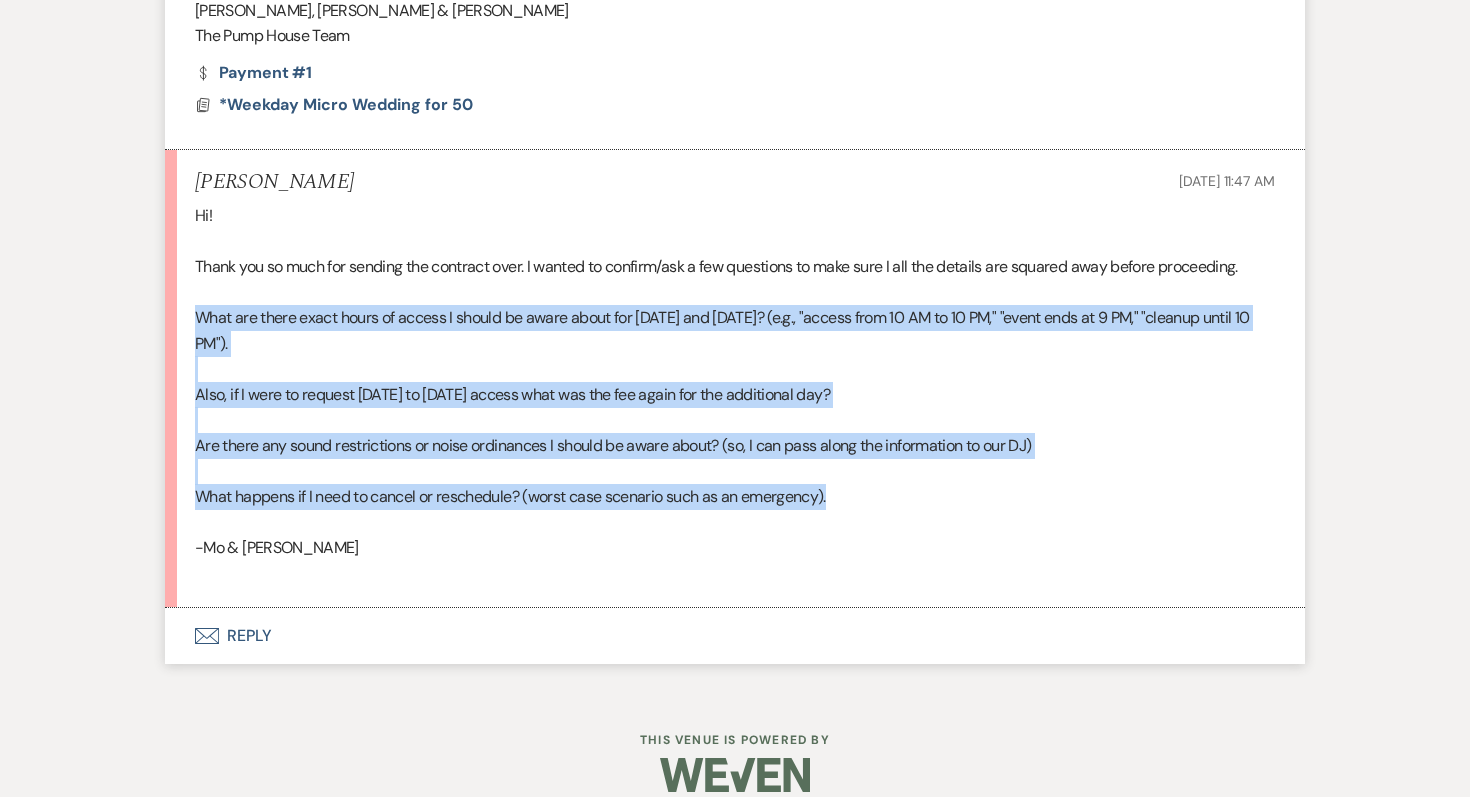 drag, startPoint x: 855, startPoint y: 479, endPoint x: 159, endPoint y: 298, distance: 719.1502 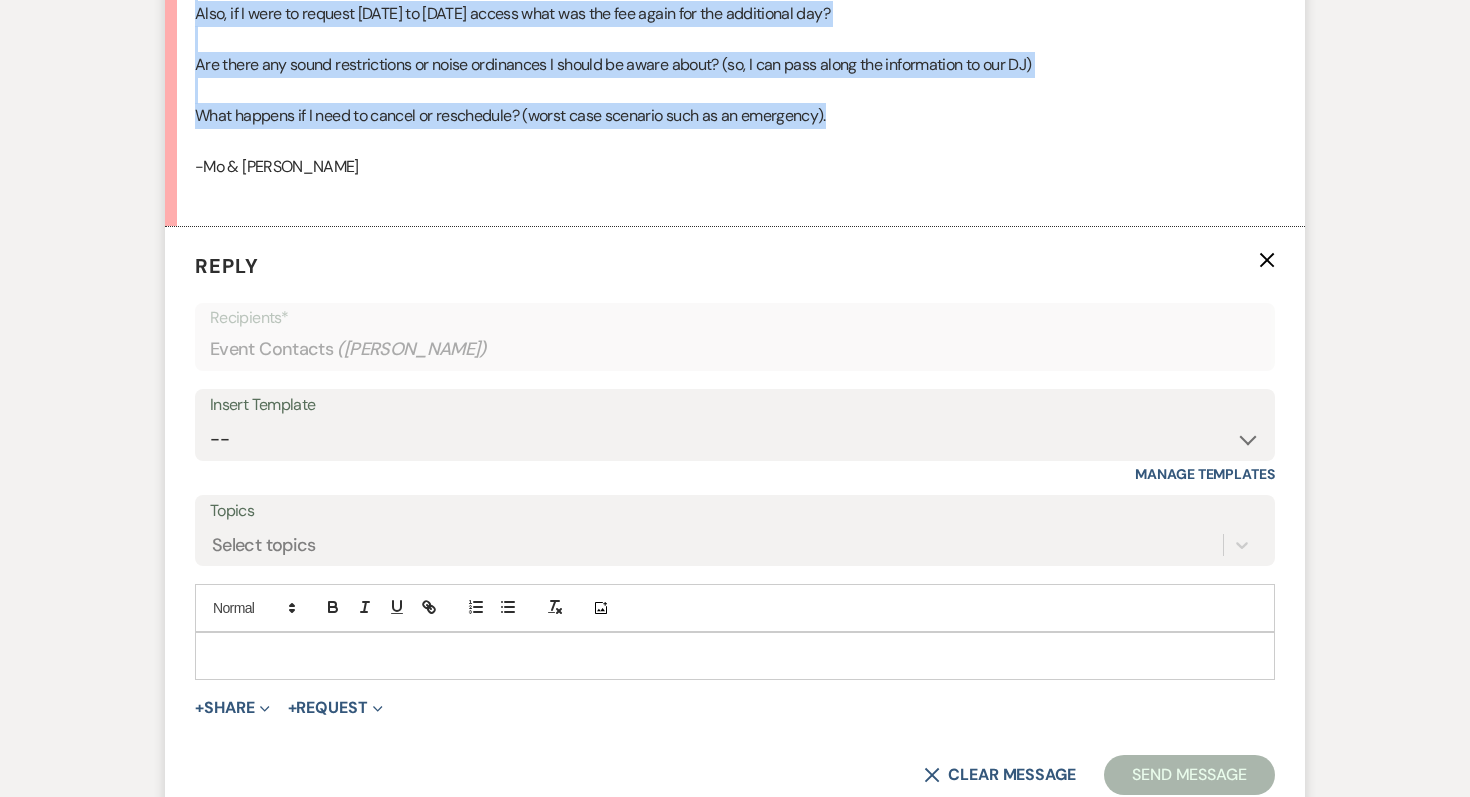 scroll, scrollTop: 4477, scrollLeft: 0, axis: vertical 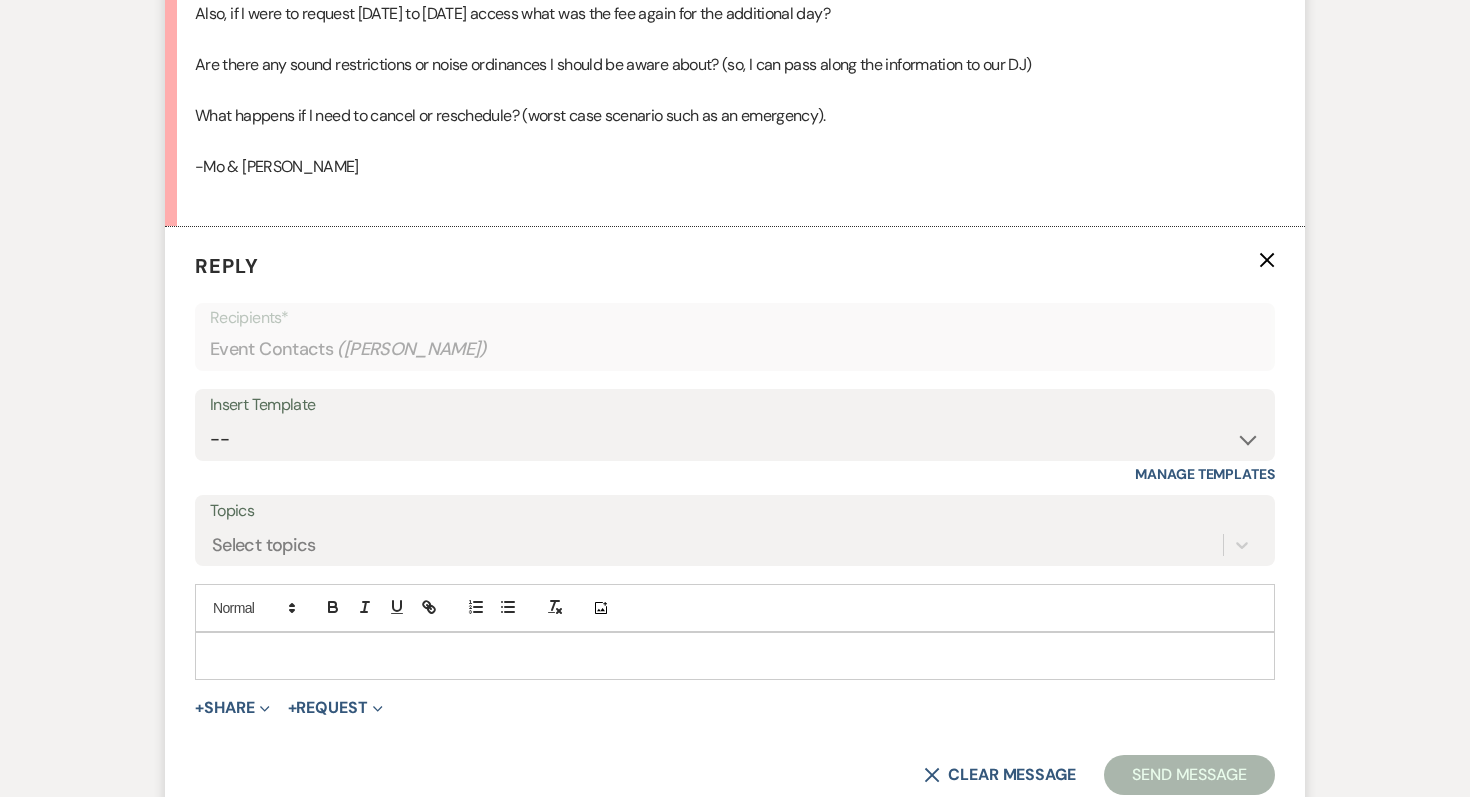click at bounding box center [735, 656] 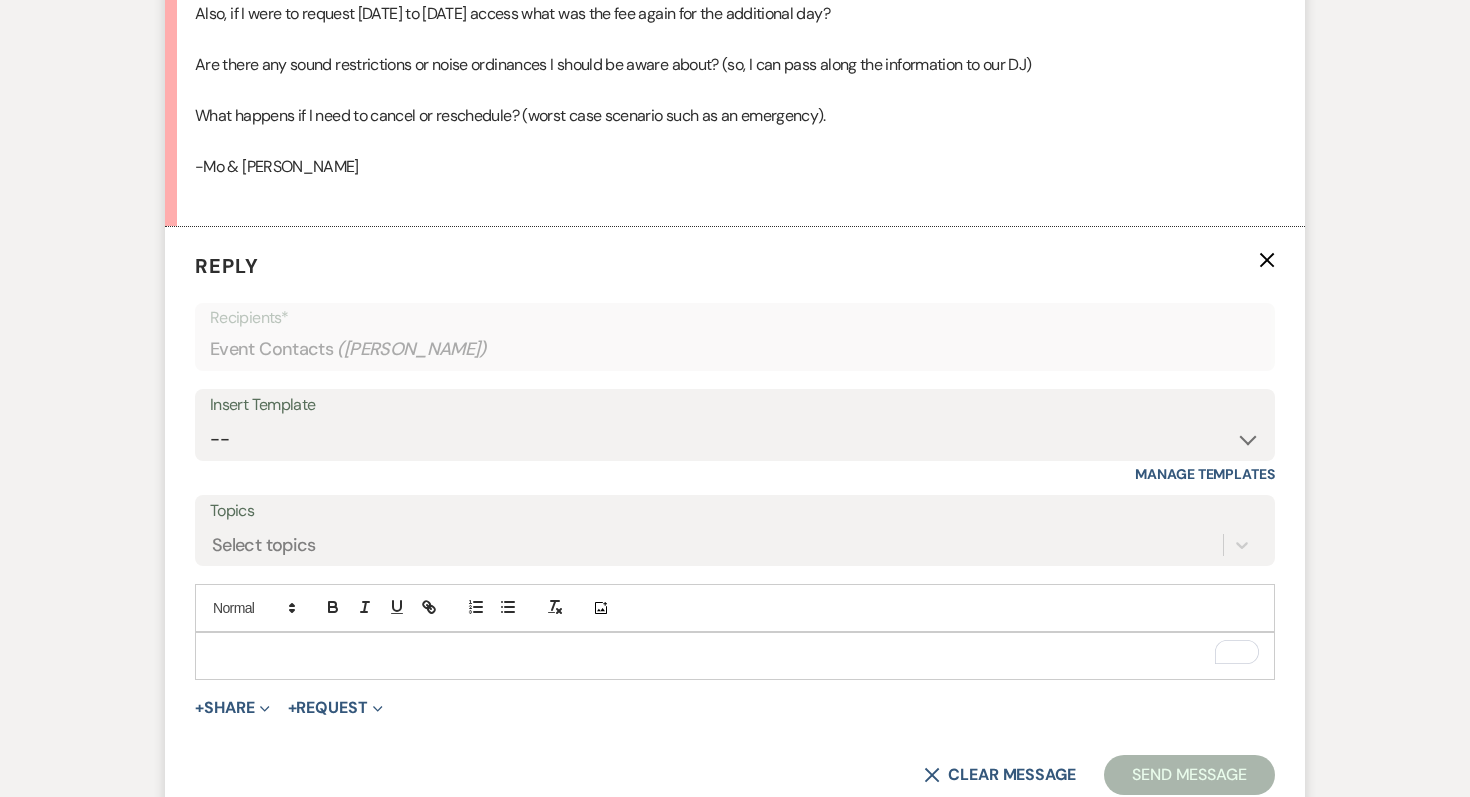 type 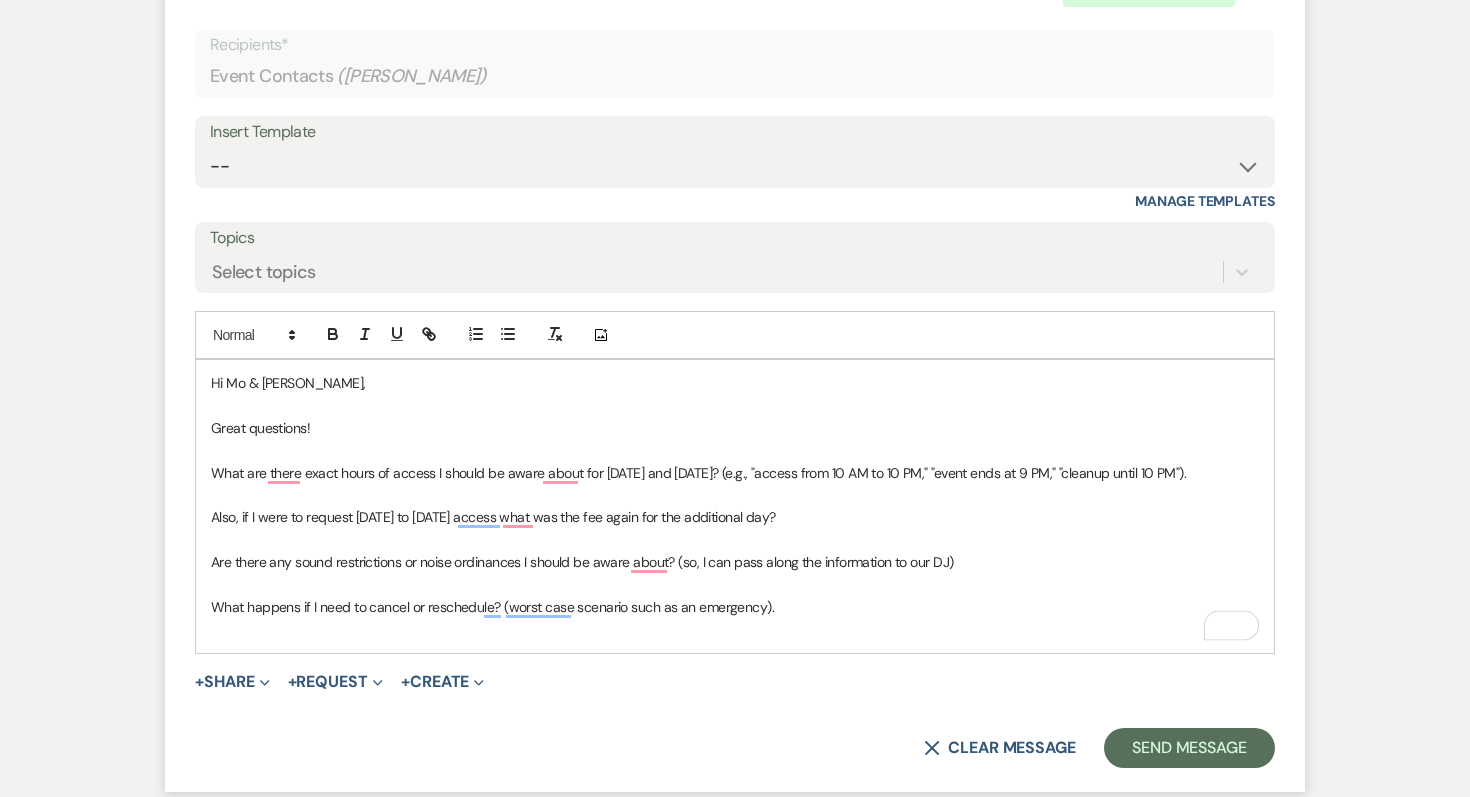 scroll, scrollTop: 4758, scrollLeft: 0, axis: vertical 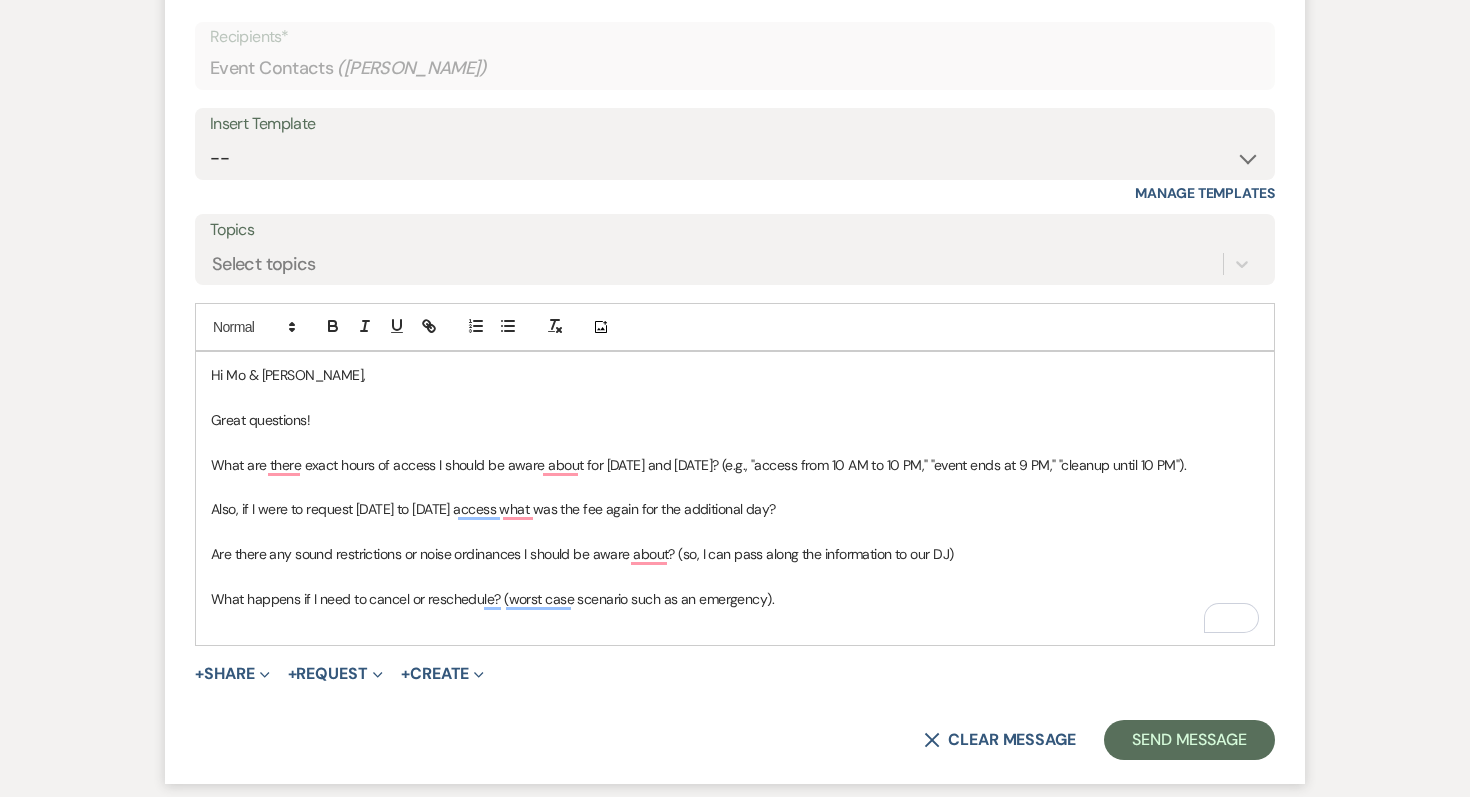 click on "What are there exact hours of access I should be aware about for [DATE] and [DATE]? (e.g., "access from 10 AM to 10 PM," "event ends at 9 PM," "cleanup until 10 PM")." at bounding box center (735, 465) 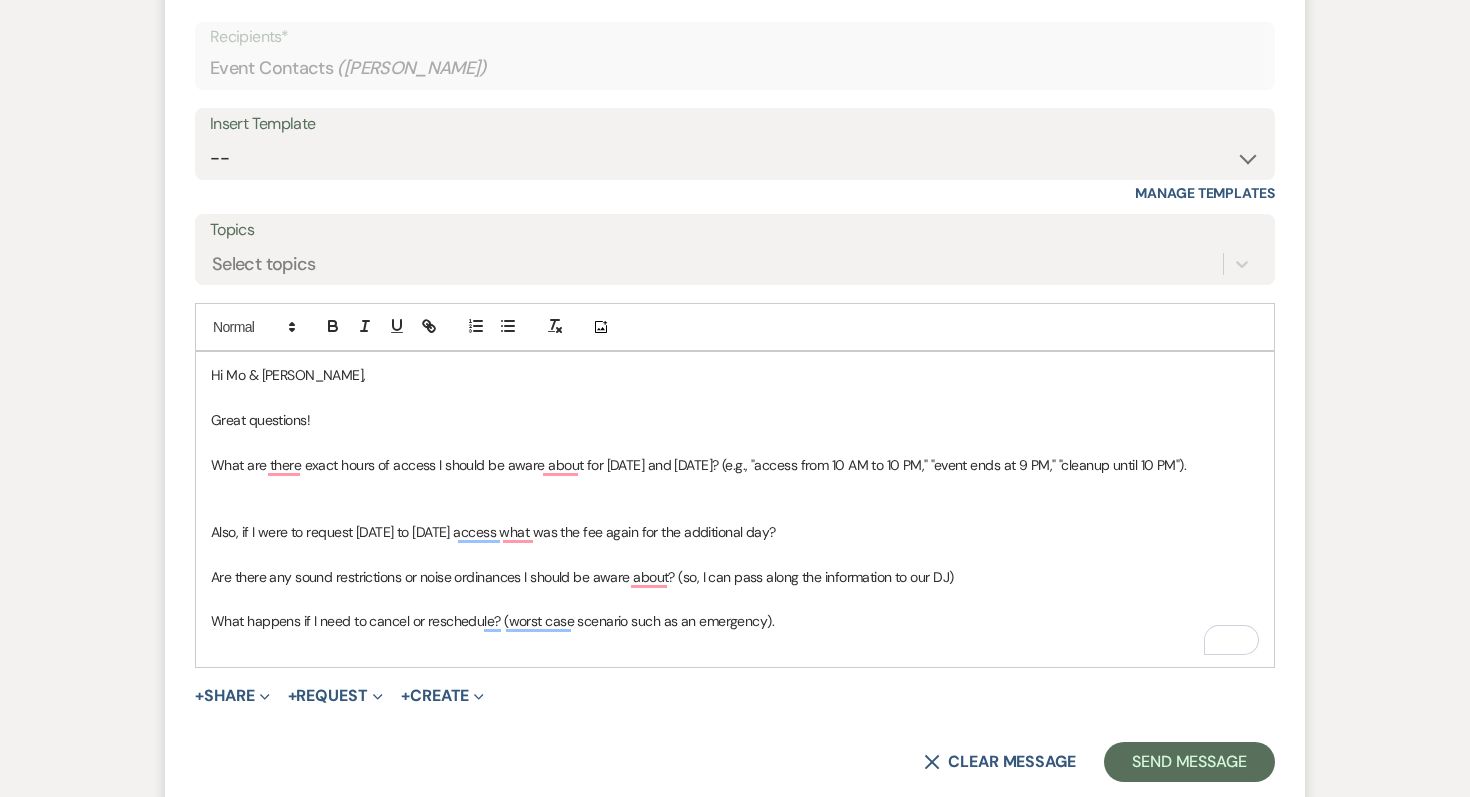 click at bounding box center [735, 442] 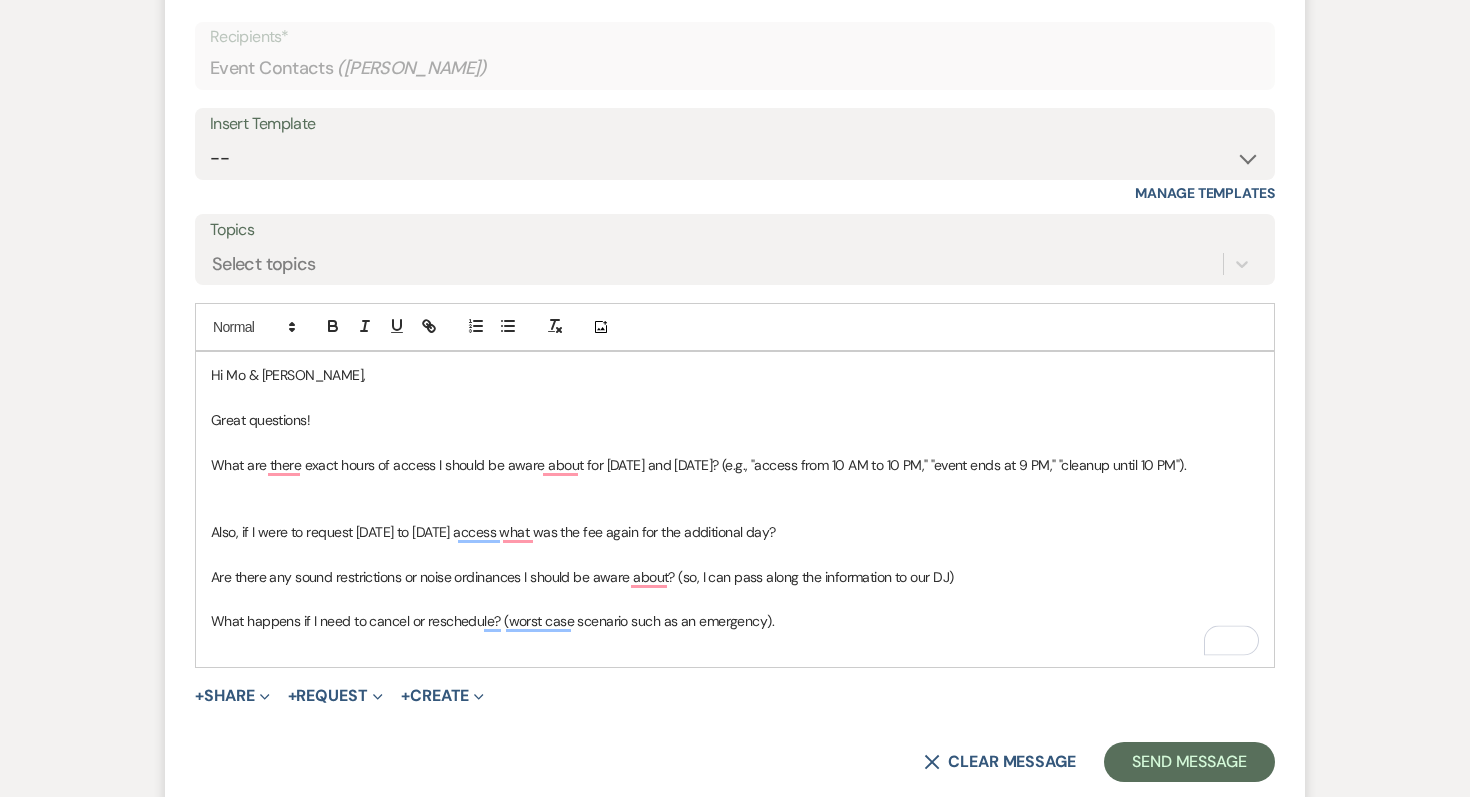 click on "Great questions!" at bounding box center [735, 420] 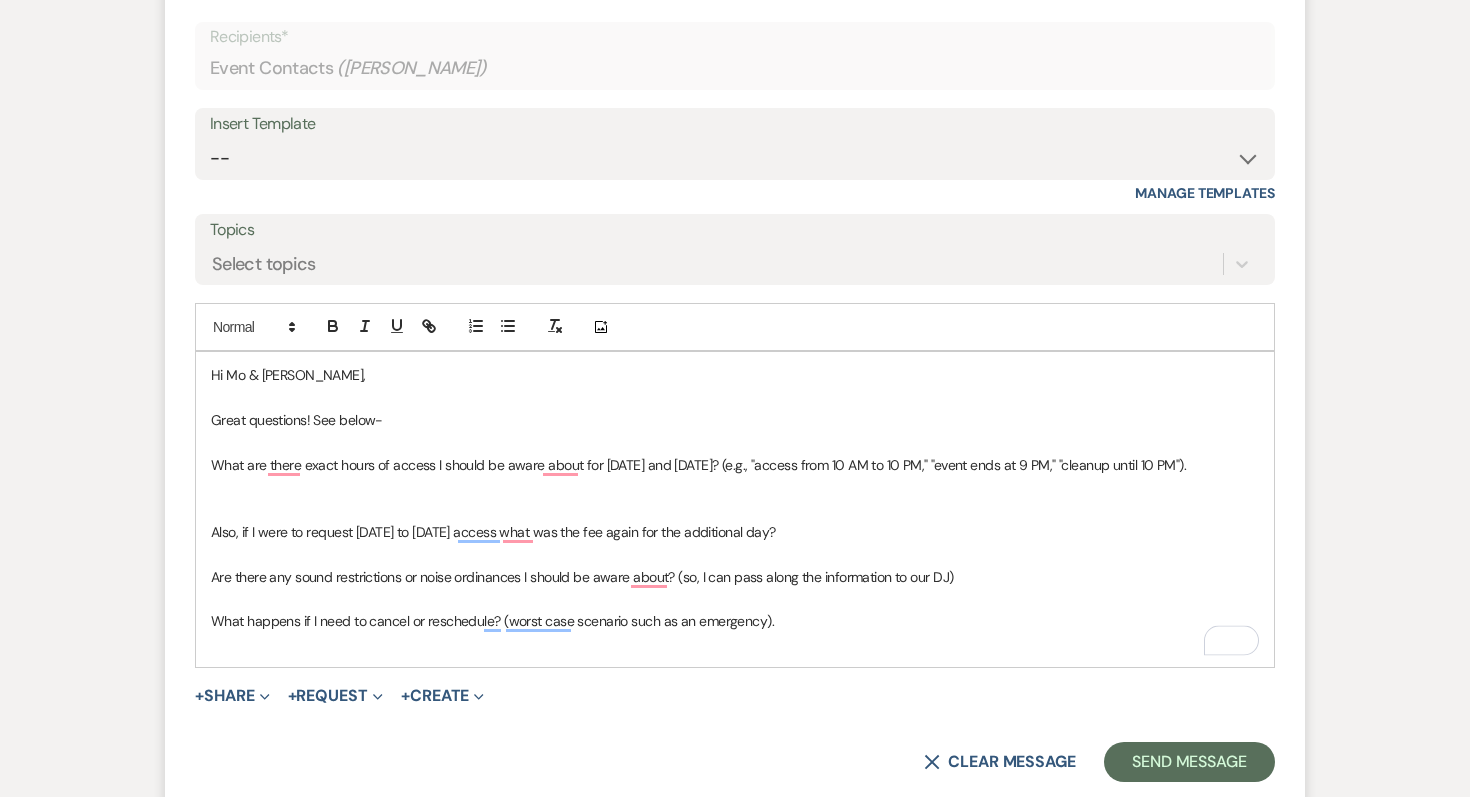 click at bounding box center [735, 487] 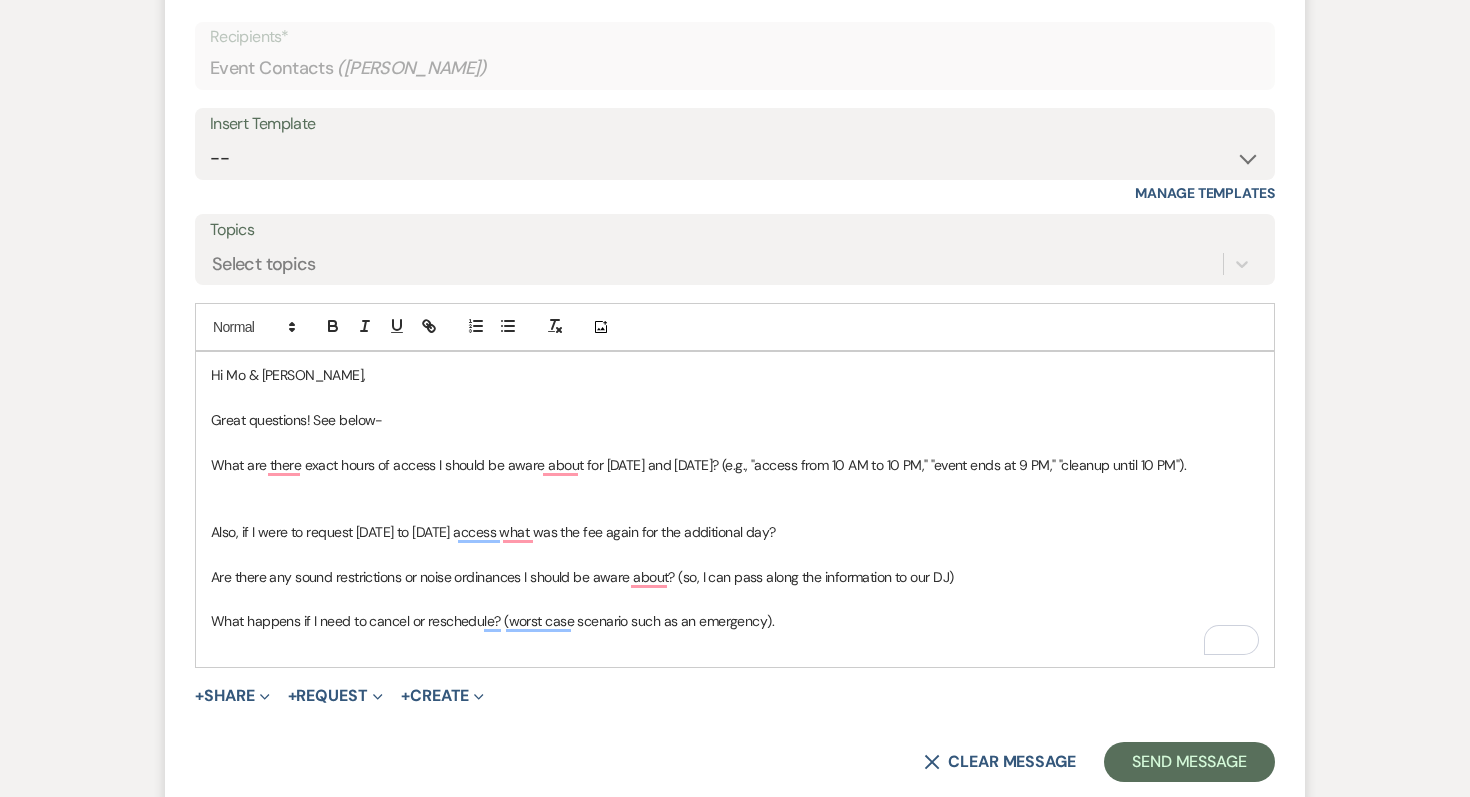 click on "Are there any sound restrictions or noise ordinances I should be aware about? (so, I can pass along the information to our DJ)" at bounding box center (582, 577) 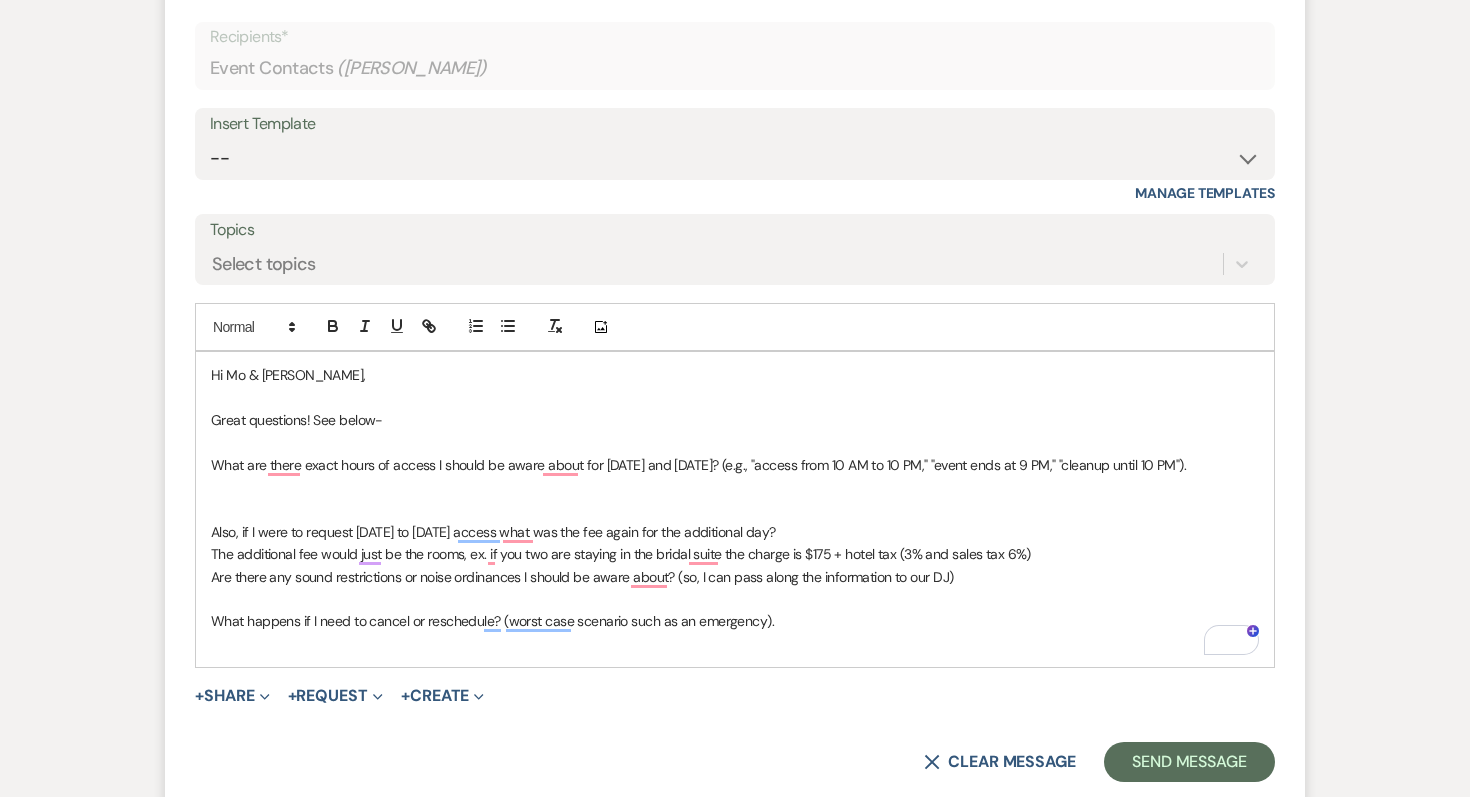 click on "The additional fee would just be the rooms, ex. if you two are staying in the bridal suite the charge is $175 + hotel tax (3% and sales tax 6%)" at bounding box center [735, 554] 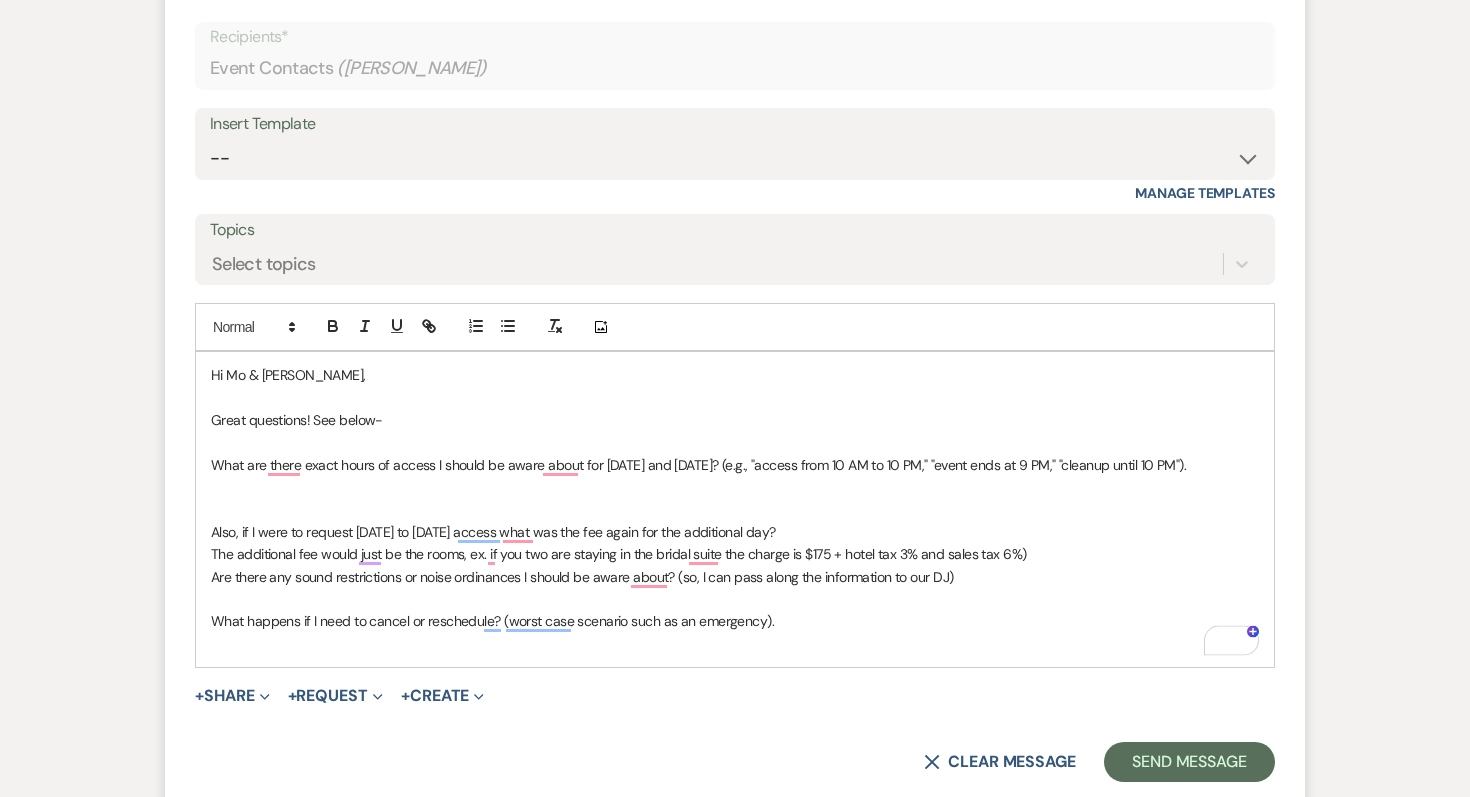 click on "The additional fee would just be the rooms, ex. if you two are staying in the bridal suite the charge is $175 + hotel tax 3% and sales tax 6%)" at bounding box center [735, 554] 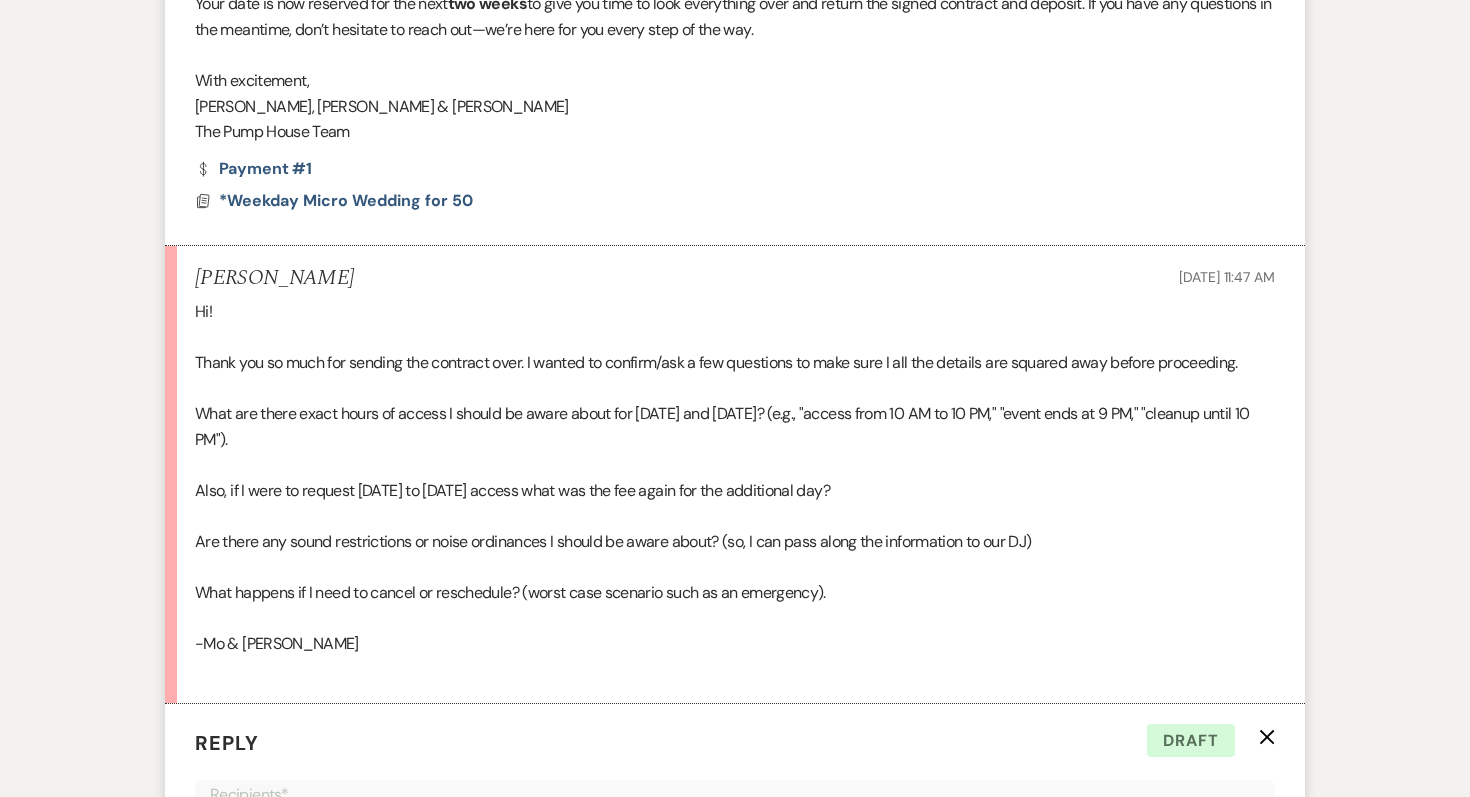 scroll, scrollTop: 3993, scrollLeft: 0, axis: vertical 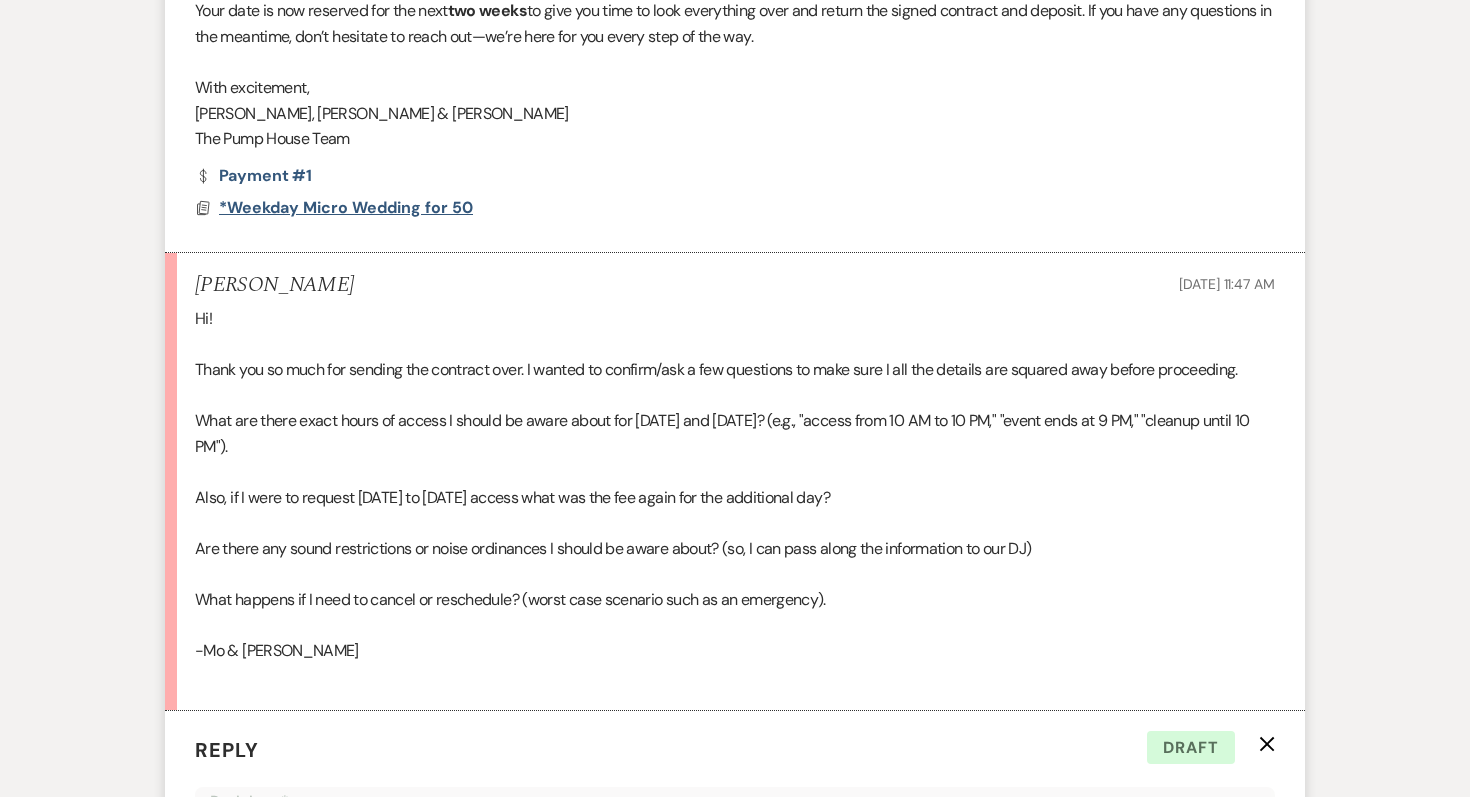 click on "*Weekday Micro Wedding for 50" at bounding box center (346, 207) 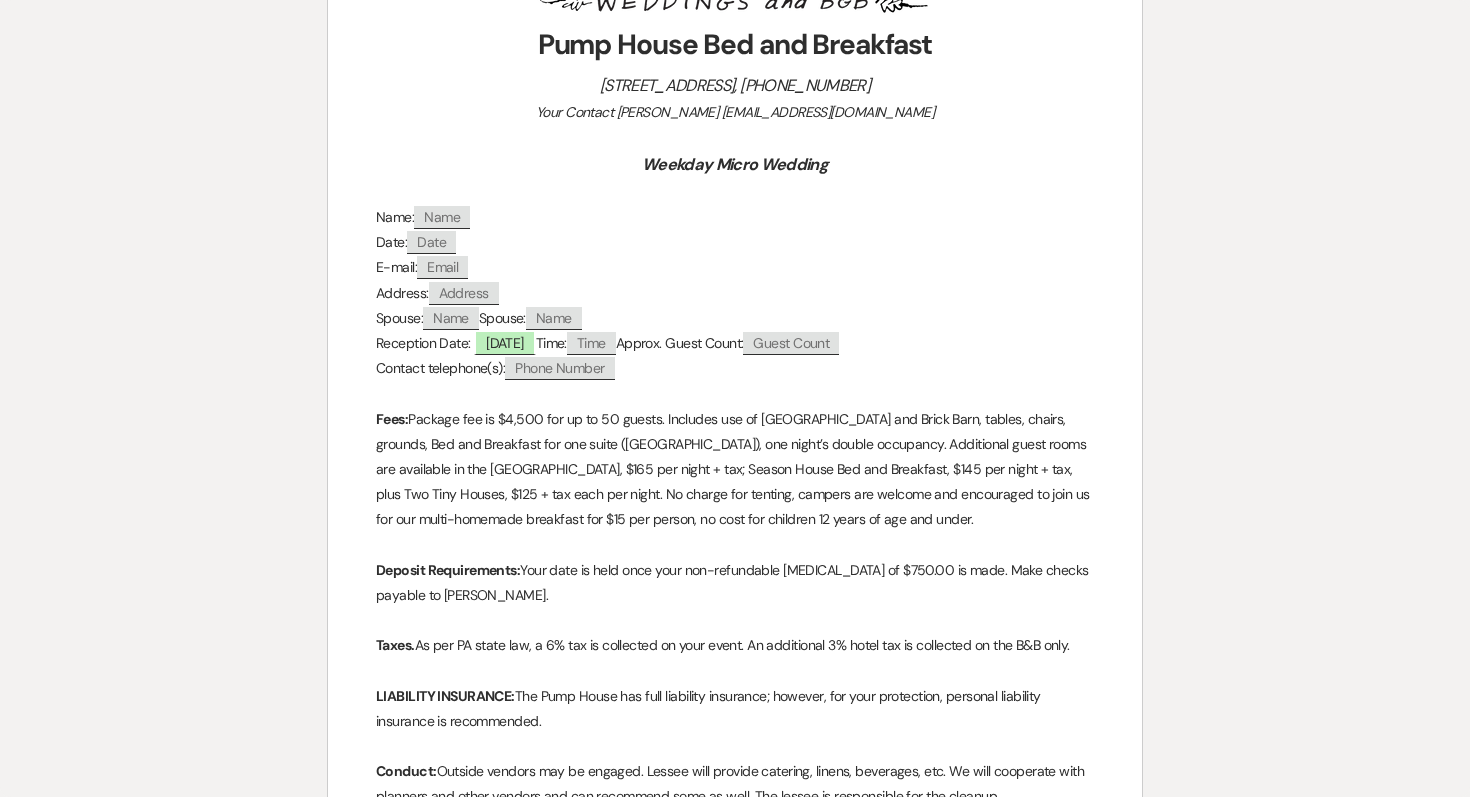 scroll, scrollTop: 335, scrollLeft: 0, axis: vertical 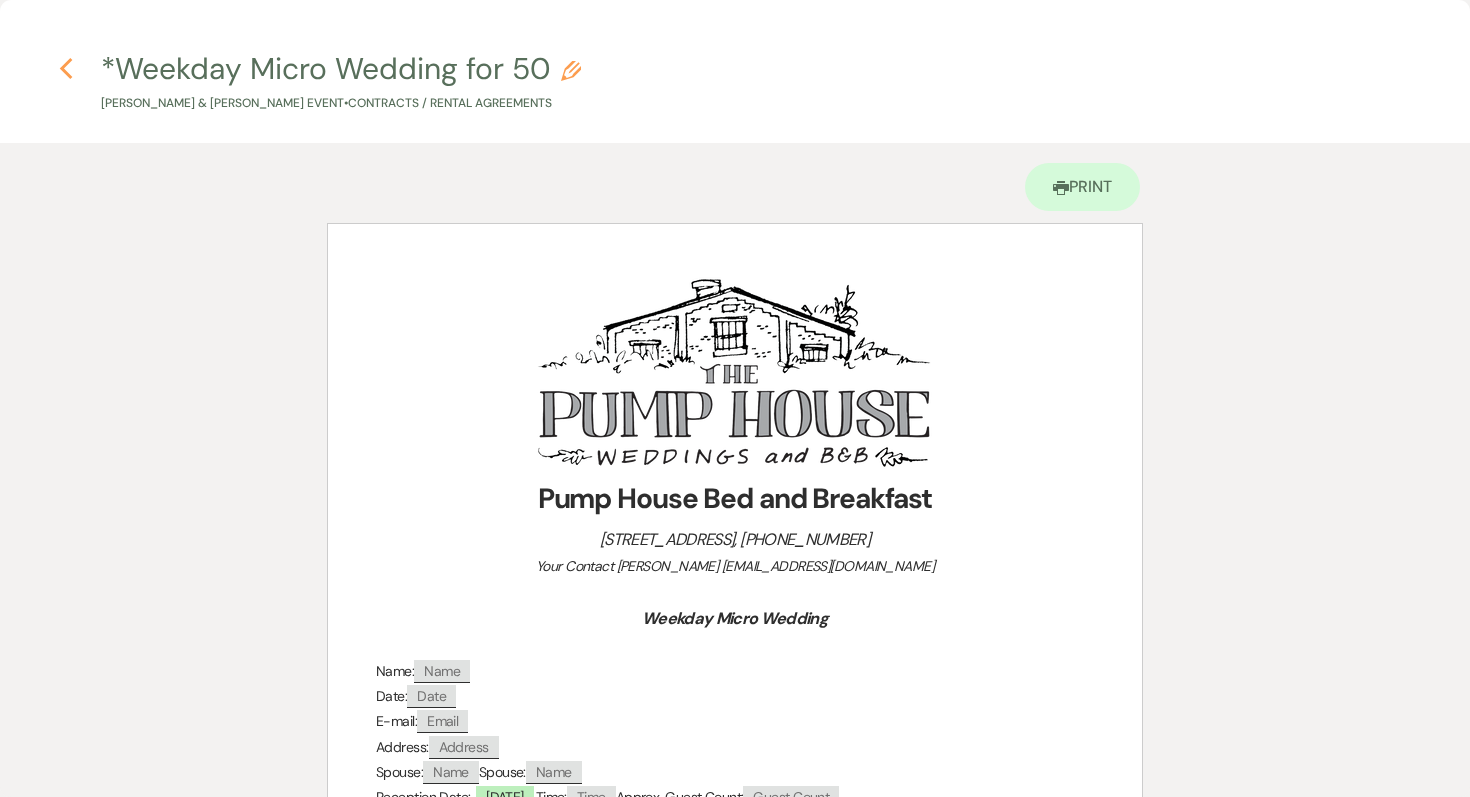 click on "Previous" 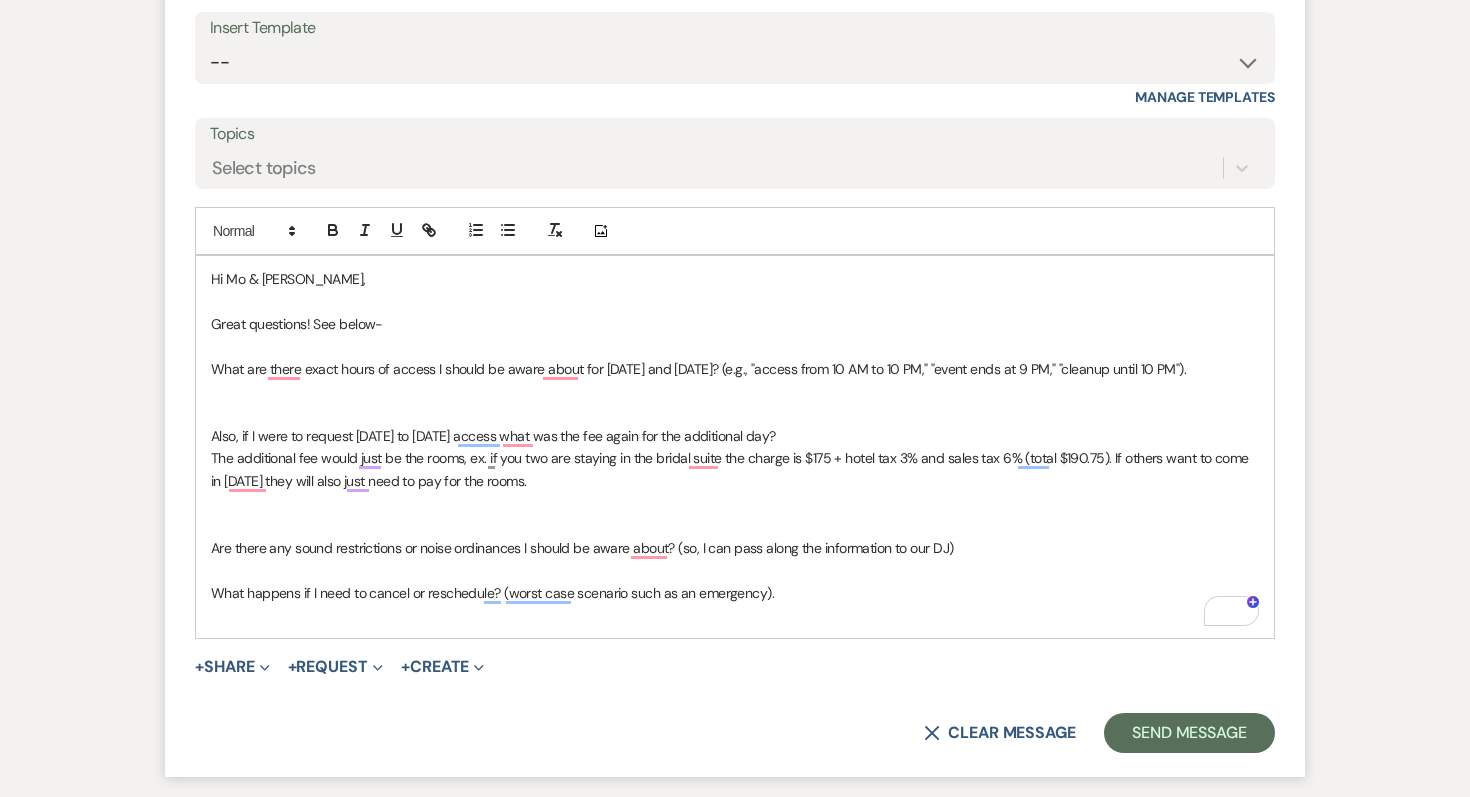scroll, scrollTop: 4991, scrollLeft: 0, axis: vertical 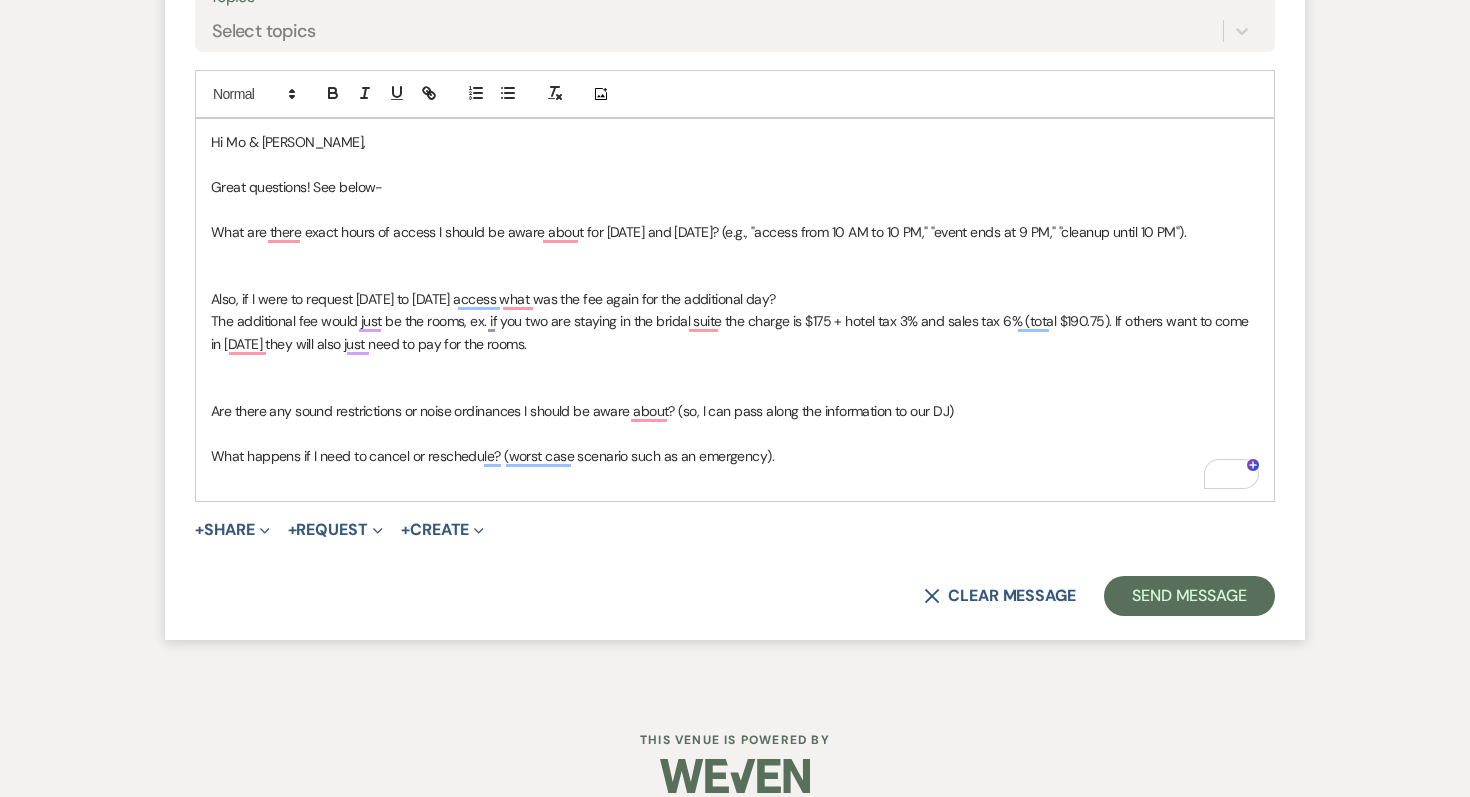 click on "The additional fee would just be the rooms, ex. if you two are staying in the bridal suite the charge is $175 + hotel tax 3% and sales tax 6% (total $190.75). If others want to come in [DATE] they will also just need to pay for the rooms." at bounding box center [735, 332] 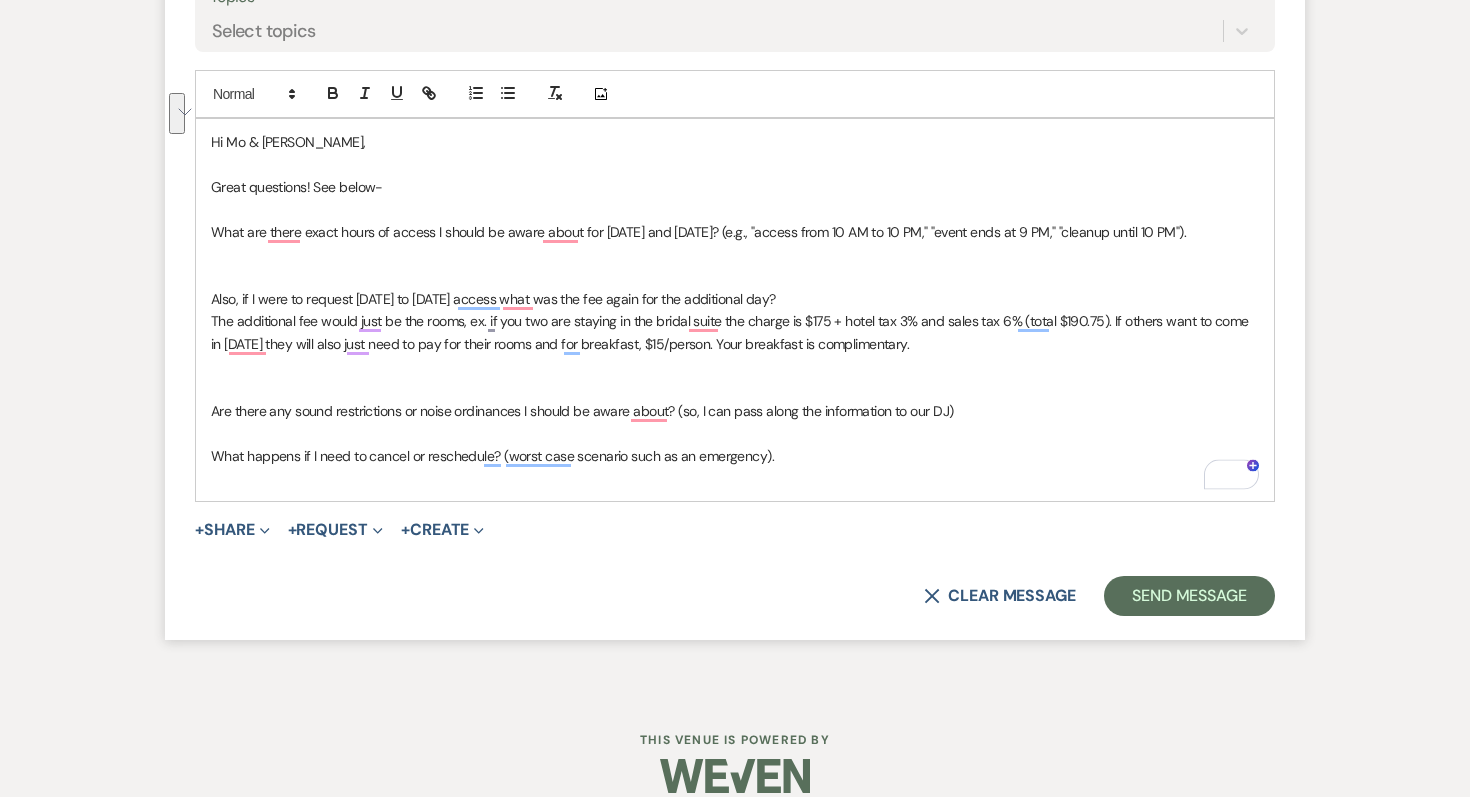 drag, startPoint x: 939, startPoint y: 320, endPoint x: 182, endPoint y: 299, distance: 757.2912 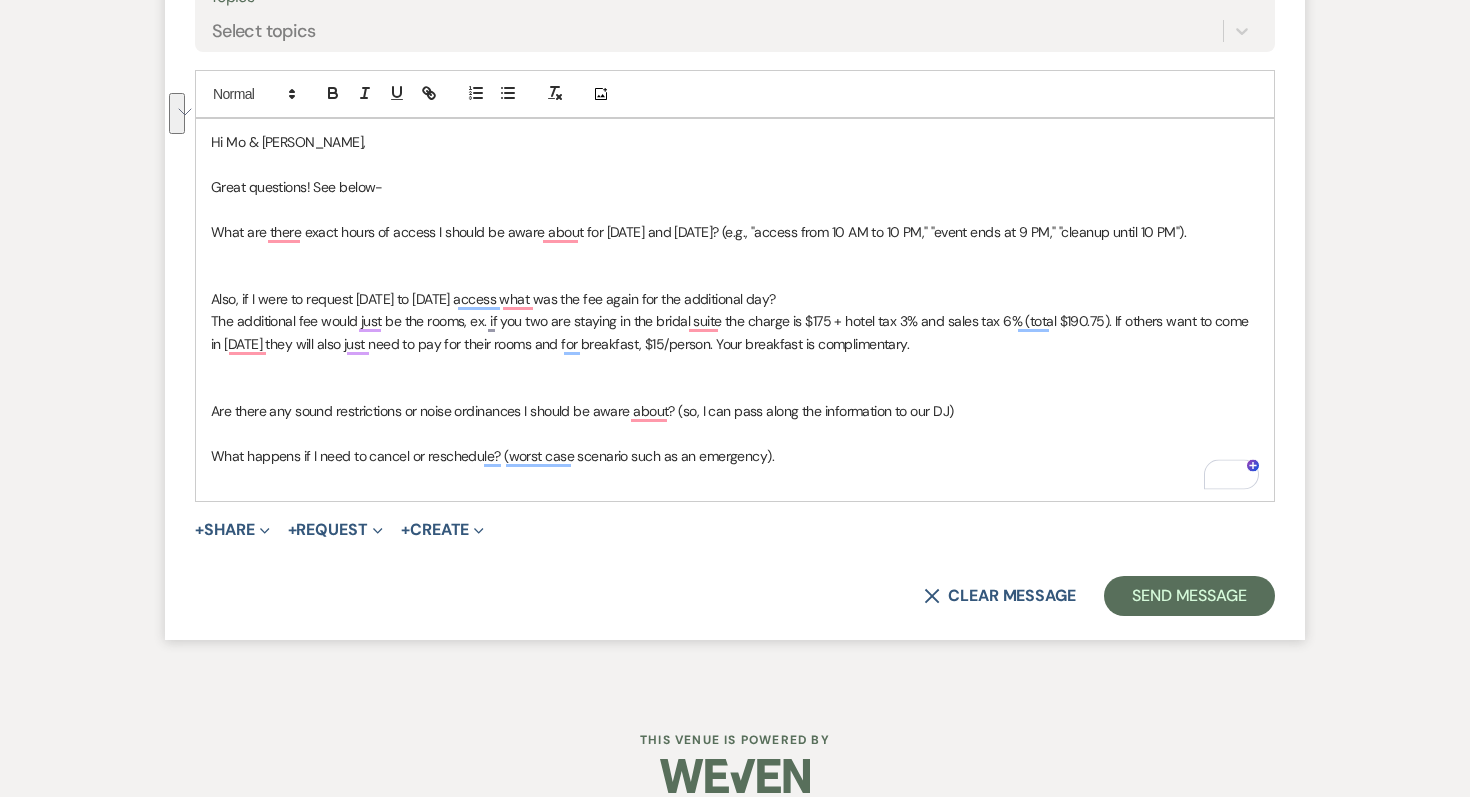 click on "Reply   X Saving draft... Recipients* Event Contacts   ( [PERSON_NAME] )   Insert Template   -- Weven Planning Portal Introduction (Booked Events) Initial Inquiry Response Follow Up- Initial  Pump House Weddings Portal Introduction Follow Up Portal Intro Contract (Pre-Booked Leads) Long initial response ai long response New response [DATE] Second Outreach- USE [DATE]-[DATE] Micro Weddings Response- USE [DATE]-[DATE] [PERSON_NAME] & [PERSON_NAME]-July Response Template [PERSON_NAME]'s May-July Response Template Elopement Response- USE [DATE]-[DATE] Wedding Questionairre Follow-up, positive tour Full Wedding with Micro Wedding PS Tour Book Confirmation Proposal Template Manage Templates Topics Select topics                                                                             Add Photo   Hi Mo & [PERSON_NAME], Great questions! See below- What are there exact hours of access I should be aware about for [DATE] and [DATE]? (e.g., "access from 10 AM to 10 PM," "event ends at 9 PM," "cleanup until 10 PM").  +  Share Expand +  +" at bounding box center (735, 177) 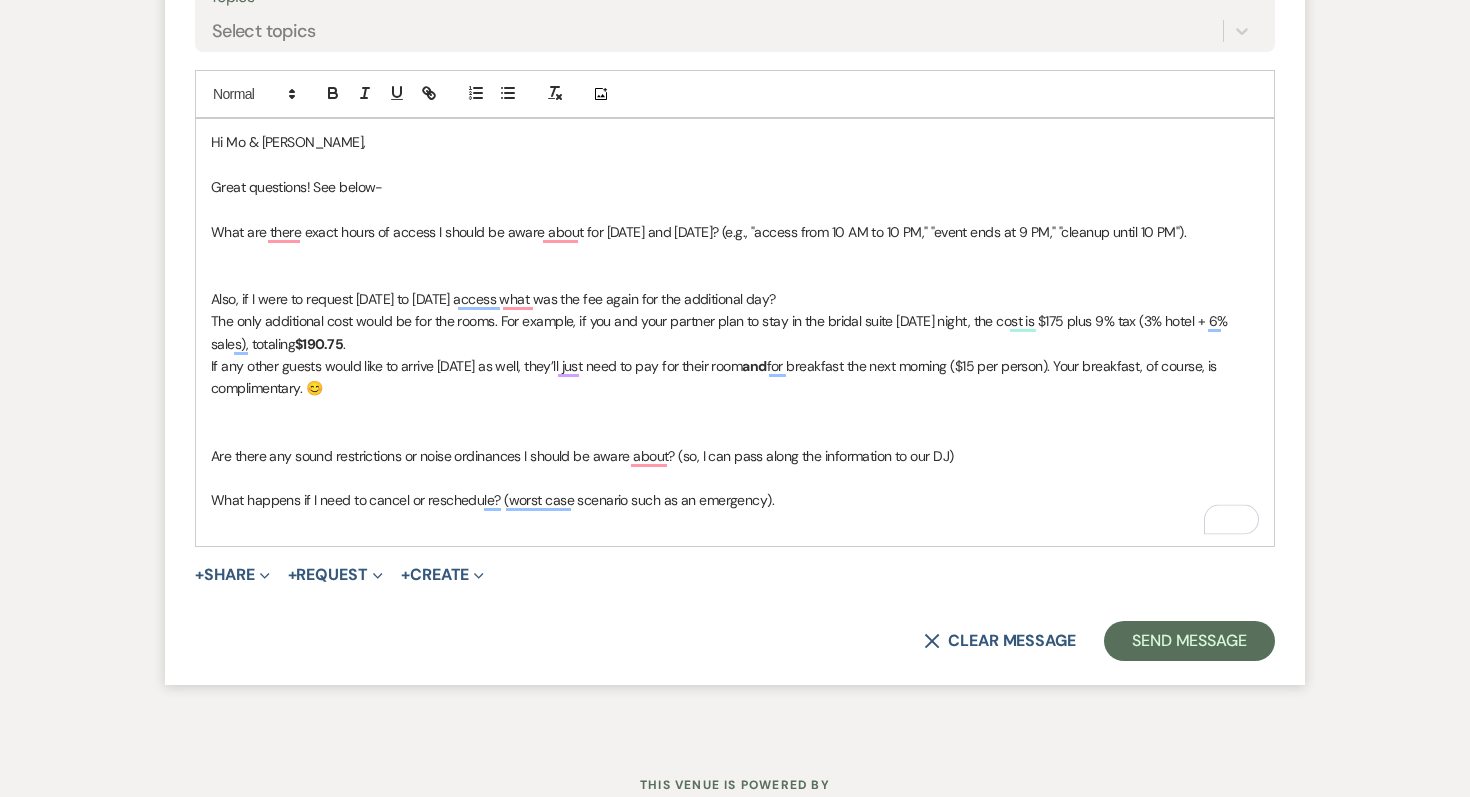 click on "If any other guests would like to arrive [DATE] as well, they’ll just need to pay for their room  and  for breakfast the next morning ($15 per person). Your breakfast, of course, is complimentary. 😊" at bounding box center (735, 377) 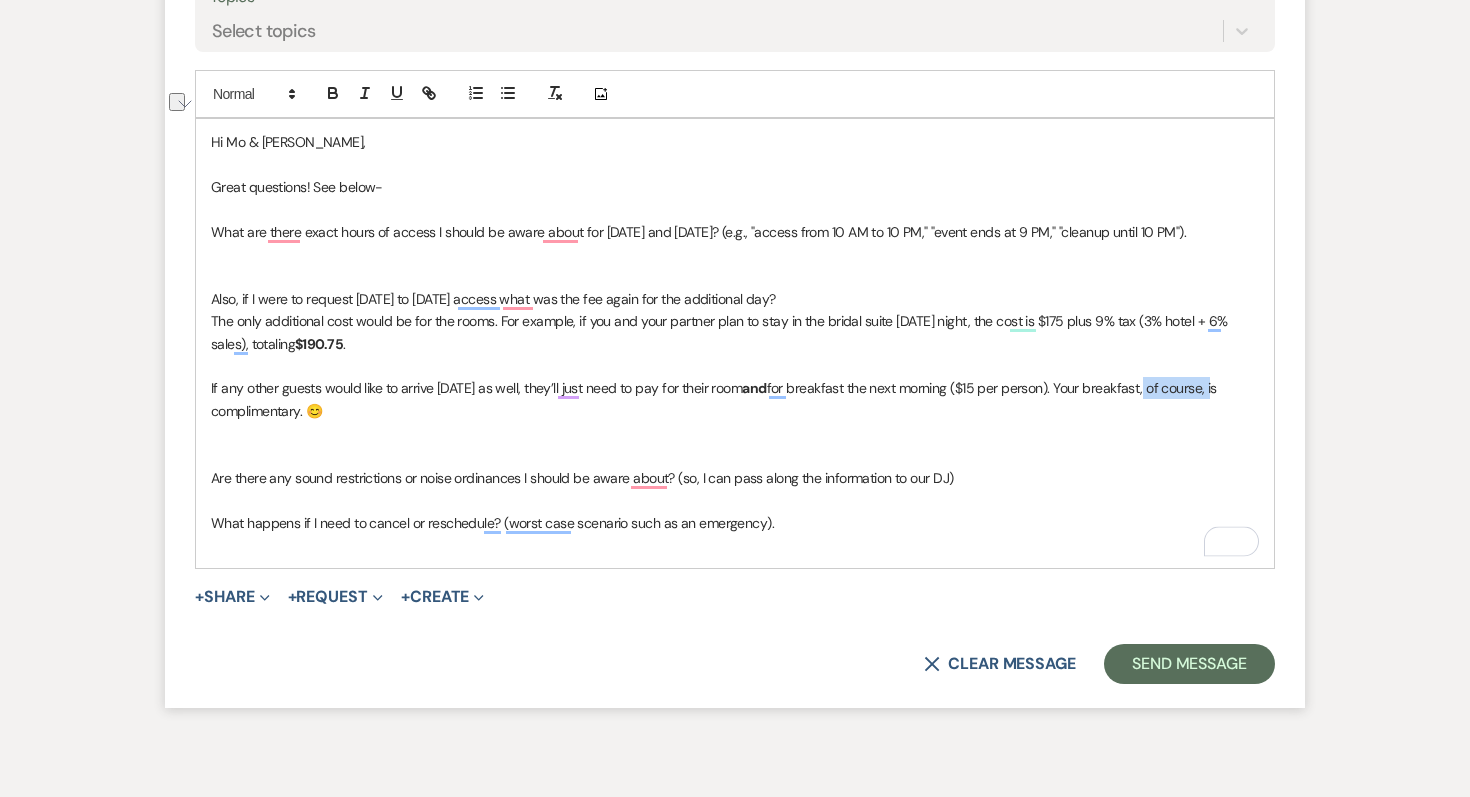 drag, startPoint x: 1208, startPoint y: 361, endPoint x: 1139, endPoint y: 361, distance: 69 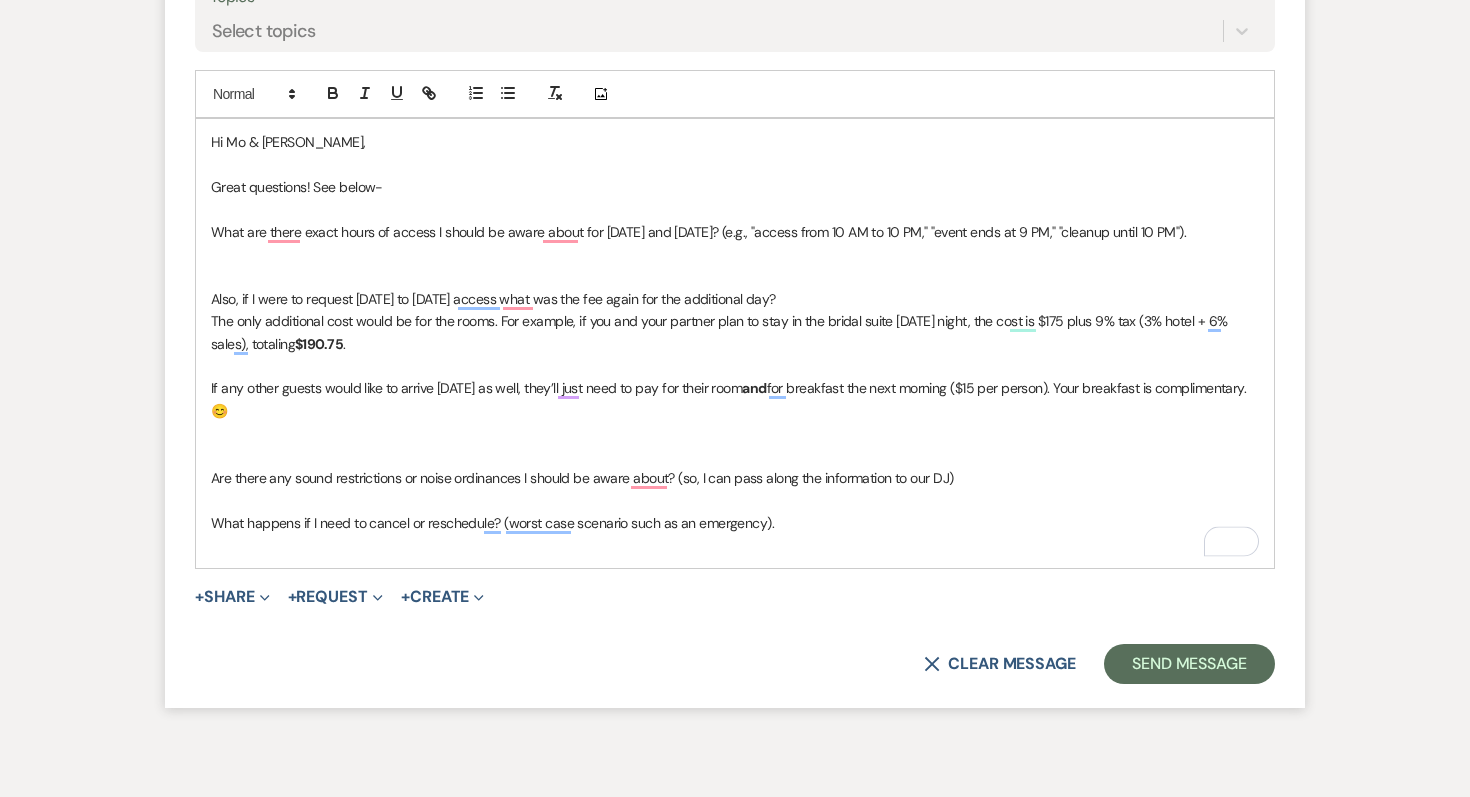 click on "If any other guests would like to arrive [DATE] as well, they’ll just need to pay for their room  and  for breakfast the next morning ($15 per person). Your breakfast is complimentary. 😊" at bounding box center (735, 399) 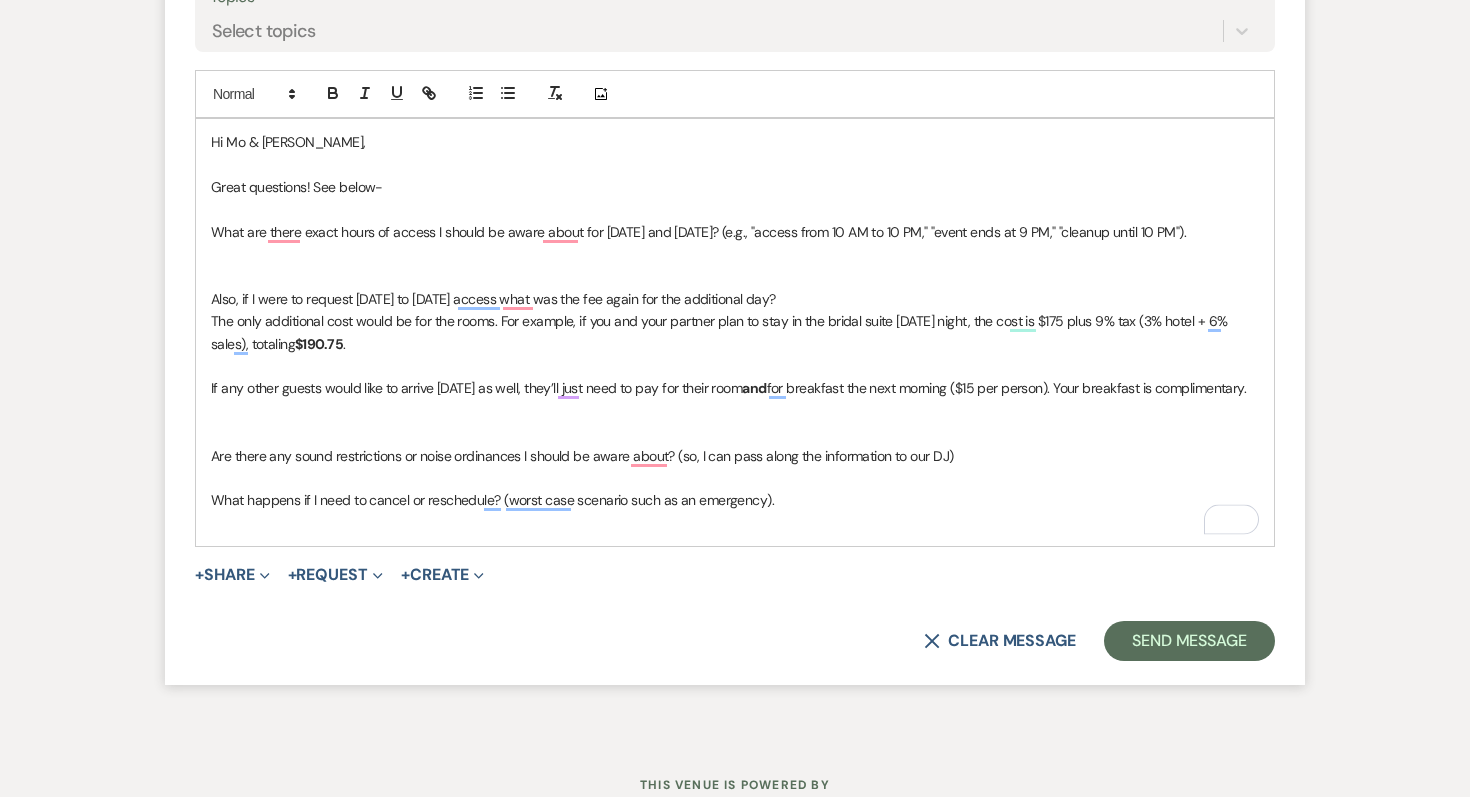 click at bounding box center (735, 433) 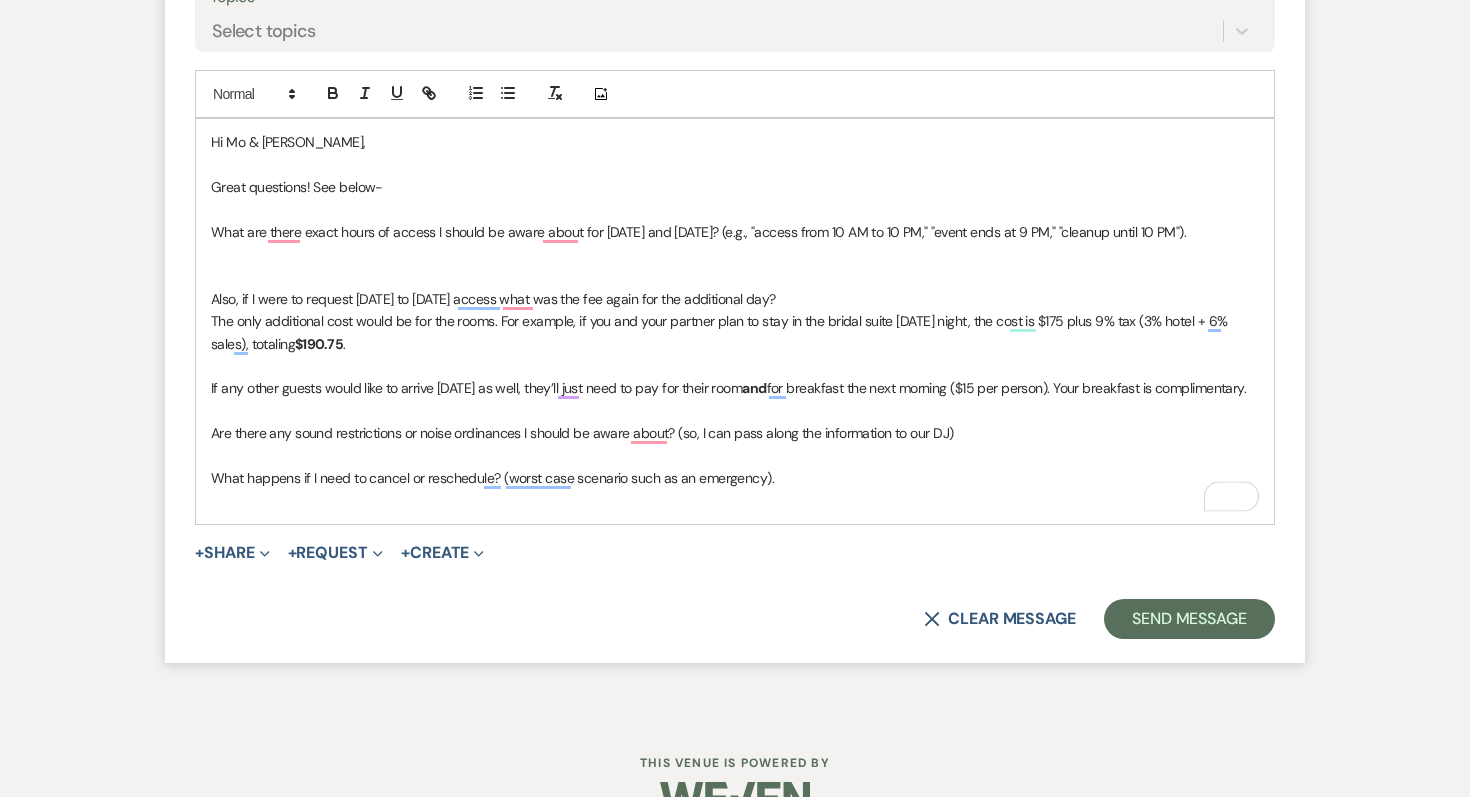 click on "Are there any sound restrictions or noise ordinances I should be aware about? (so, I can pass along the information to our DJ)" at bounding box center (735, 433) 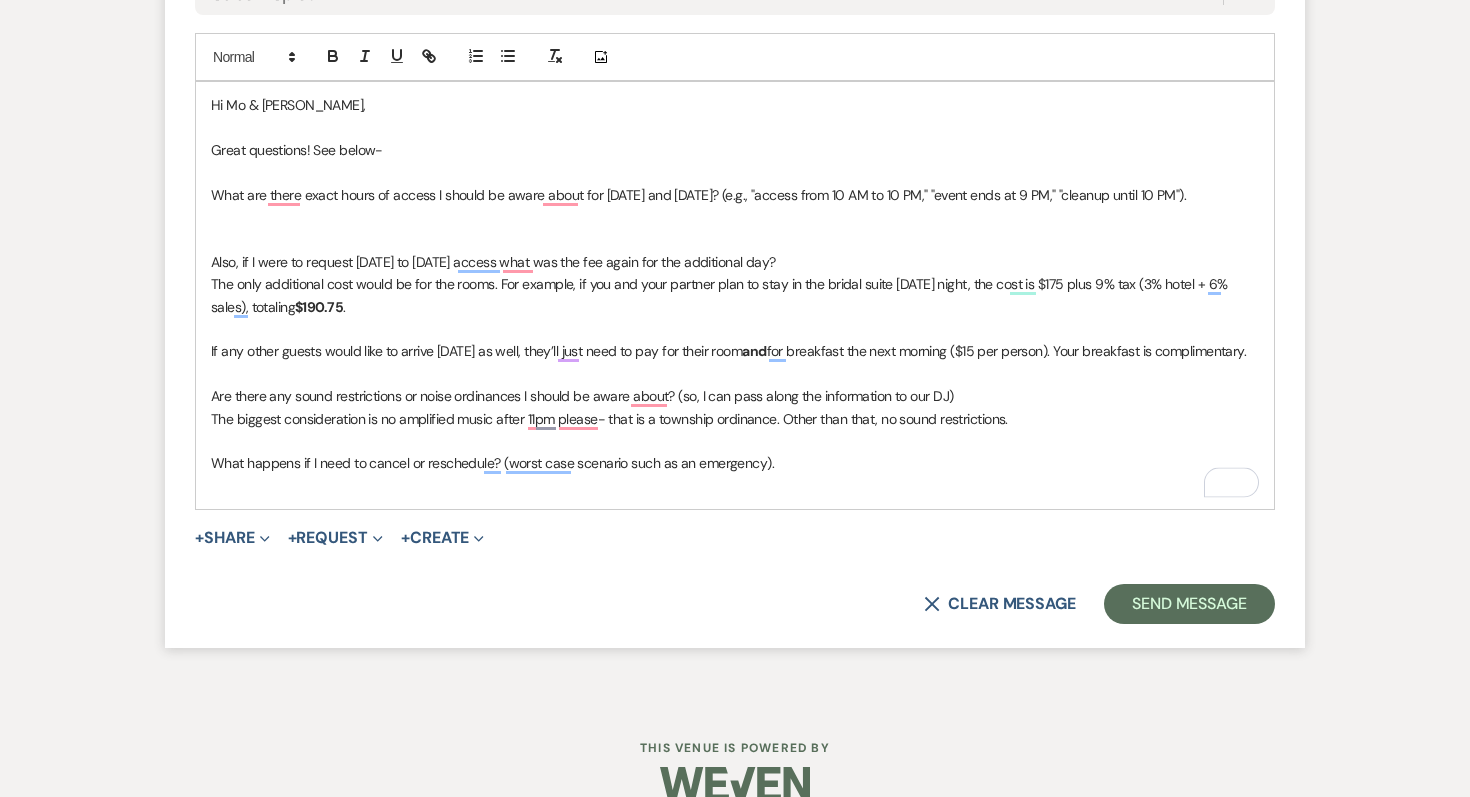 scroll, scrollTop: 5036, scrollLeft: 0, axis: vertical 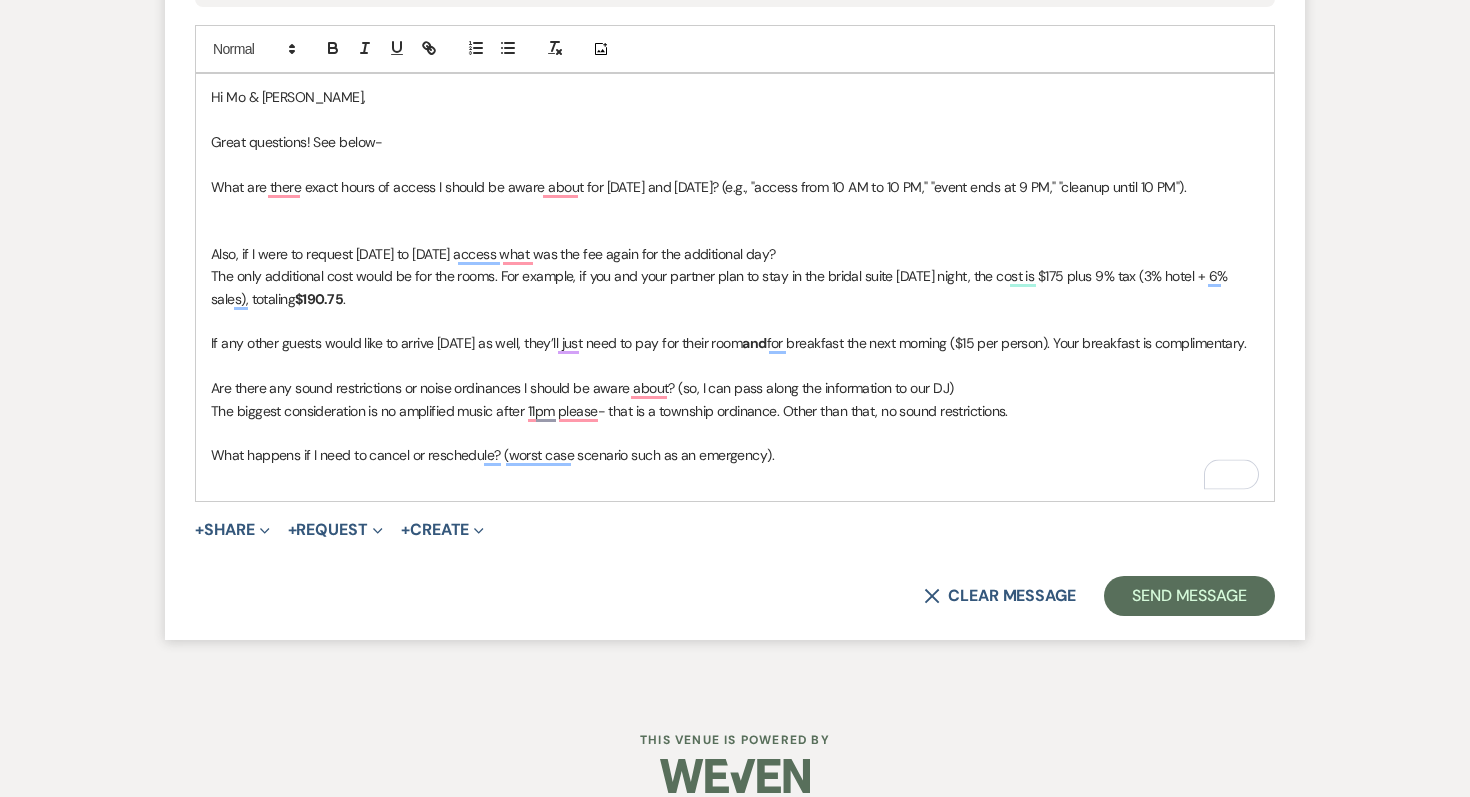 click on "What happens if I need to cancel or reschedule? (worst case scenario such as an emergency)." at bounding box center (735, 455) 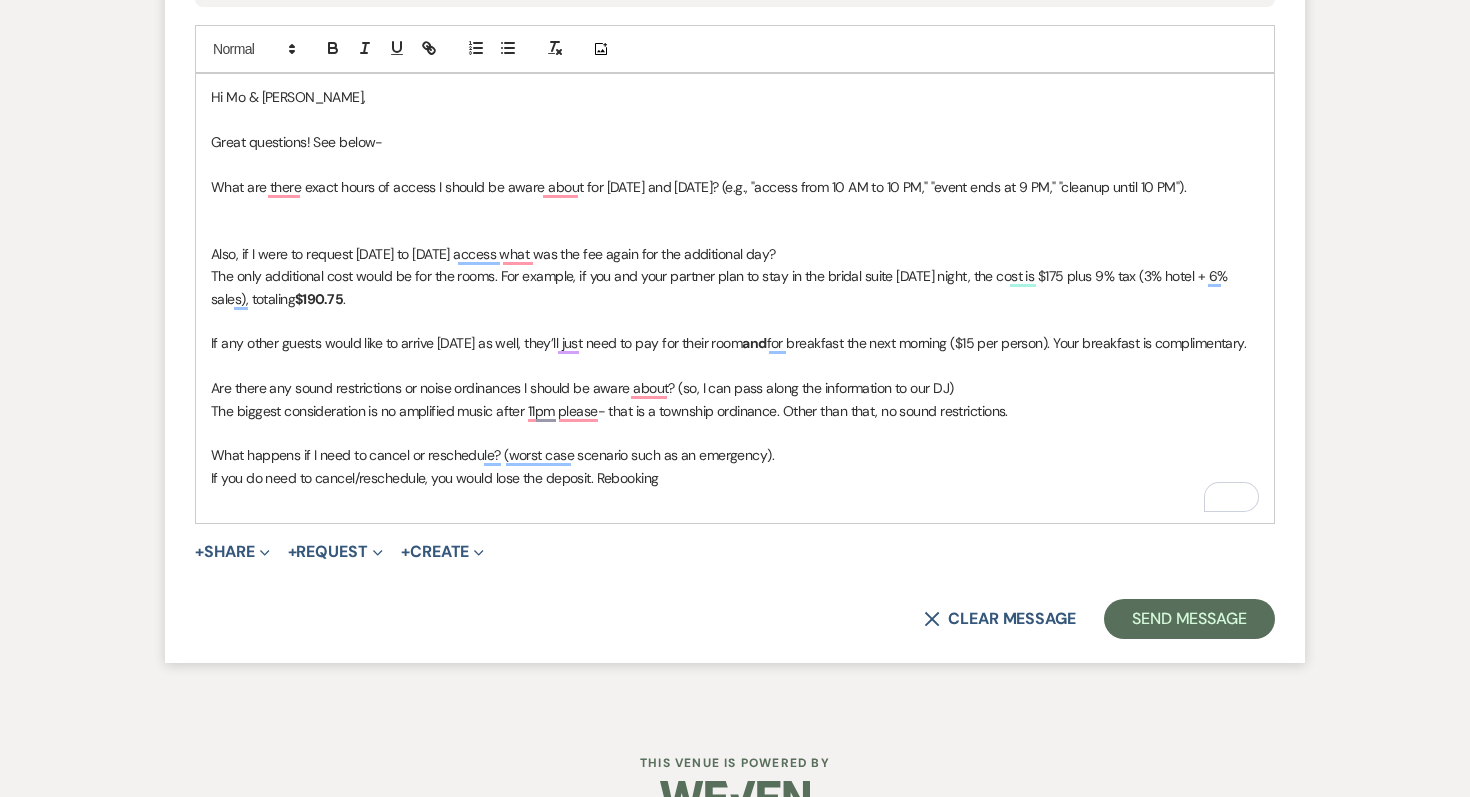 click on "If you do need to cancel/reschedule, you would lose the deposit. Rebooking" at bounding box center (735, 478) 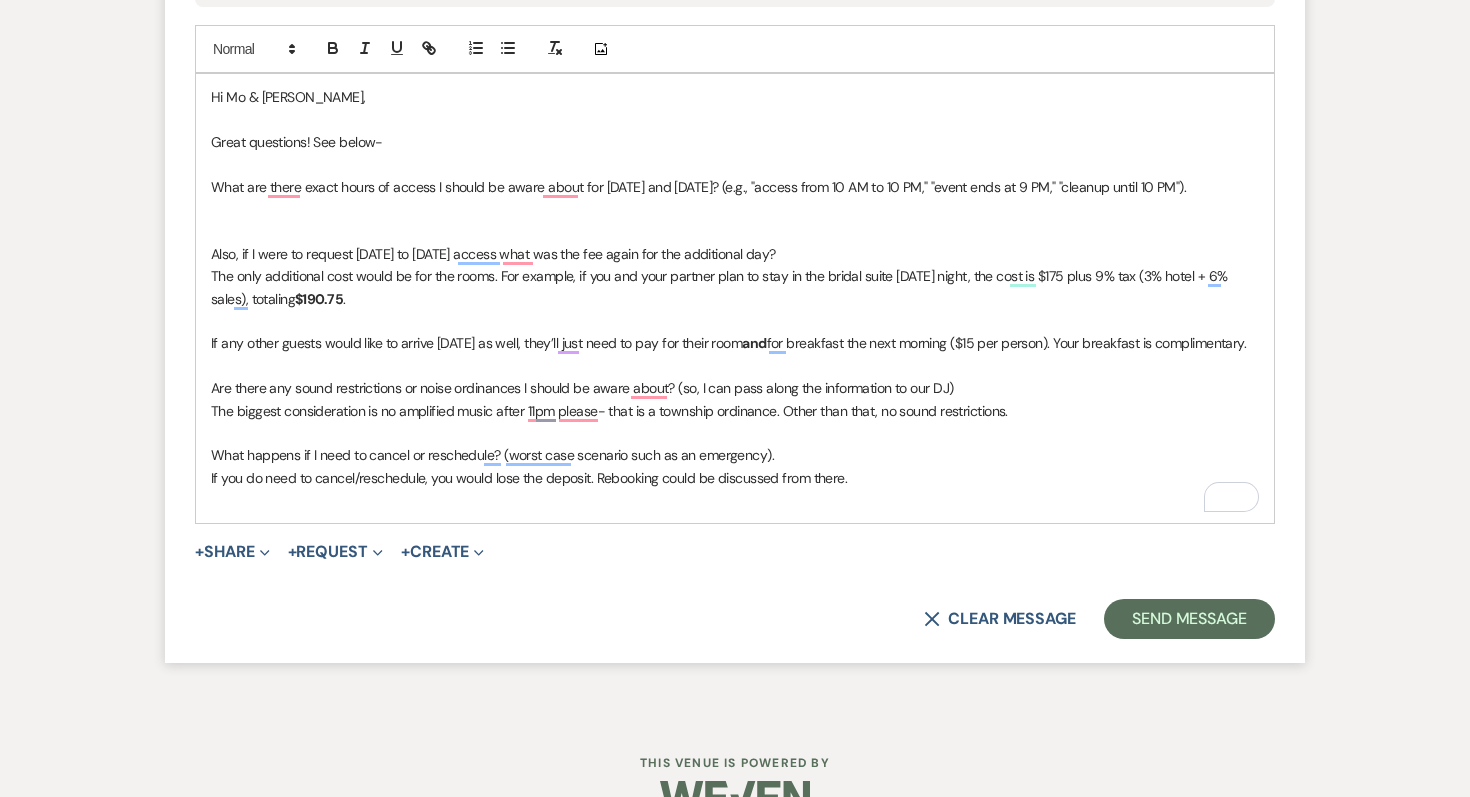 click on "If you do need to cancel/reschedule, you would lose the deposit. Rebooking could be discussed from there." at bounding box center (529, 478) 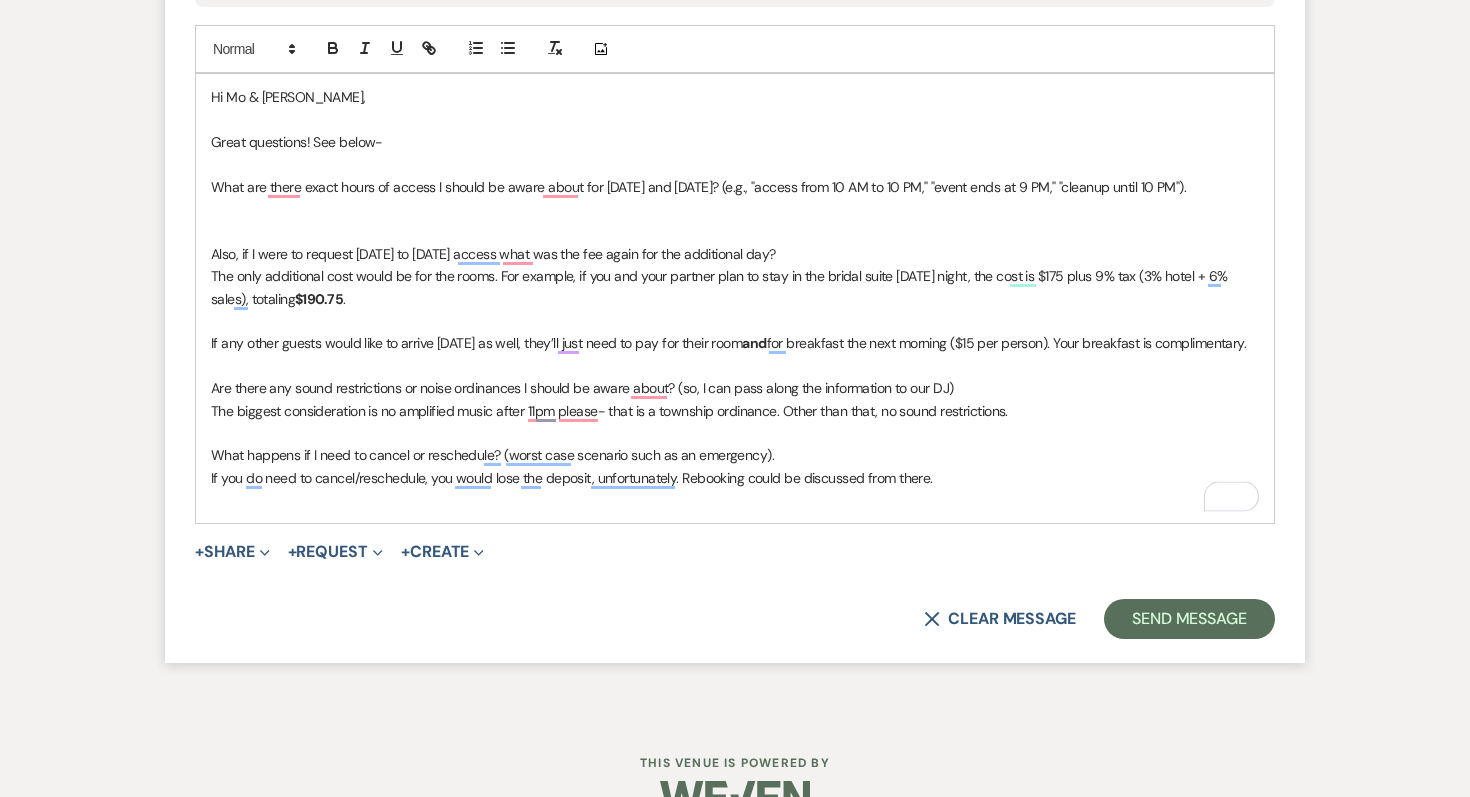 click on "If you do need to cancel/reschedule, you would lose the deposit, unfortunately. Rebooking could be discussed from there." at bounding box center [735, 478] 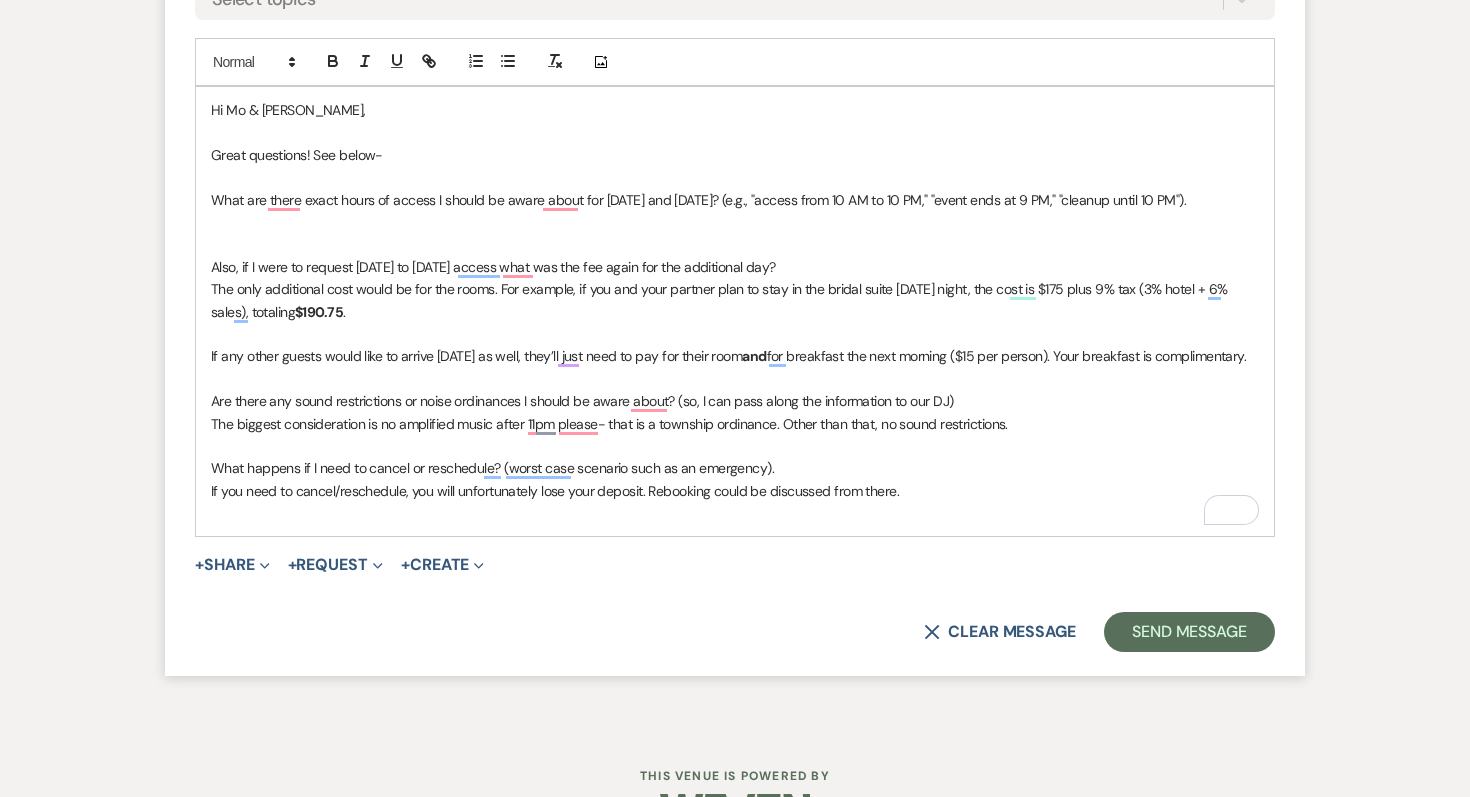 scroll, scrollTop: 5021, scrollLeft: 0, axis: vertical 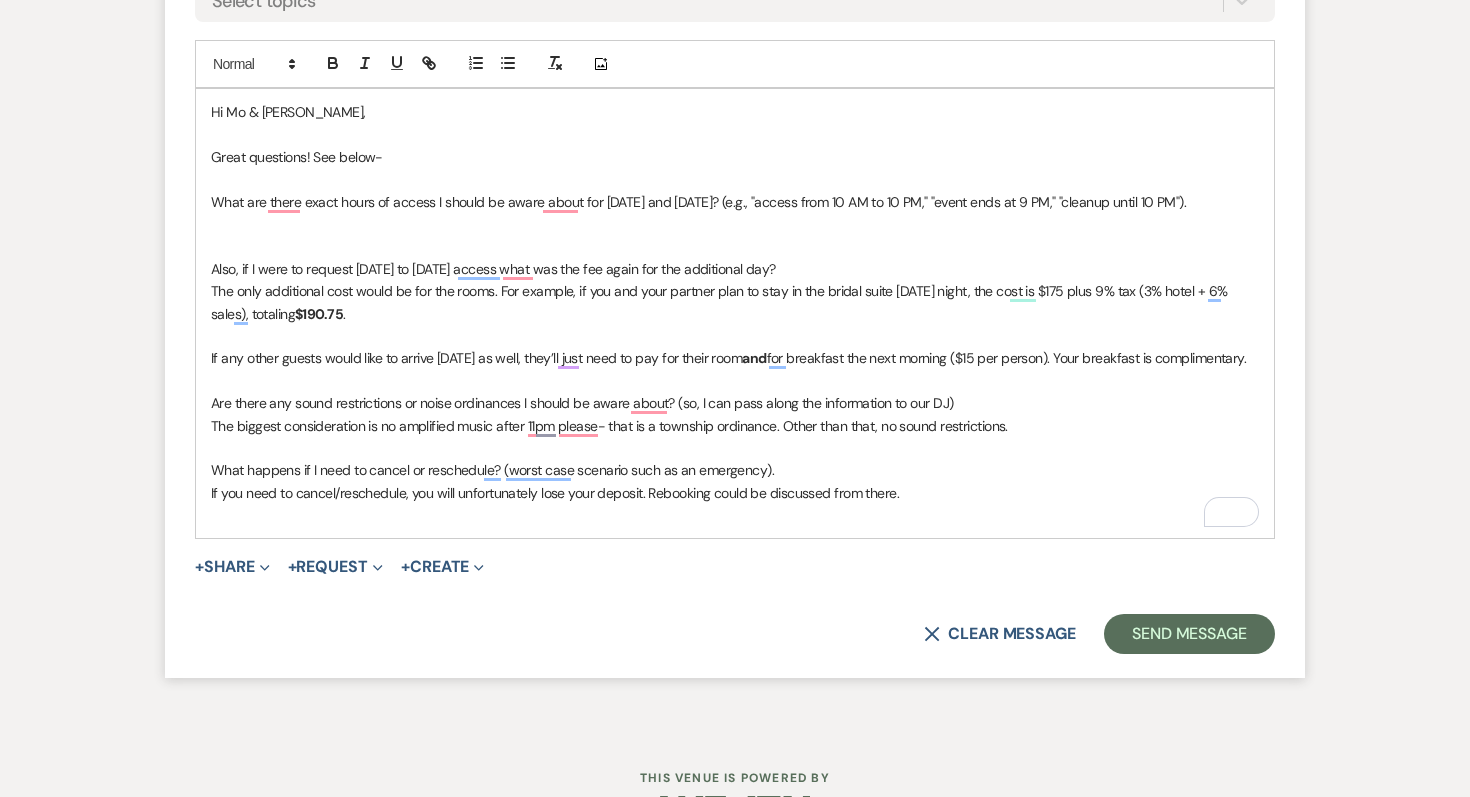 click at bounding box center (735, 224) 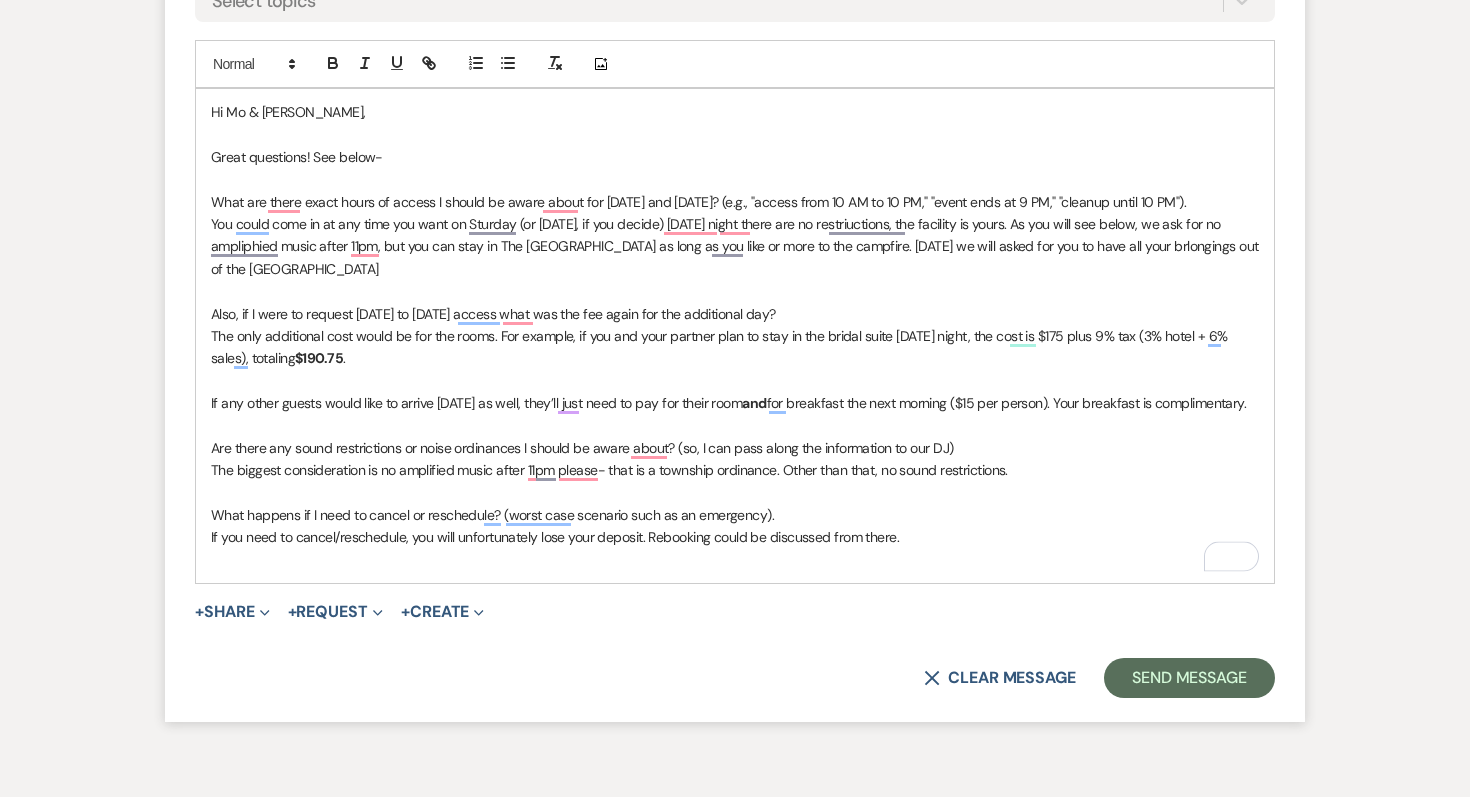 click on "You could come in at any time you want on Sturday (or [DATE], if you decide) [DATE] night there are no restriuctions, the facility is yours. As you will see below, we ask for no ampliphied music after 11pm, but you can stay in The [GEOGRAPHIC_DATA] as long as you like or more to the campfire. [DATE] we will asked for you to have all your brlongings out of the [GEOGRAPHIC_DATA]" at bounding box center [735, 246] 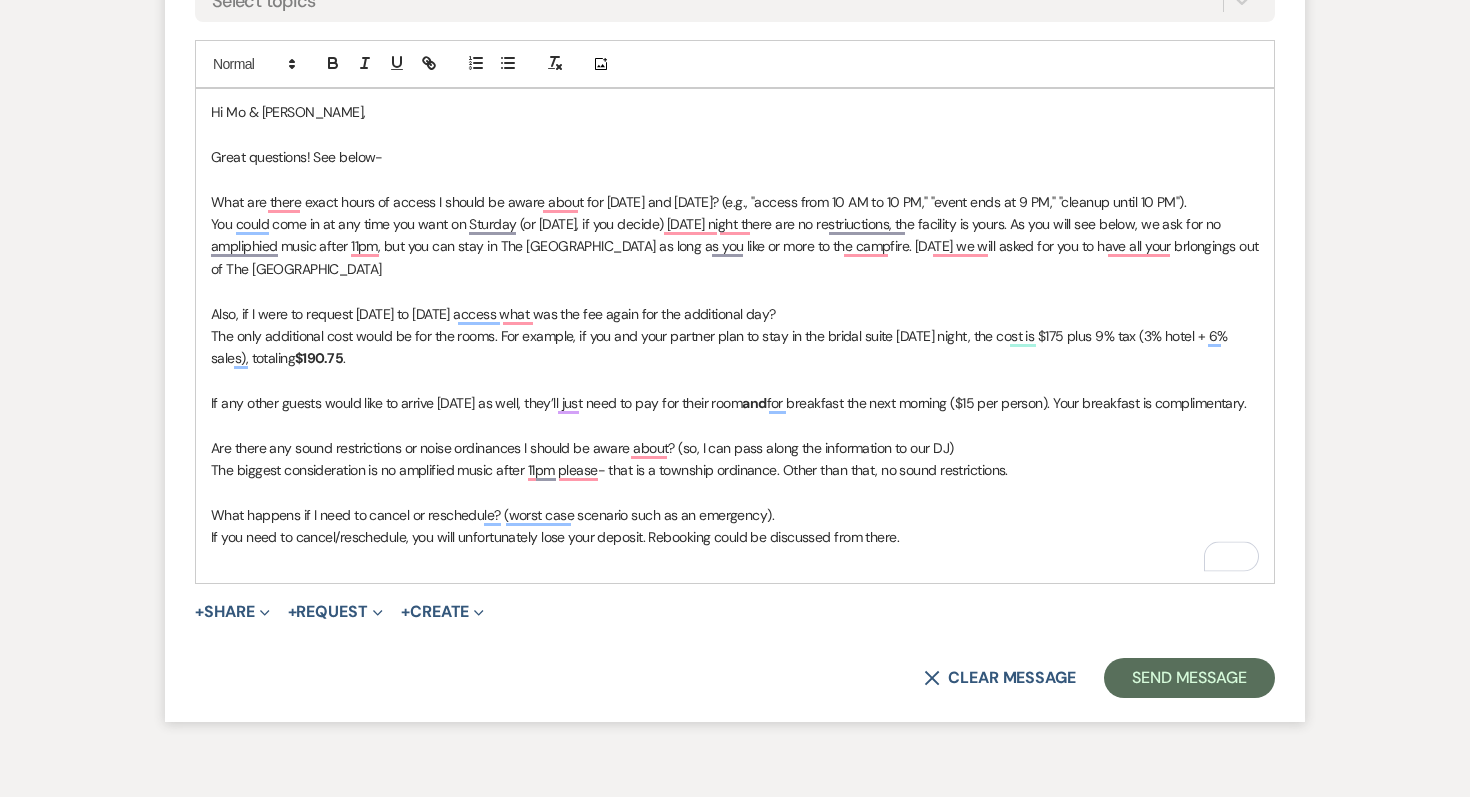 click on "You could come in at any time you want on Sturday (or [DATE], if you decide) [DATE] night there are no restriuctions, the facility is yours. As you will see below, we ask for no ampliphied music after 11pm, but you can stay in The [GEOGRAPHIC_DATA] as long as you like or more to the campfire. [DATE] we will asked for you to have all your brlongings out of The [GEOGRAPHIC_DATA]" at bounding box center (735, 246) 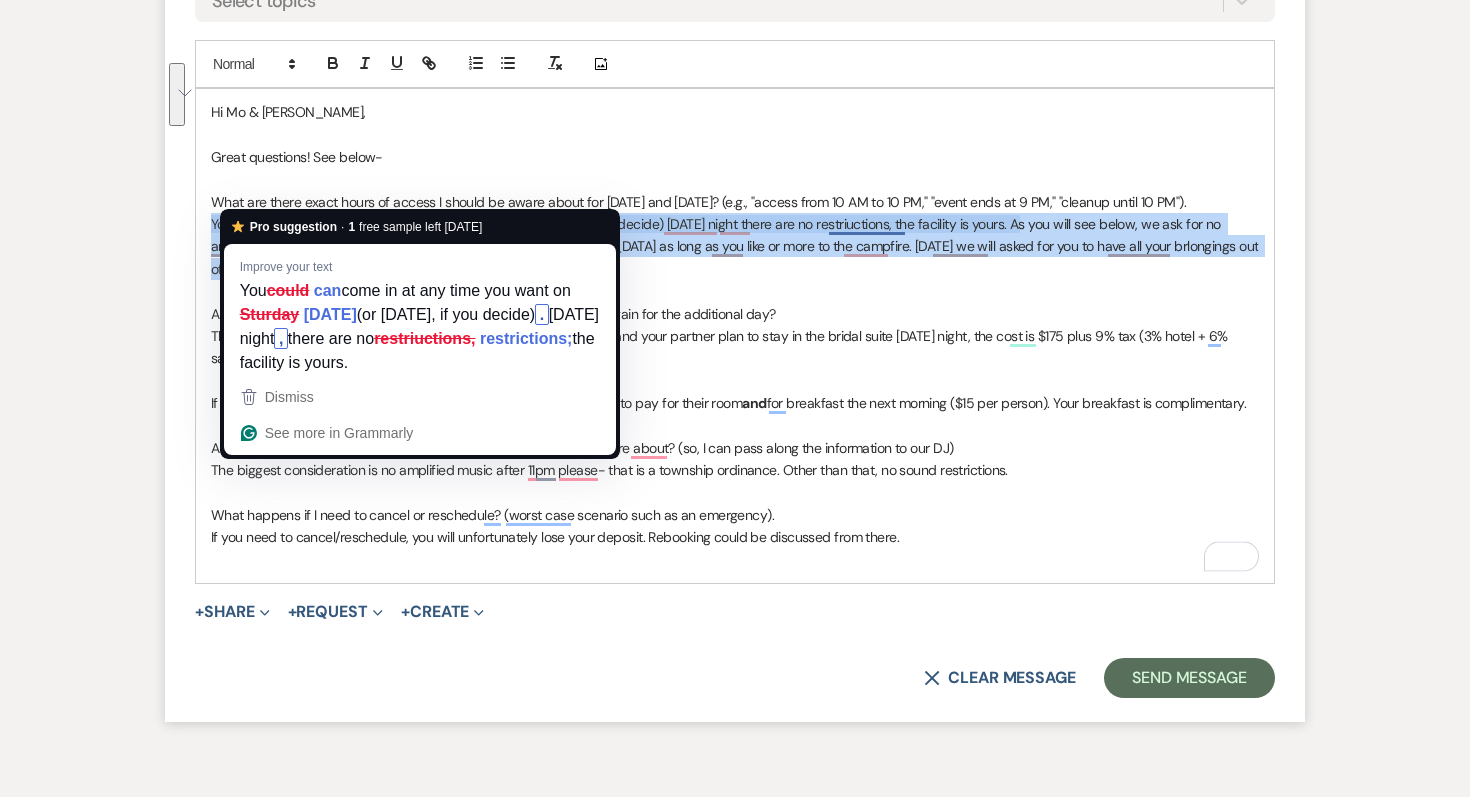 drag, startPoint x: 494, startPoint y: 249, endPoint x: 183, endPoint y: 197, distance: 315.3173 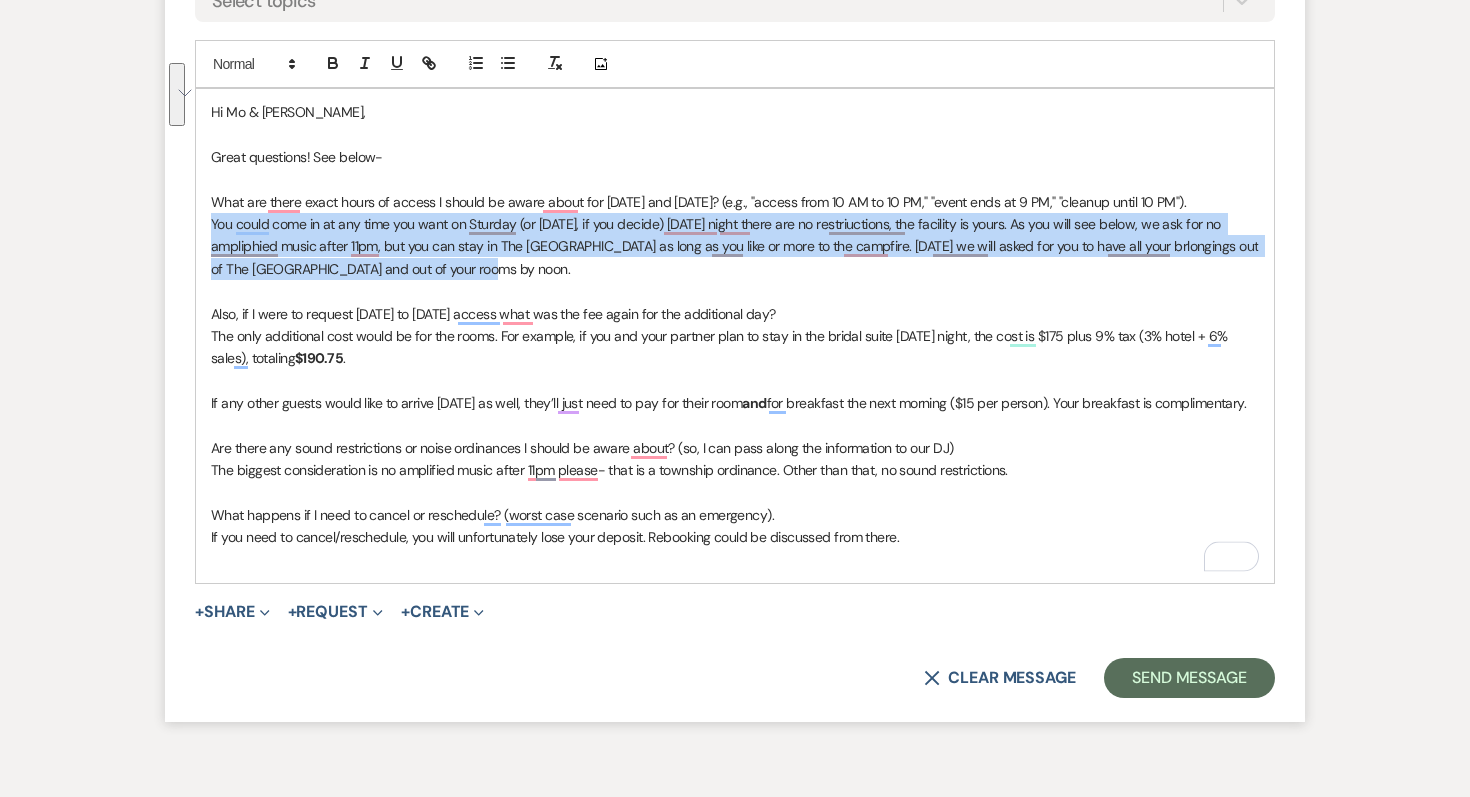 copy on "You could come in at any time you want on Sturday (or [DATE], if you decide) [DATE] night there are no restriuctions, the facility is yours. As you will see below, we ask for no ampliphied music after 11pm, but you can stay in The [GEOGRAPHIC_DATA] as long as you like or more to the campfire. [DATE] we will asked for you to have all your brlongings out of The [GEOGRAPHIC_DATA] and out of your rooms by noon." 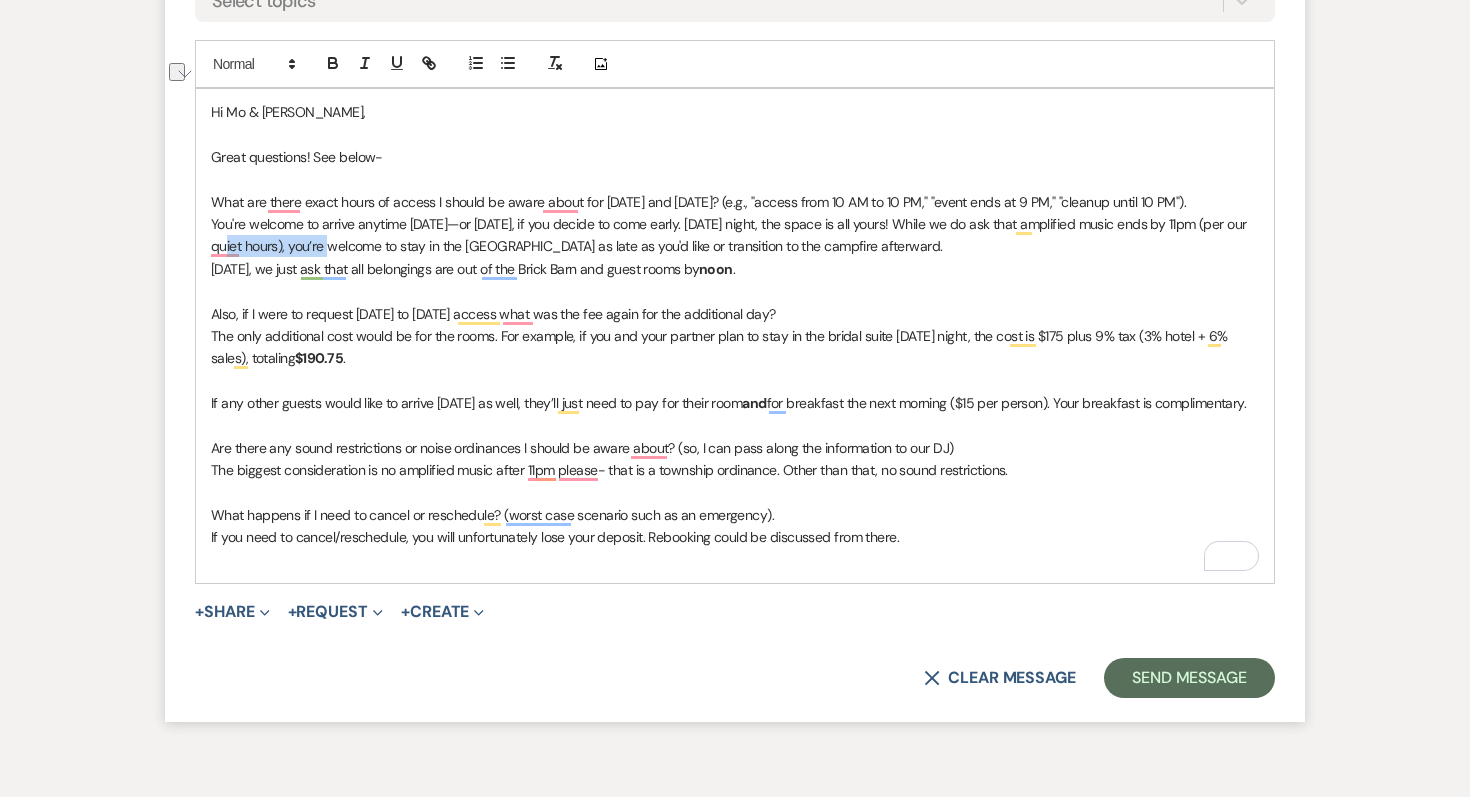 drag, startPoint x: 359, startPoint y: 220, endPoint x: 246, endPoint y: 222, distance: 113.0177 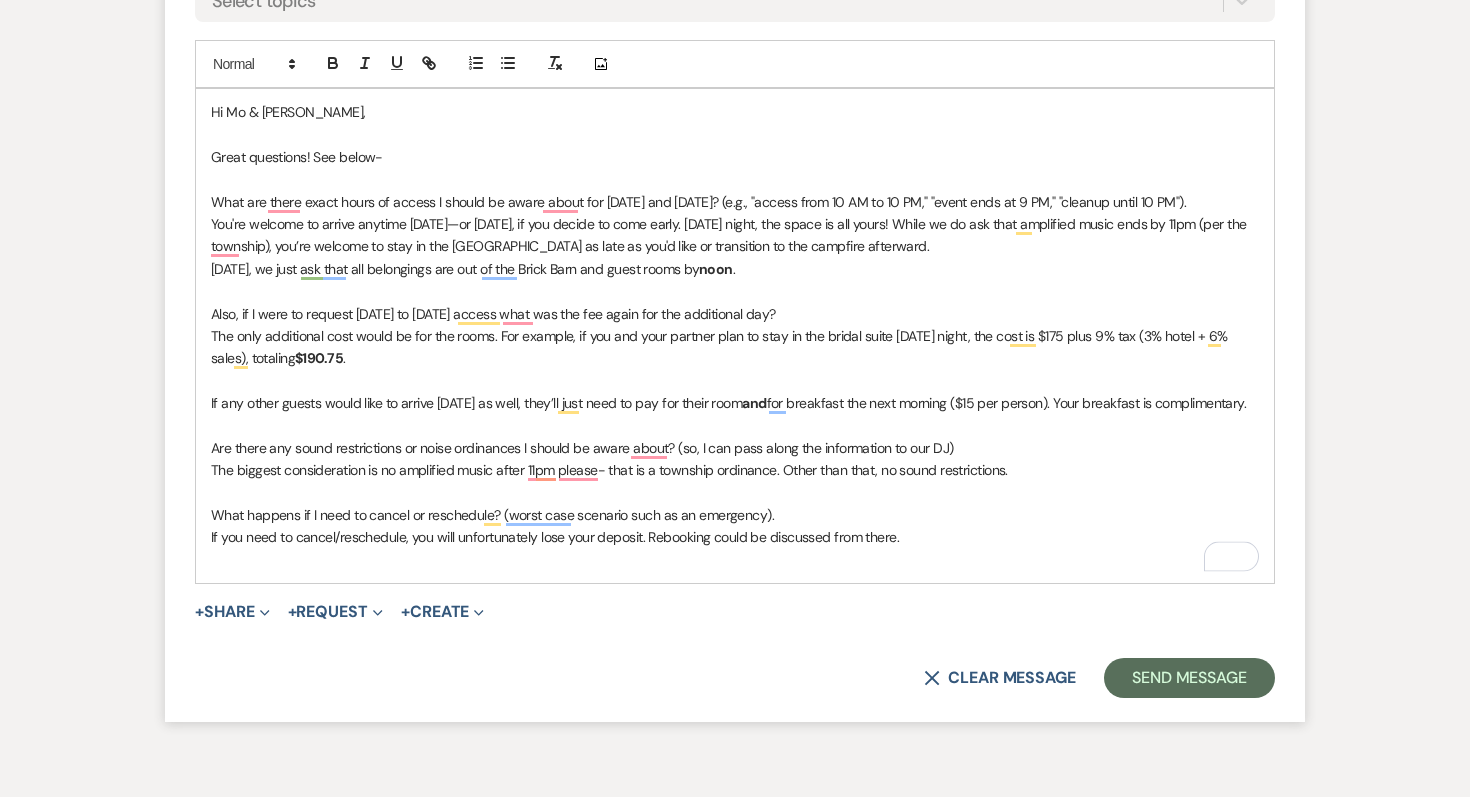 click at bounding box center (735, 381) 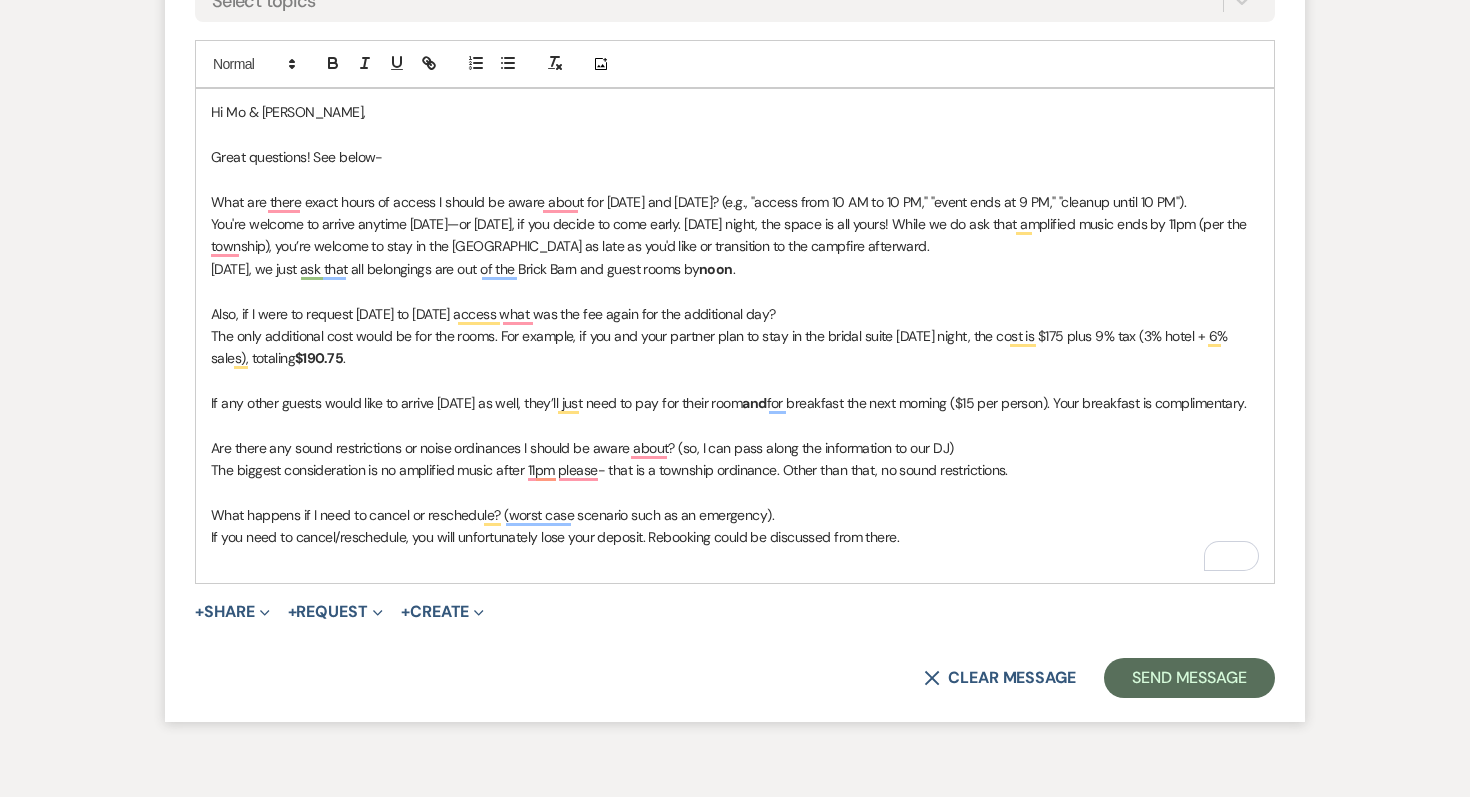 click on "[DATE], we just ask that all belongings are out of the Brick Barn and guest rooms by  noon ." at bounding box center (735, 269) 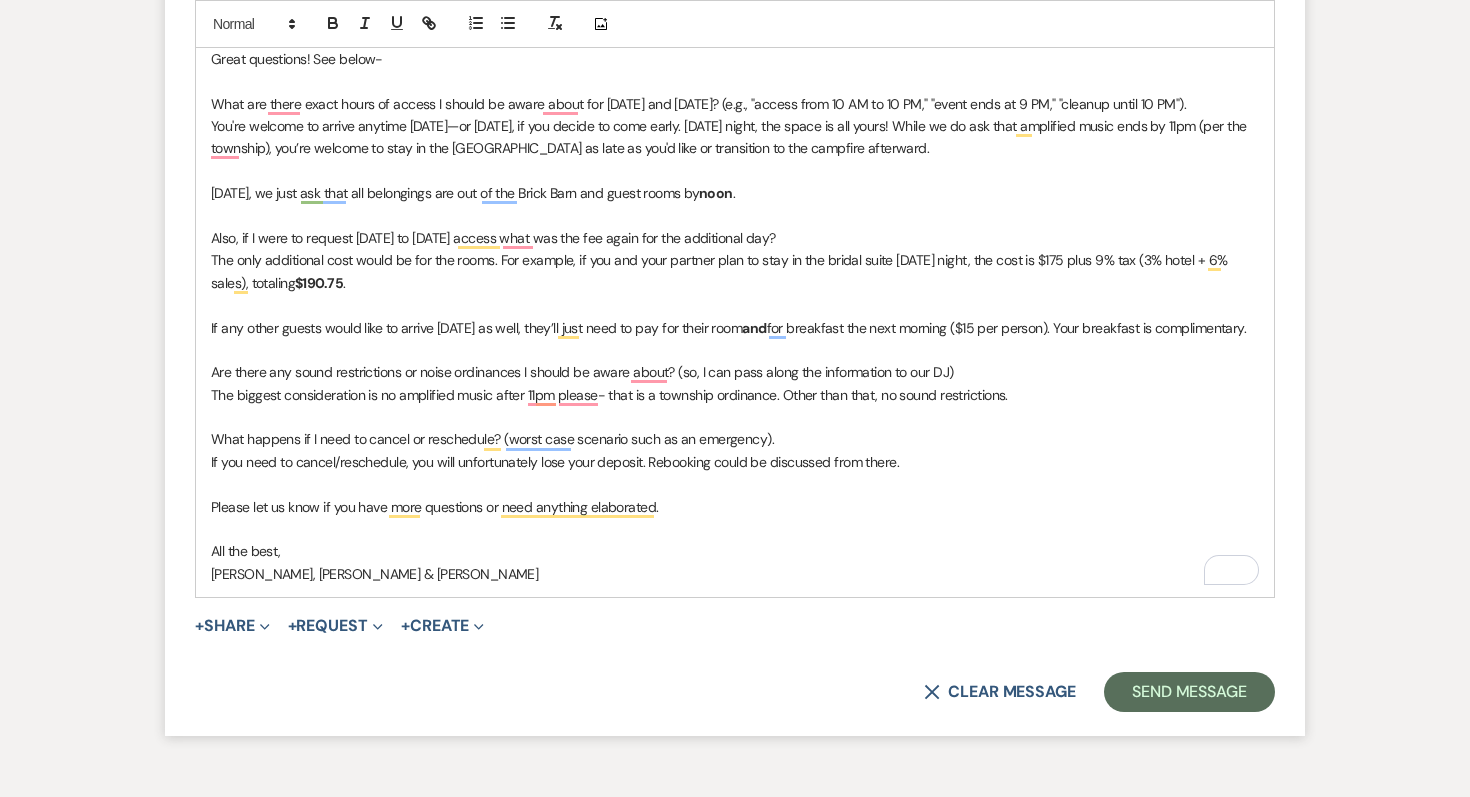 scroll, scrollTop: 5120, scrollLeft: 0, axis: vertical 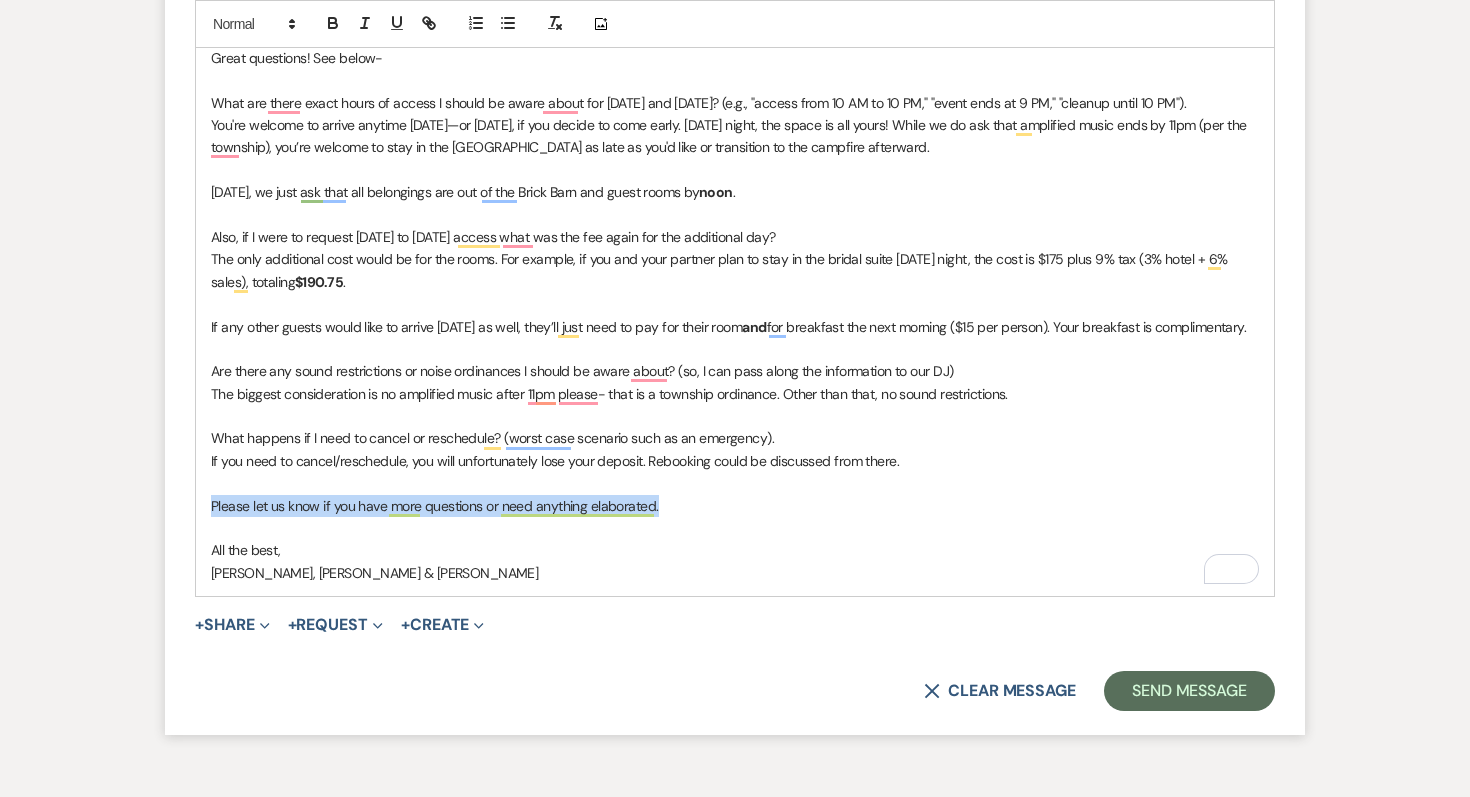 drag, startPoint x: 688, startPoint y: 482, endPoint x: 177, endPoint y: 487, distance: 511.02448 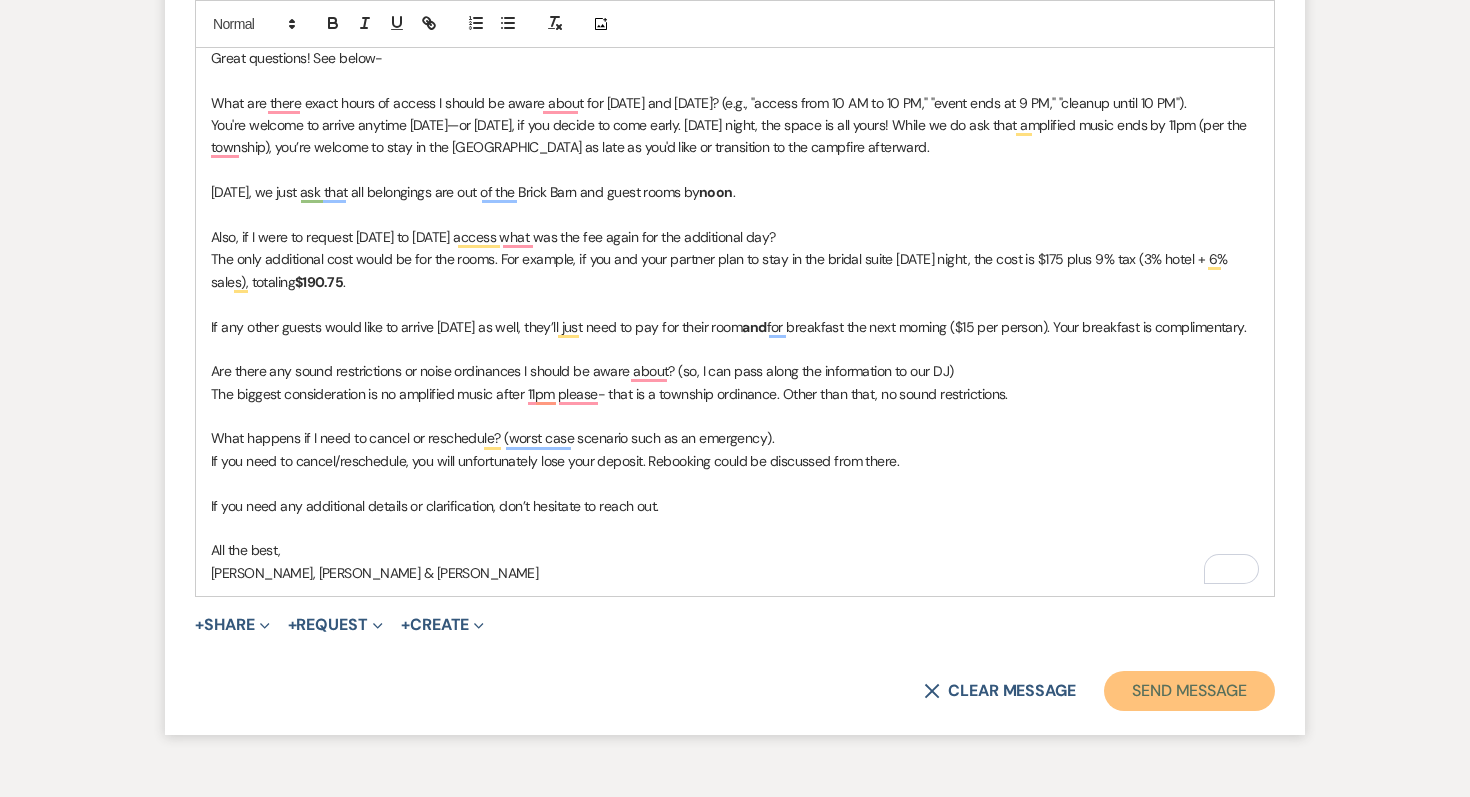 click on "Send Message" at bounding box center [1189, 691] 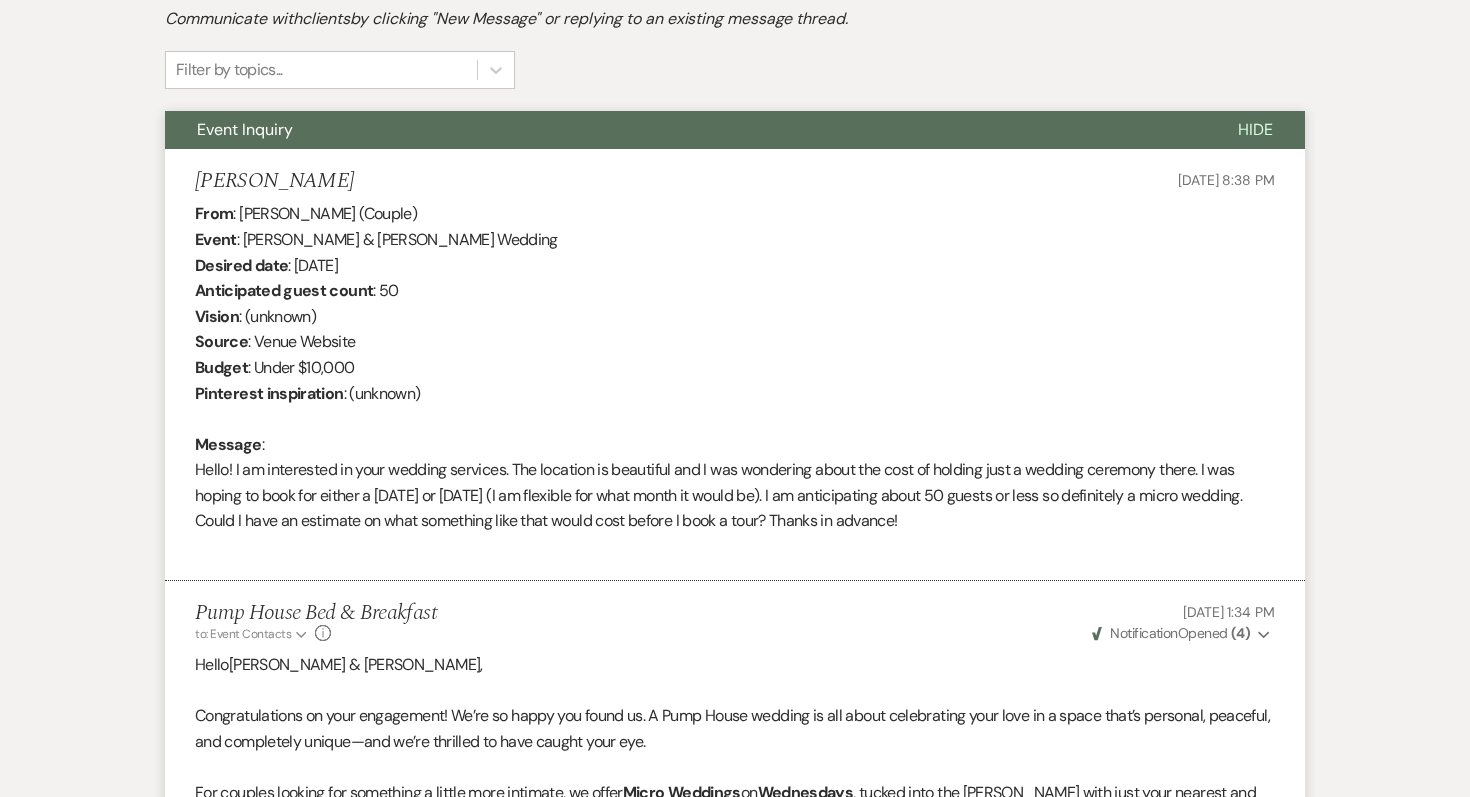 scroll, scrollTop: 0, scrollLeft: 0, axis: both 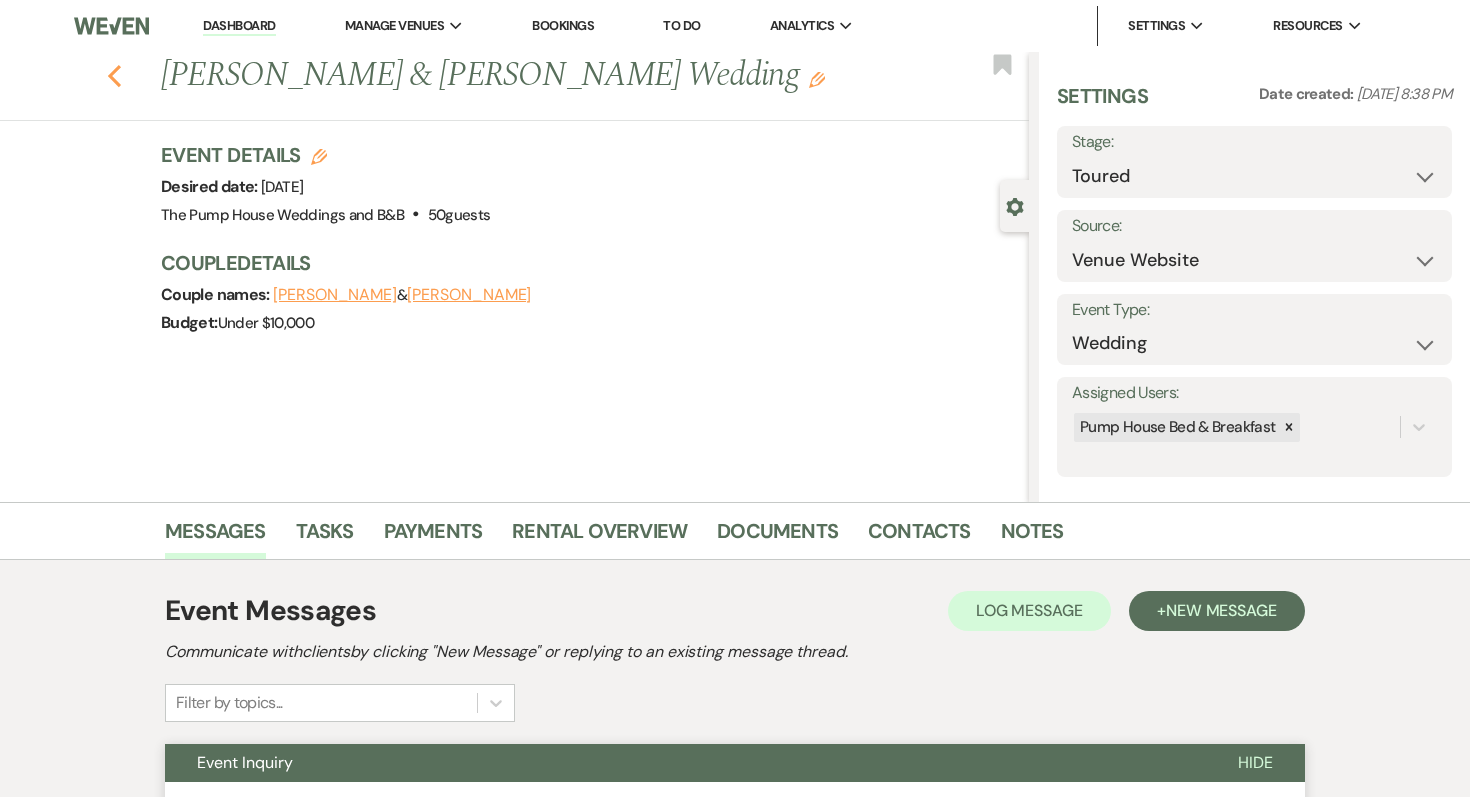 click on "Previous" 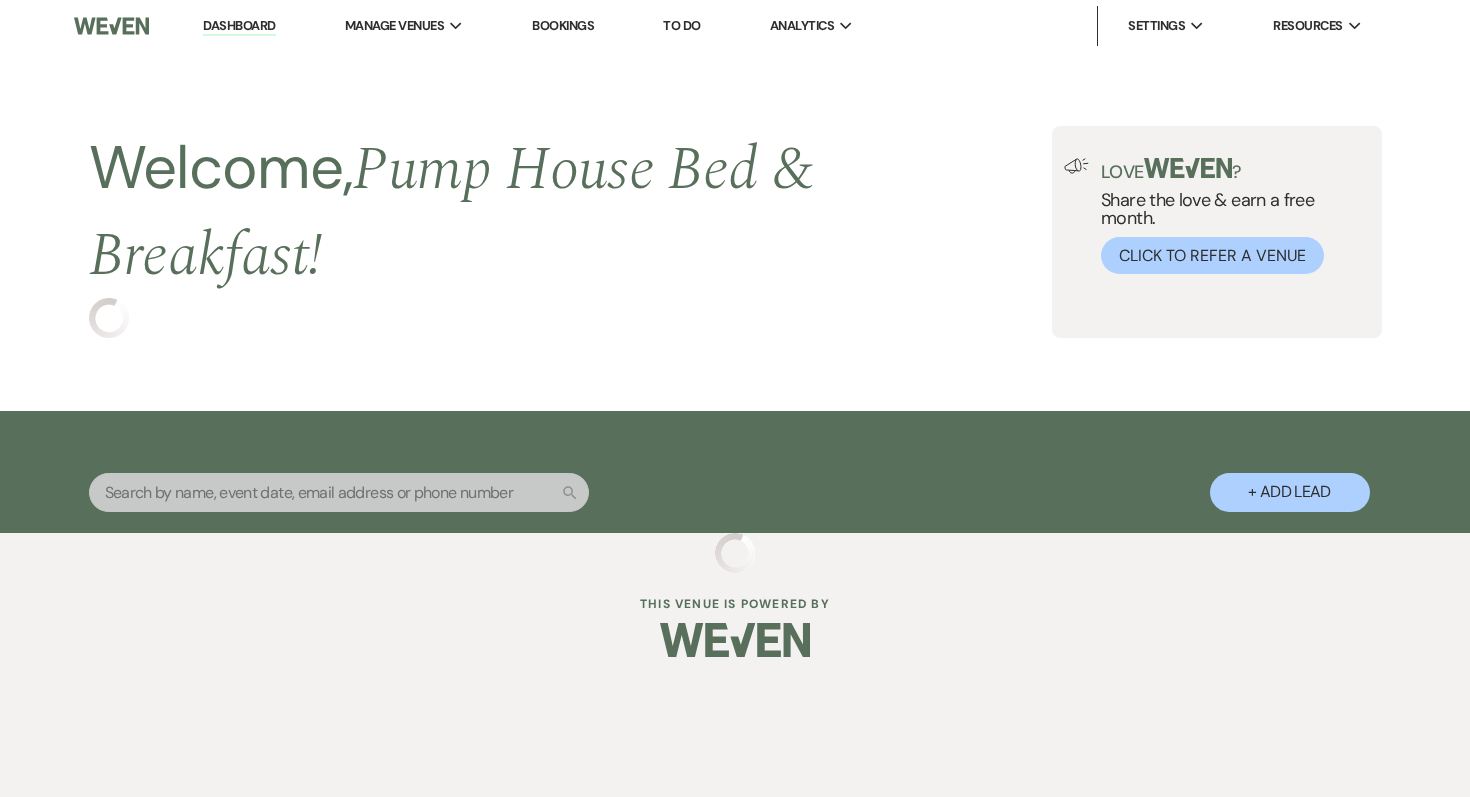 select on "5" 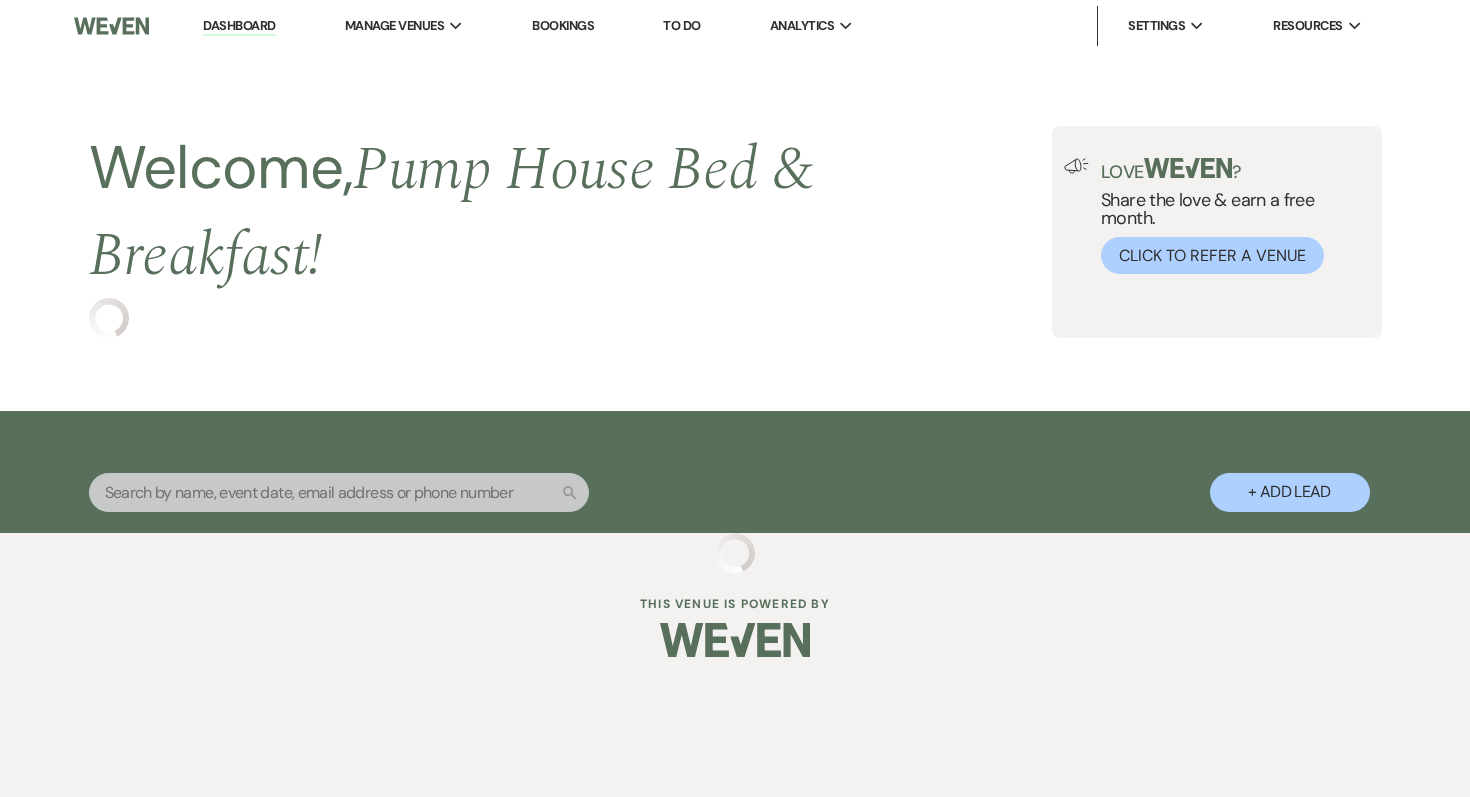 select on "5" 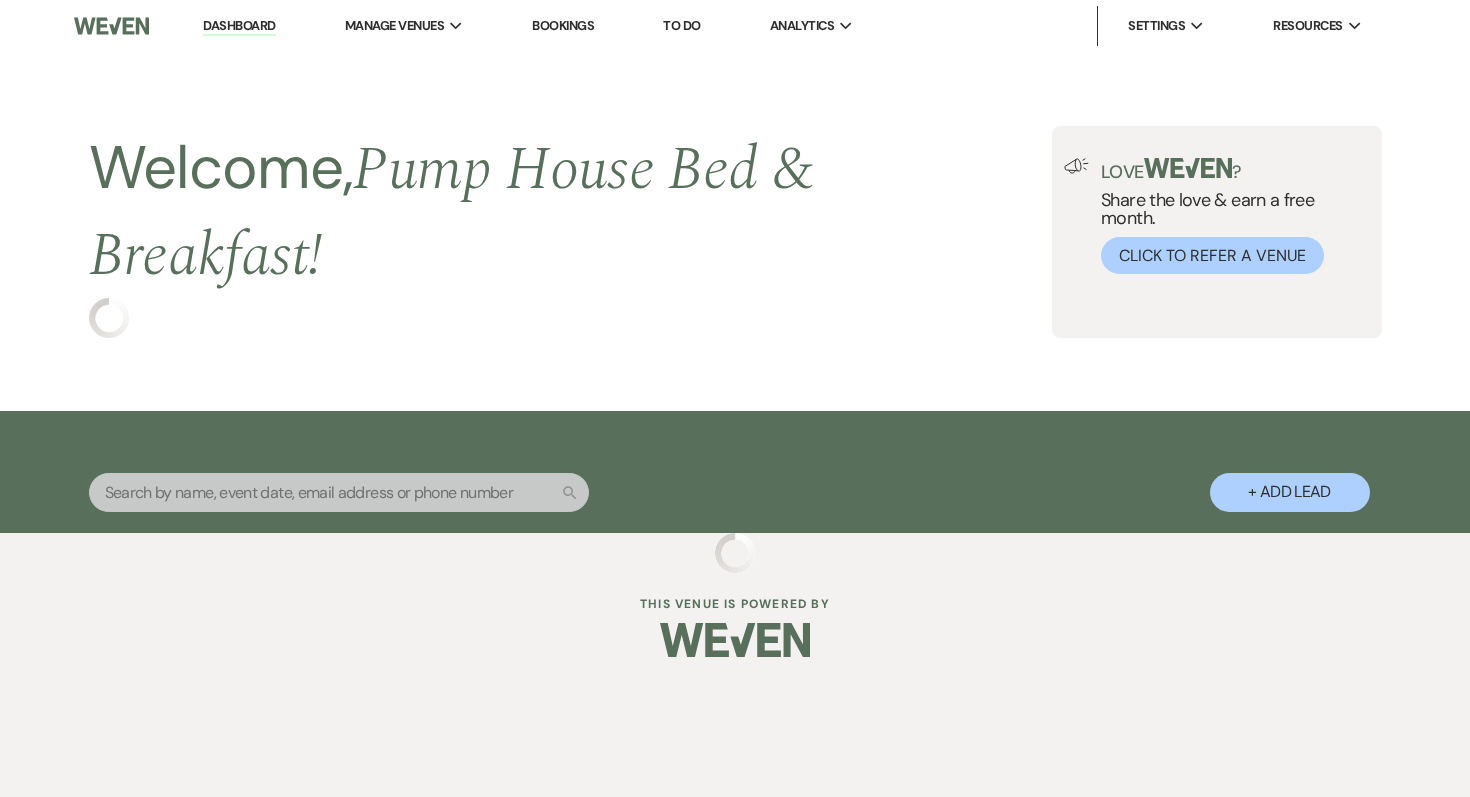 select on "5" 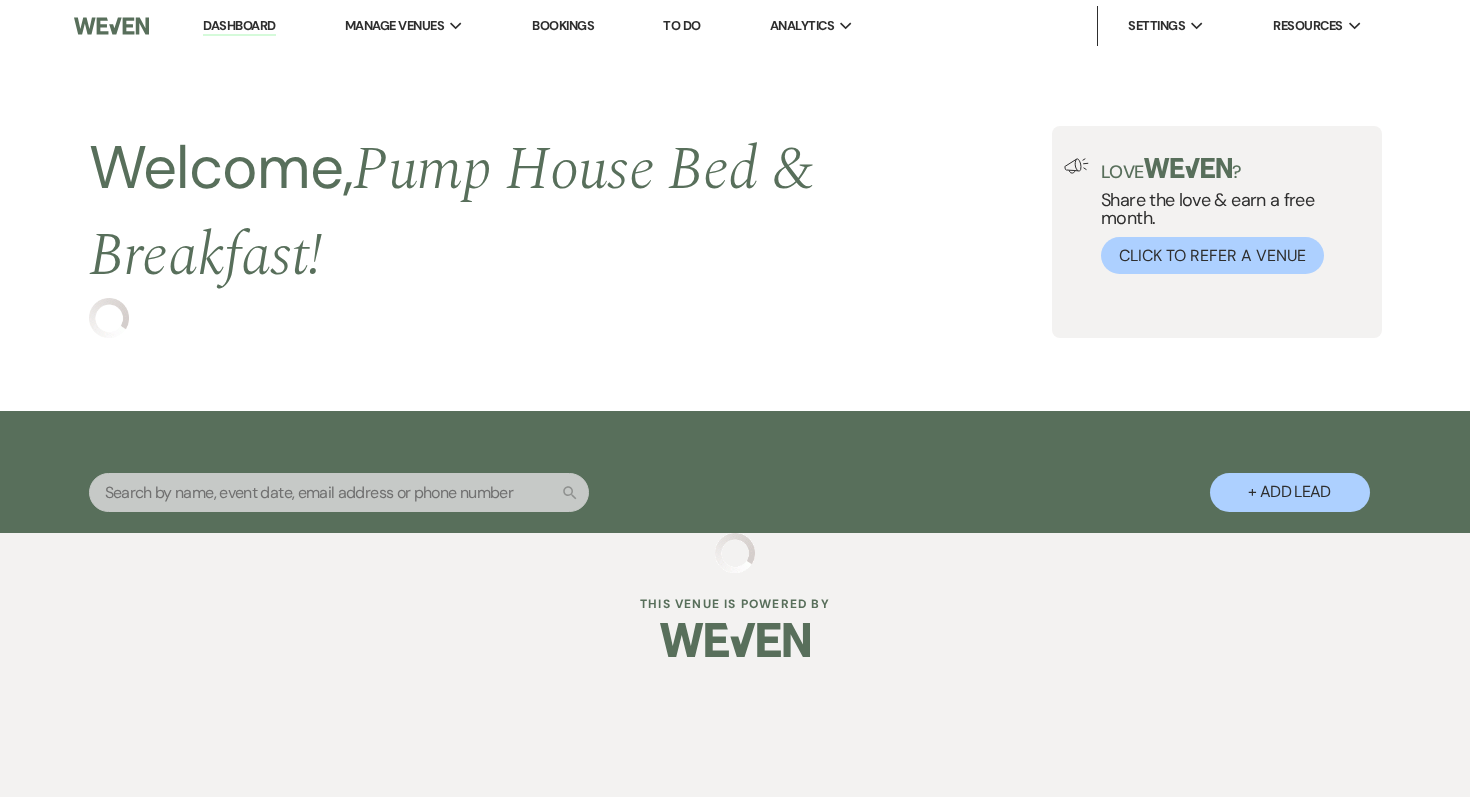 select on "5" 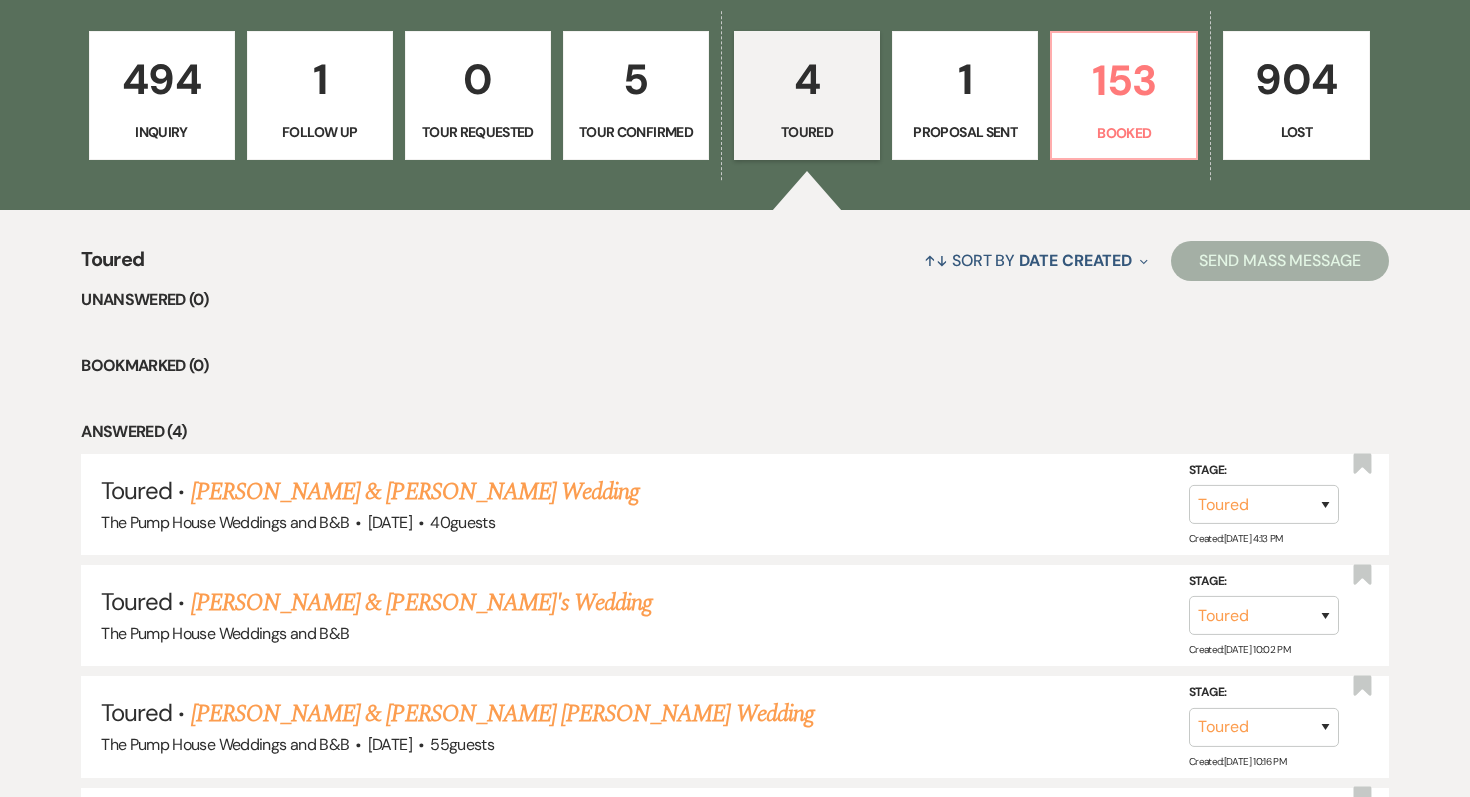 scroll, scrollTop: 561, scrollLeft: 0, axis: vertical 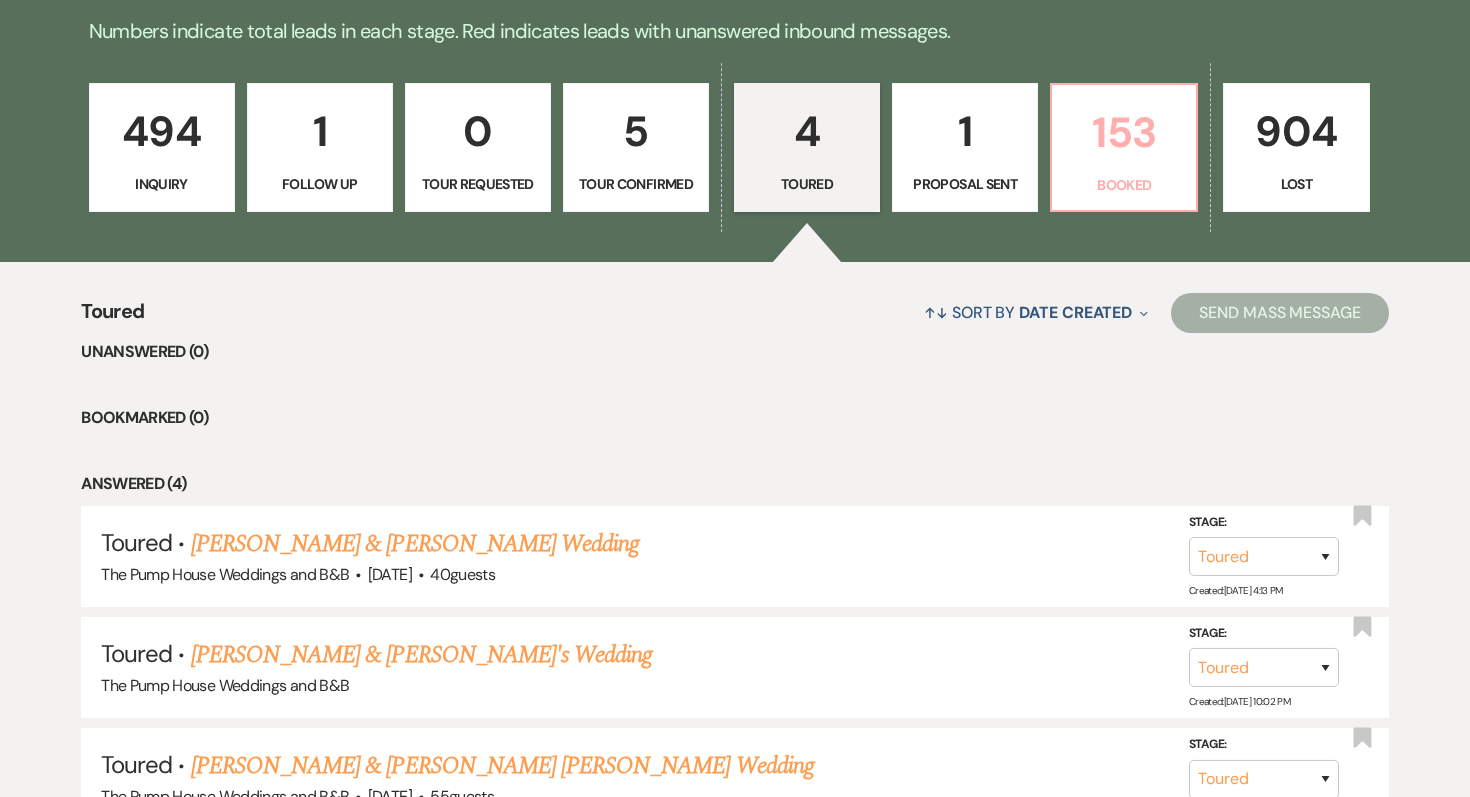 click on "153" at bounding box center [1124, 132] 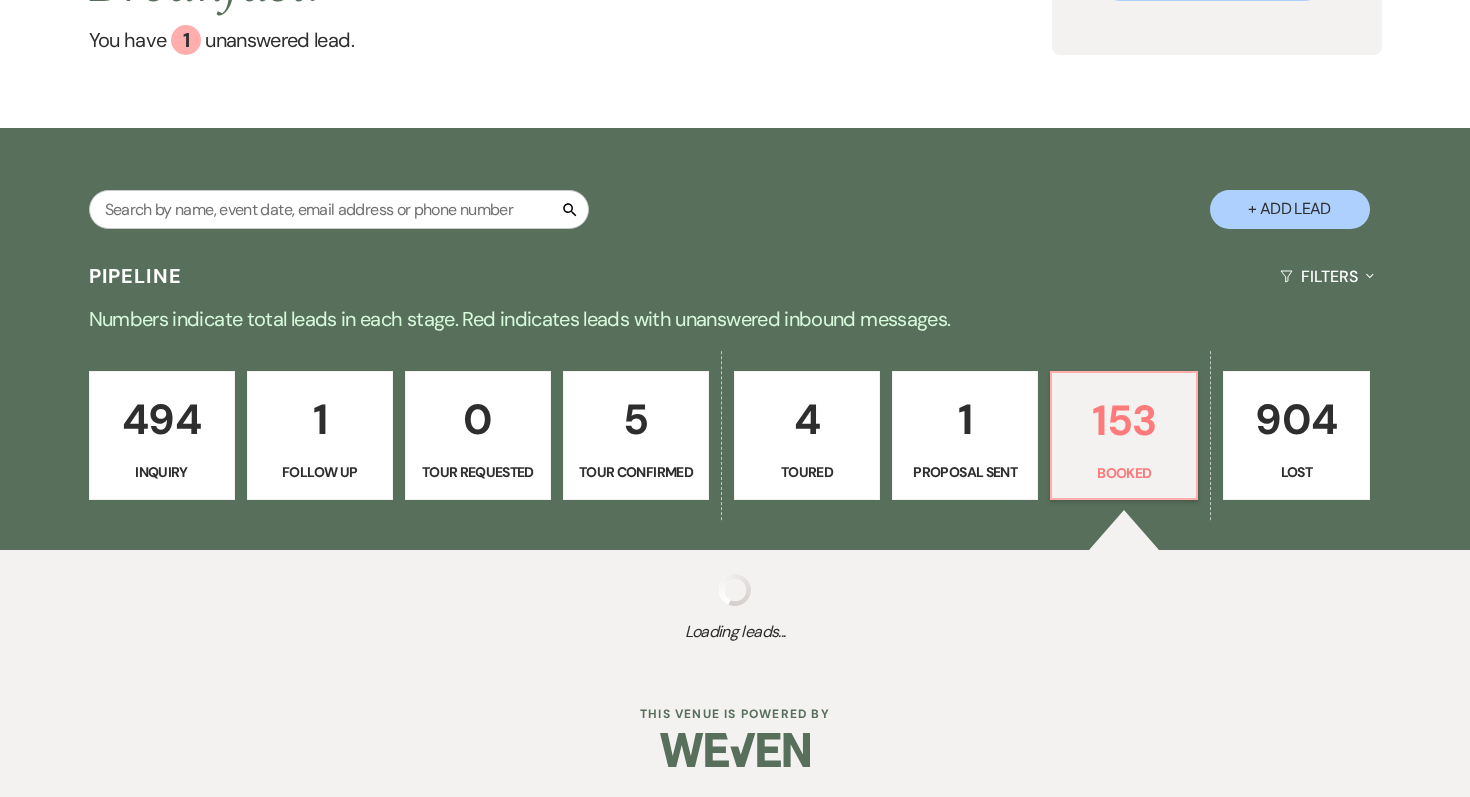 scroll, scrollTop: 561, scrollLeft: 0, axis: vertical 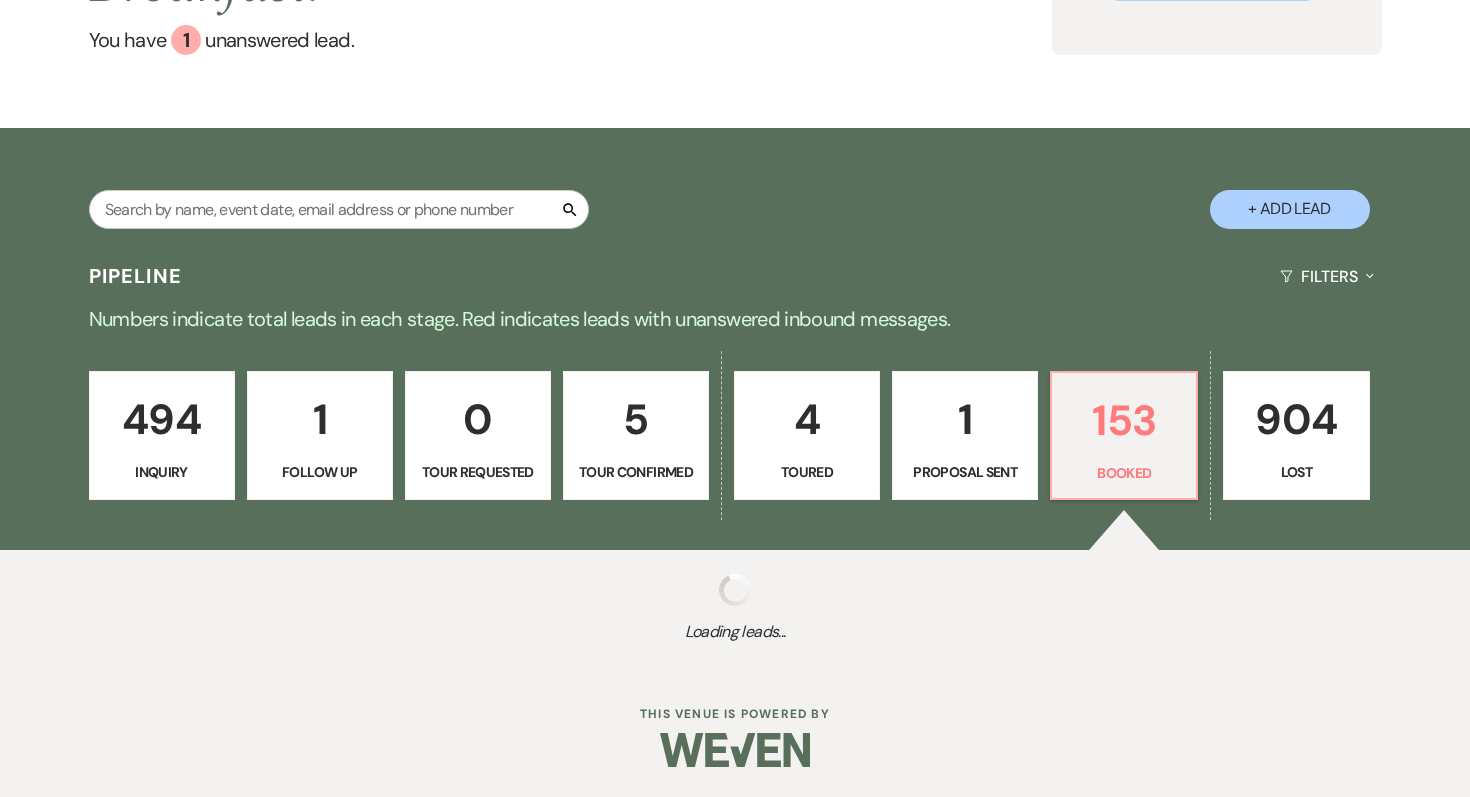 select on "7" 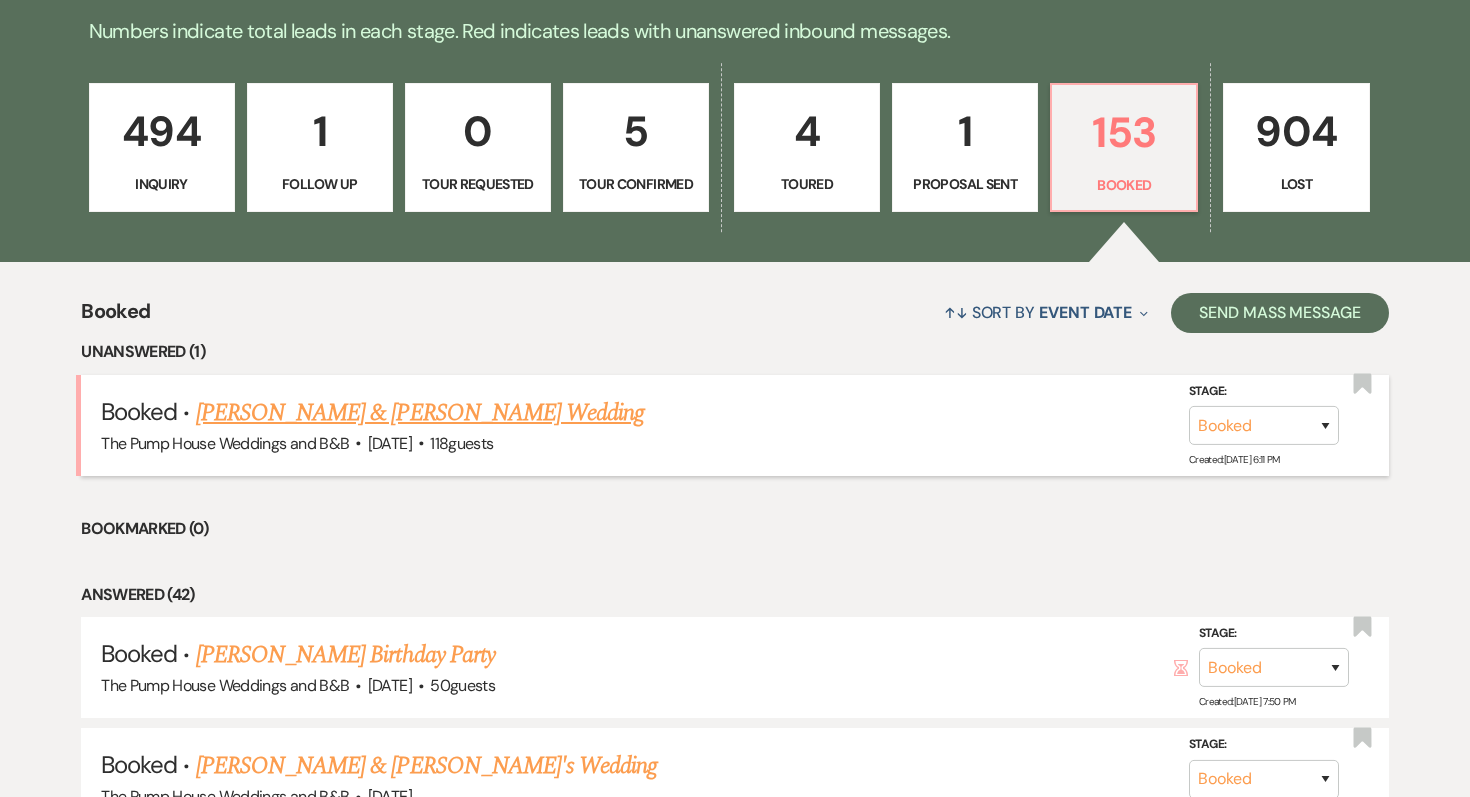 click on "[PERSON_NAME] & [PERSON_NAME] Wedding" at bounding box center (420, 413) 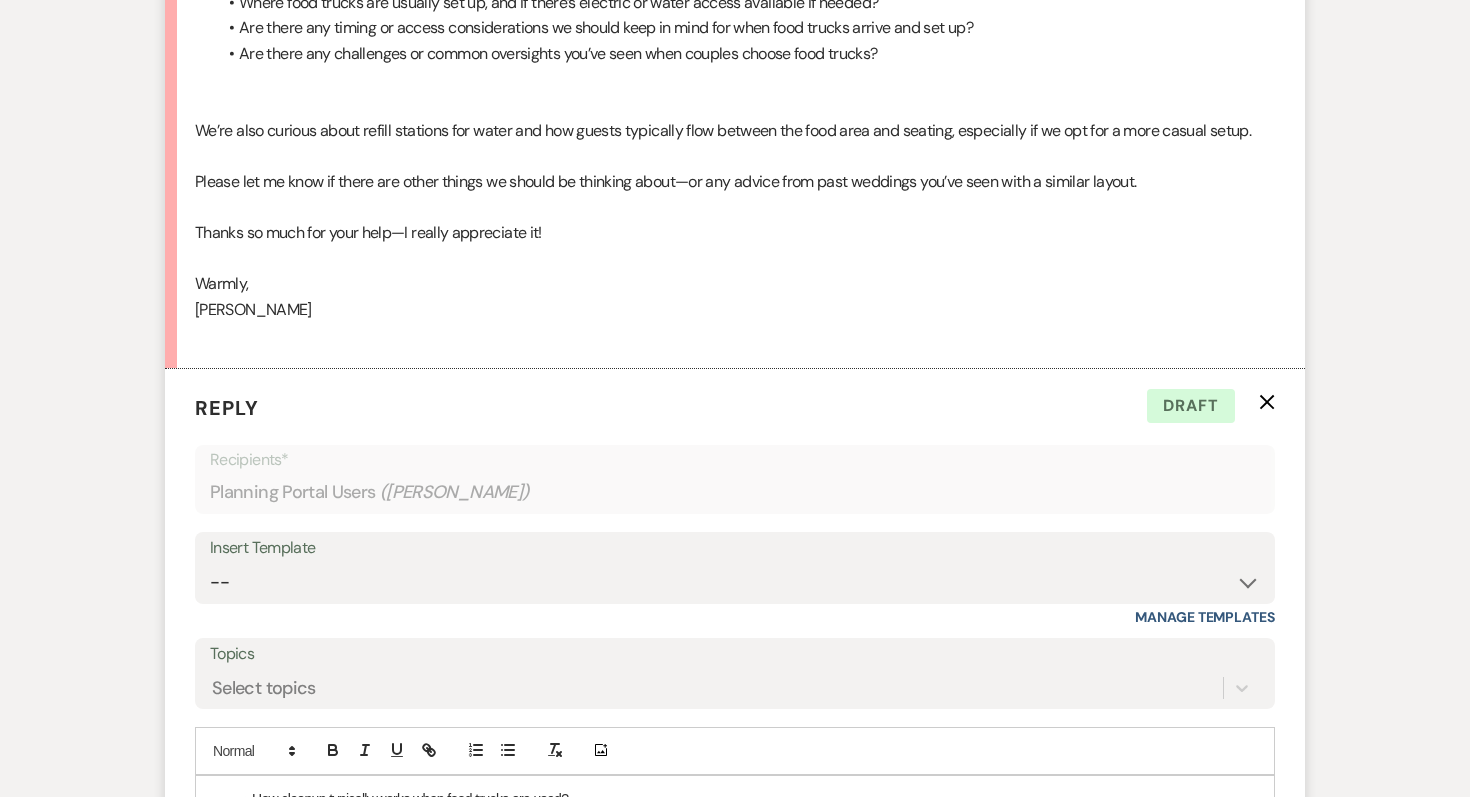 scroll, scrollTop: 925, scrollLeft: 0, axis: vertical 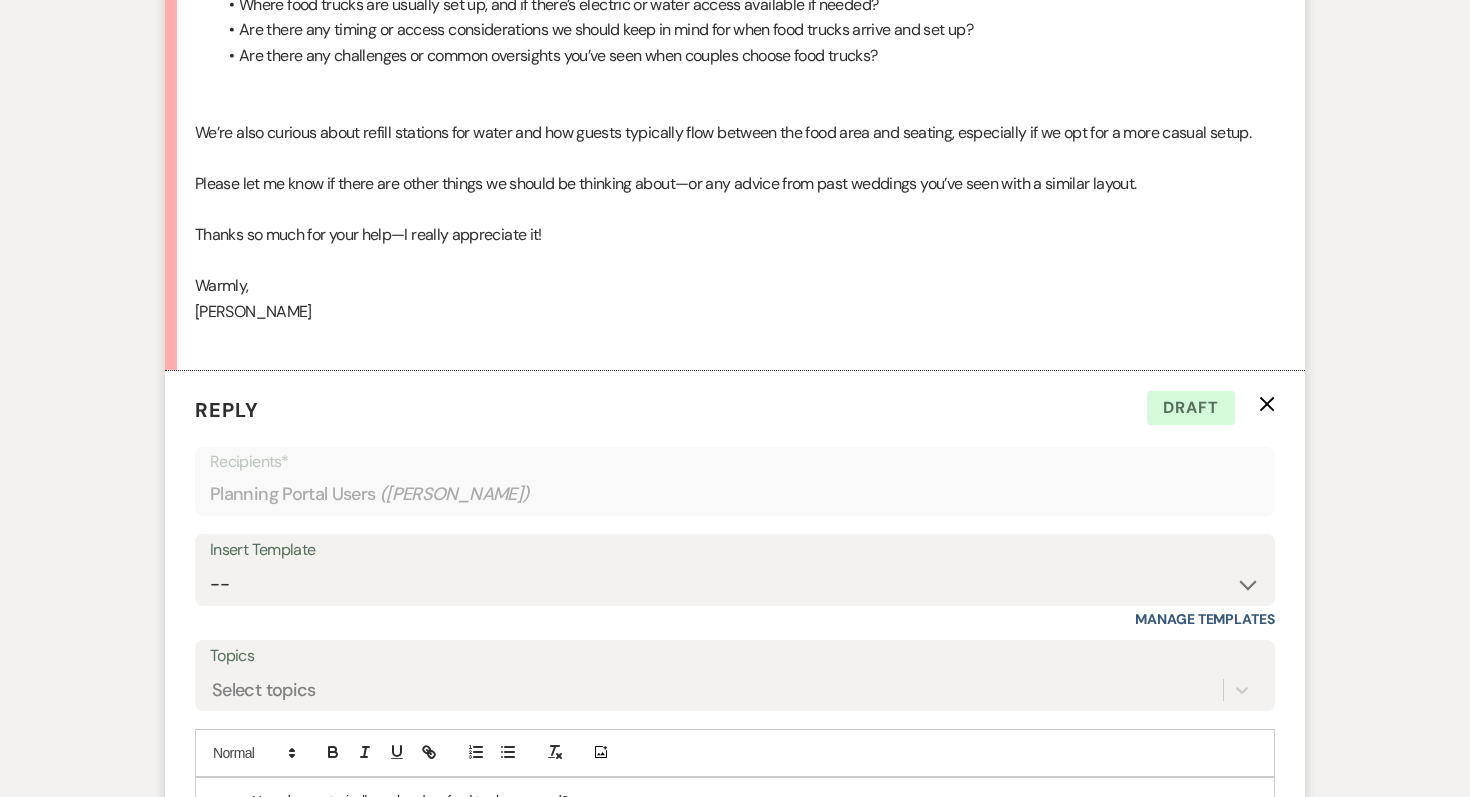 click on "[PERSON_NAME]" at bounding box center [735, 312] 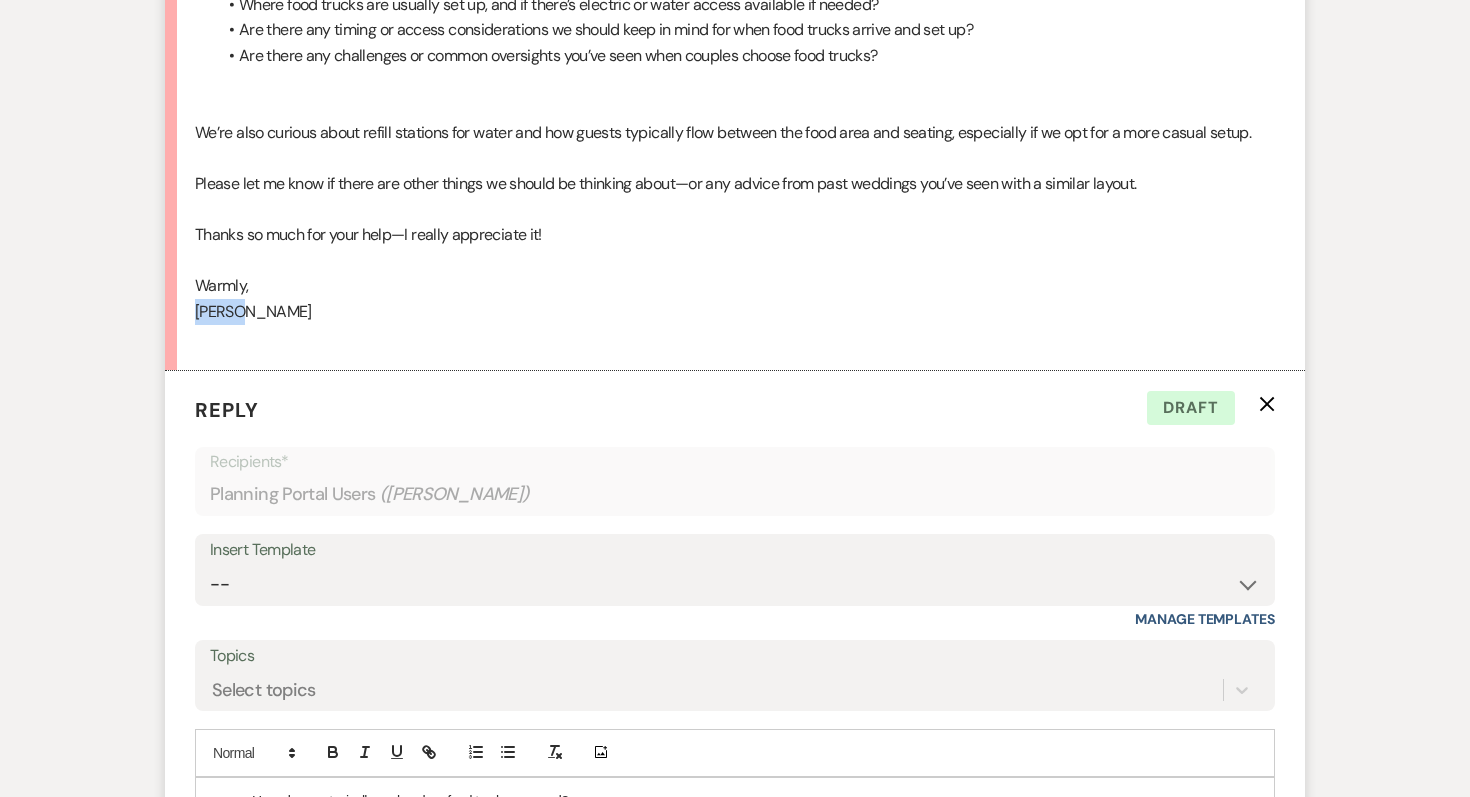 click on "[PERSON_NAME]" at bounding box center [735, 312] 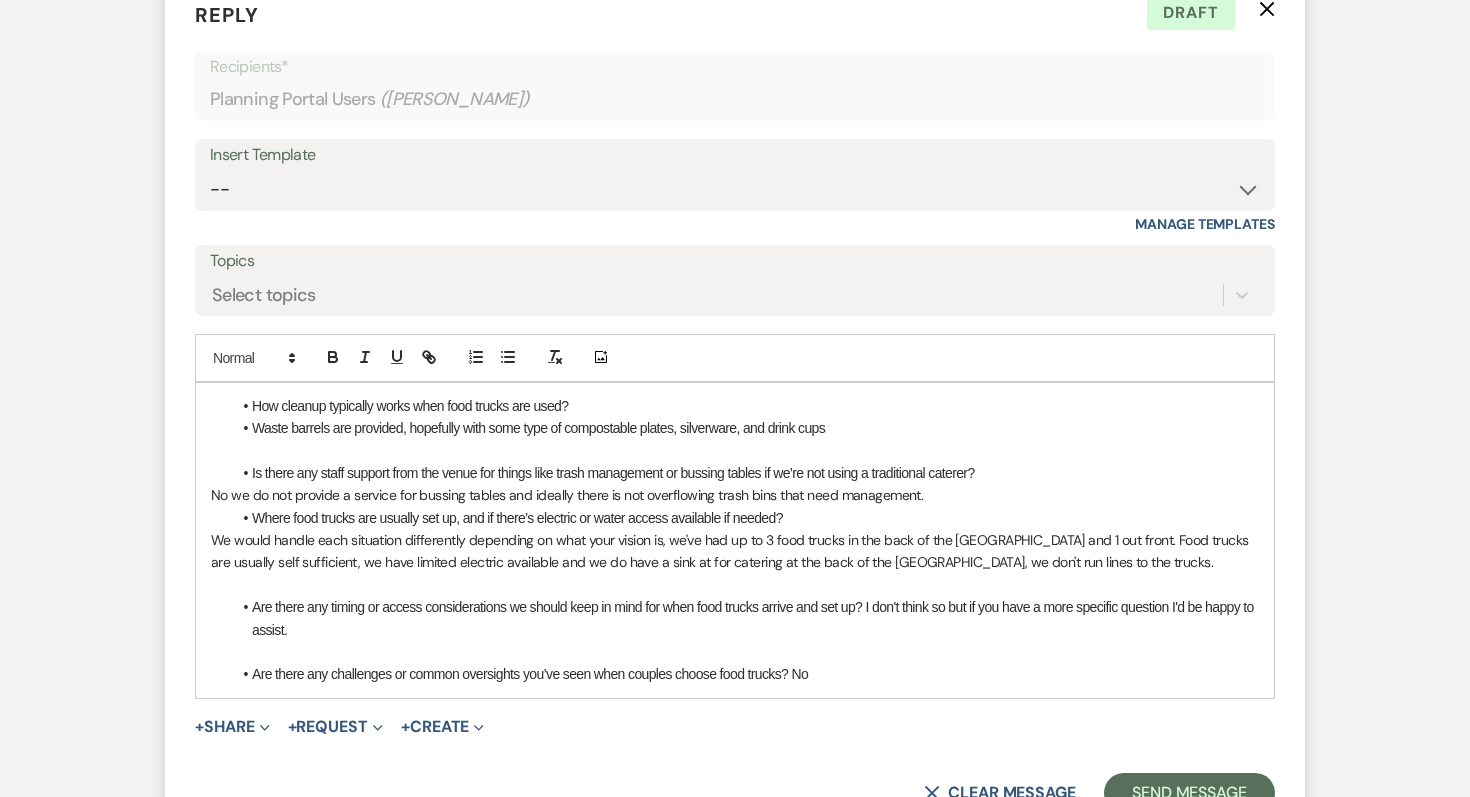 scroll, scrollTop: 1391, scrollLeft: 0, axis: vertical 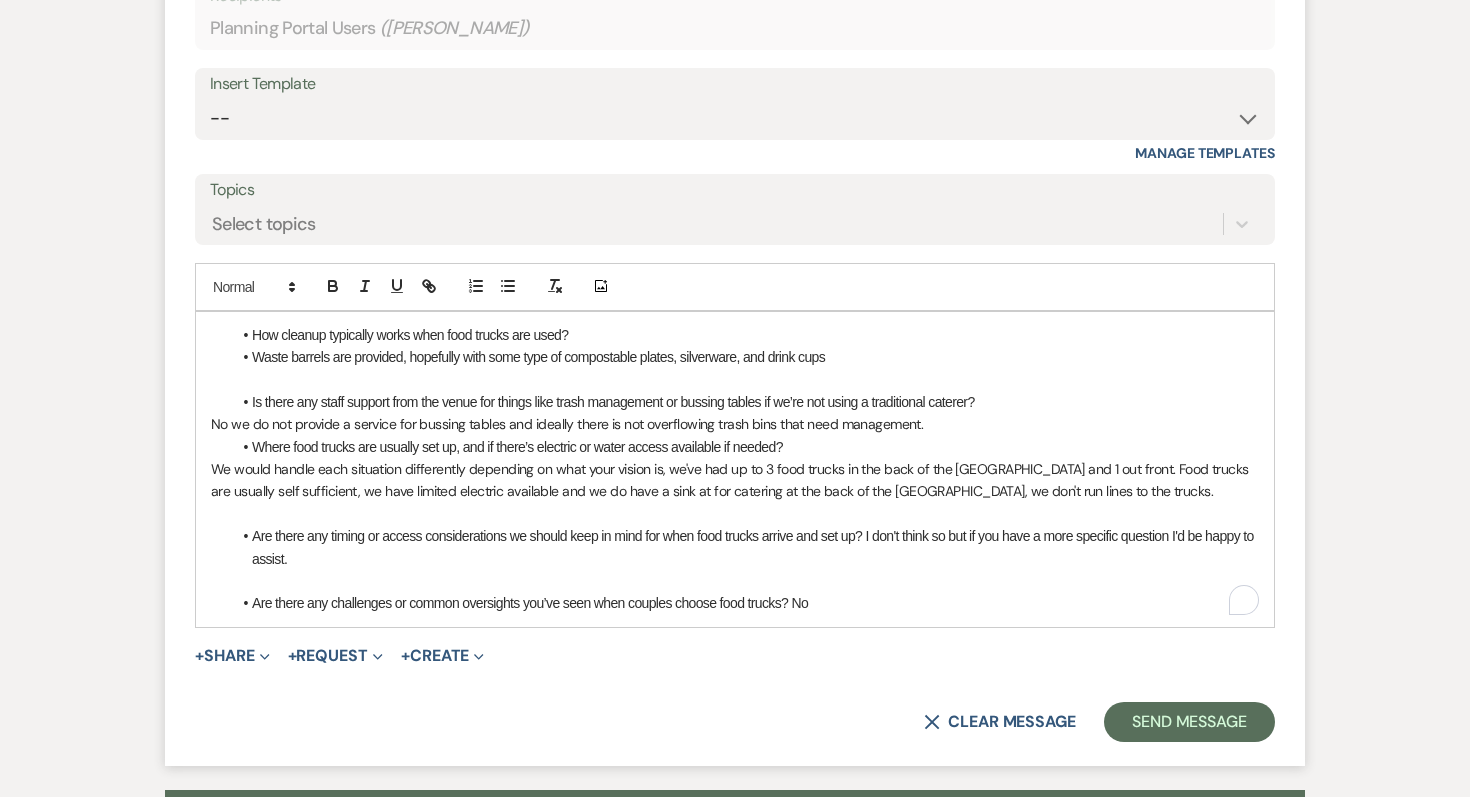 click on "How cleanup typically works when food trucks are used? Waste barrels are provided, hopefully with some type of compostable plates, silverware, and drink cups Is there any staff support from the venue for things like trash management or bussing tables if we’re not using a traditional caterer? No we do not provide a service for bussing tables and ideally there is not overflowing trash bins that need management. Where food trucks are usually set up, and if there’s electric or water access available if needed? We would handle each situation differently depending on what your vision is, we've had up to 3 food trucks in the back of the [GEOGRAPHIC_DATA] and 1 out front. Food trucks are usually self sufficient, we have limited electric available and we do have a sink at for catering at the back of the [GEOGRAPHIC_DATA], we don't run lines to the trucks. Are there any challenges or common oversights you’ve seen when couples choose food trucks? No" at bounding box center [735, 469] 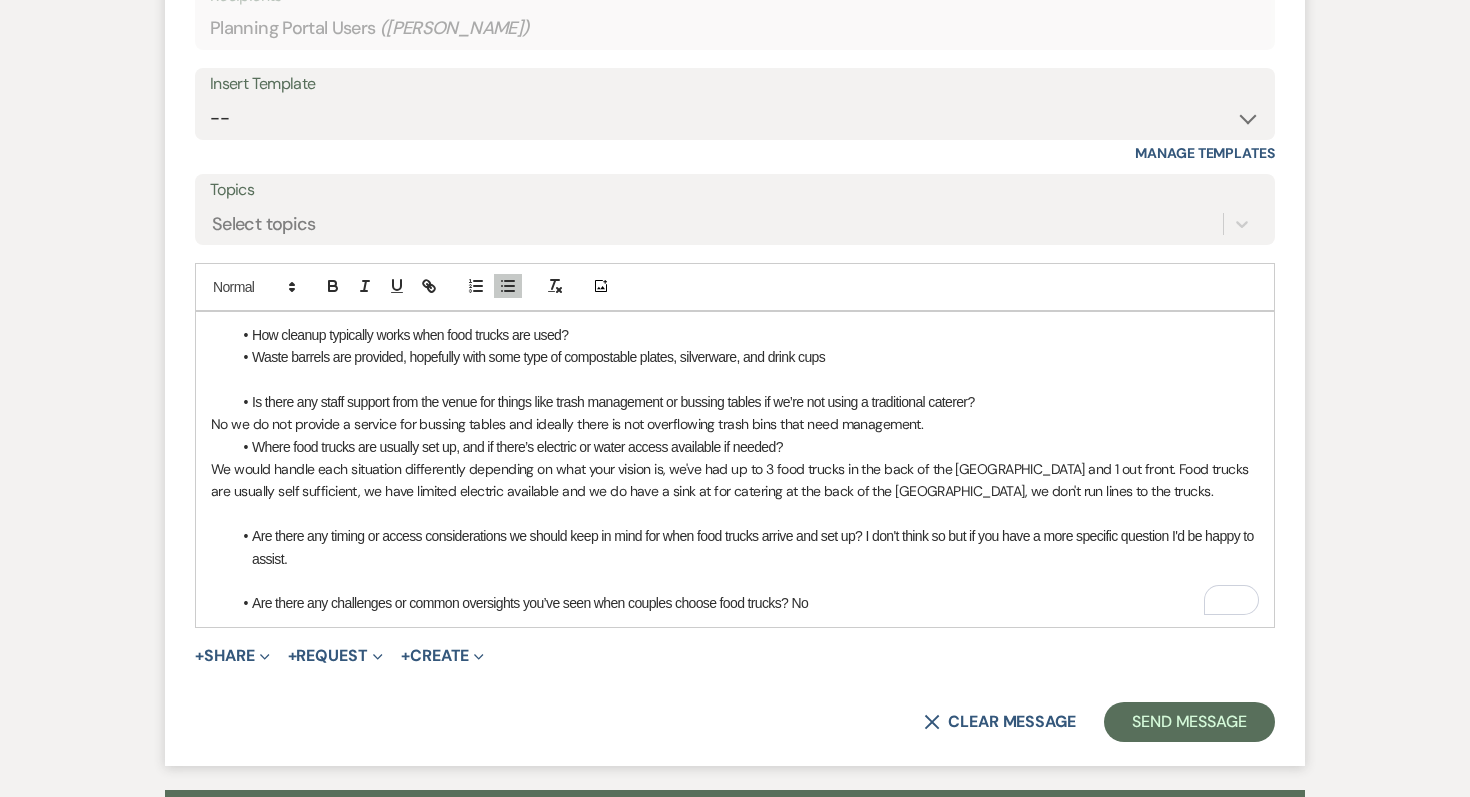 click on "How cleanup typically works when food trucks are used? Waste barrels are provided, hopefully with some type of compostable plates, silverware, and drink cups Is there any staff support from the venue for things like trash management or bussing tables if we’re not using a traditional caterer? No we do not provide a service for bussing tables and ideally there is not overflowing trash bins that need management. Where food trucks are usually set up, and if there’s electric or water access available if needed? We would handle each situation differently depending on what your vision is, we've had up to 3 food trucks in the back of the [GEOGRAPHIC_DATA] and 1 out front. Food trucks are usually self sufficient, we have limited electric available and we do have a sink at for catering at the back of the [GEOGRAPHIC_DATA], we don't run lines to the trucks. Are there any challenges or common oversights you’ve seen when couples choose food trucks? No" at bounding box center (735, 469) 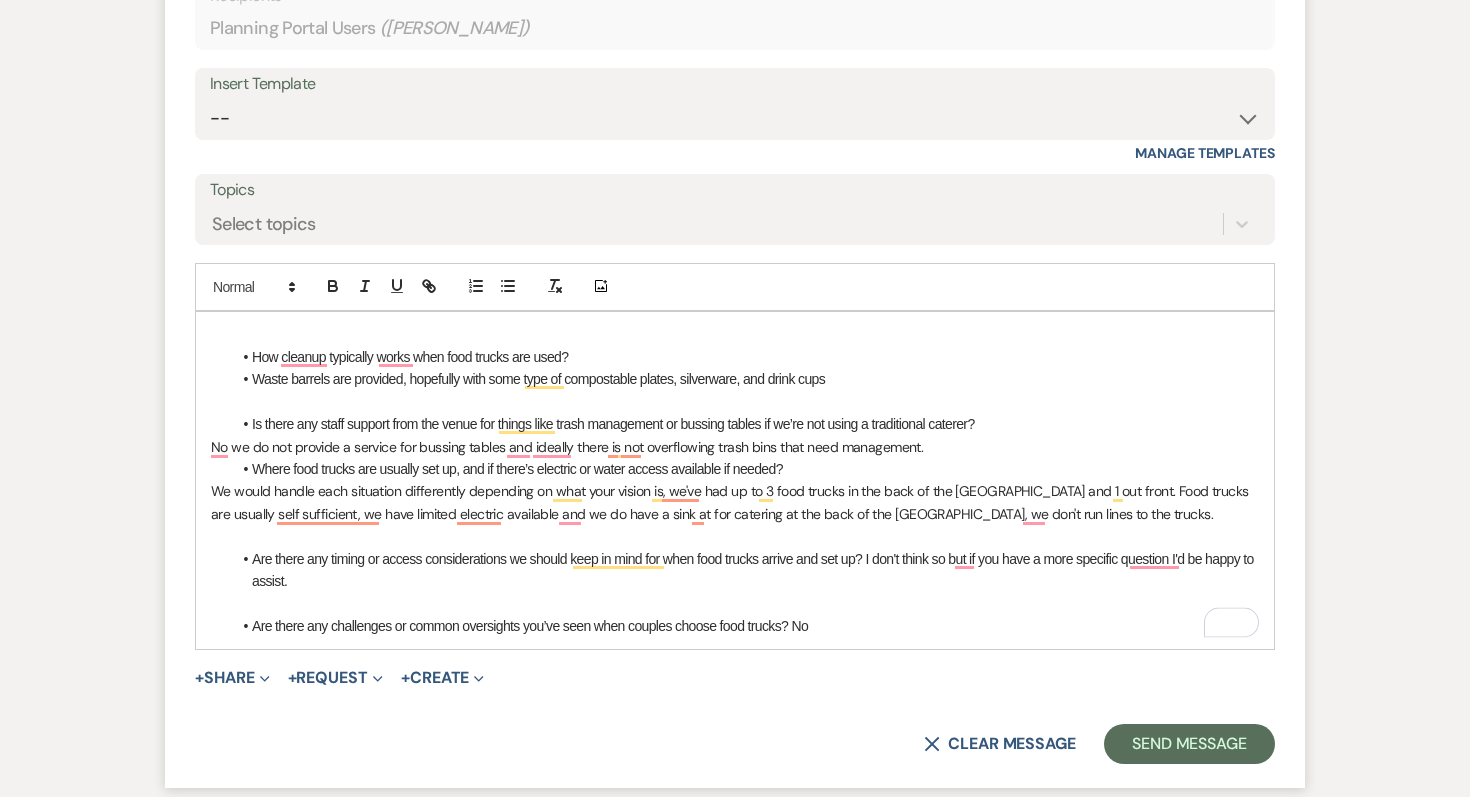 type 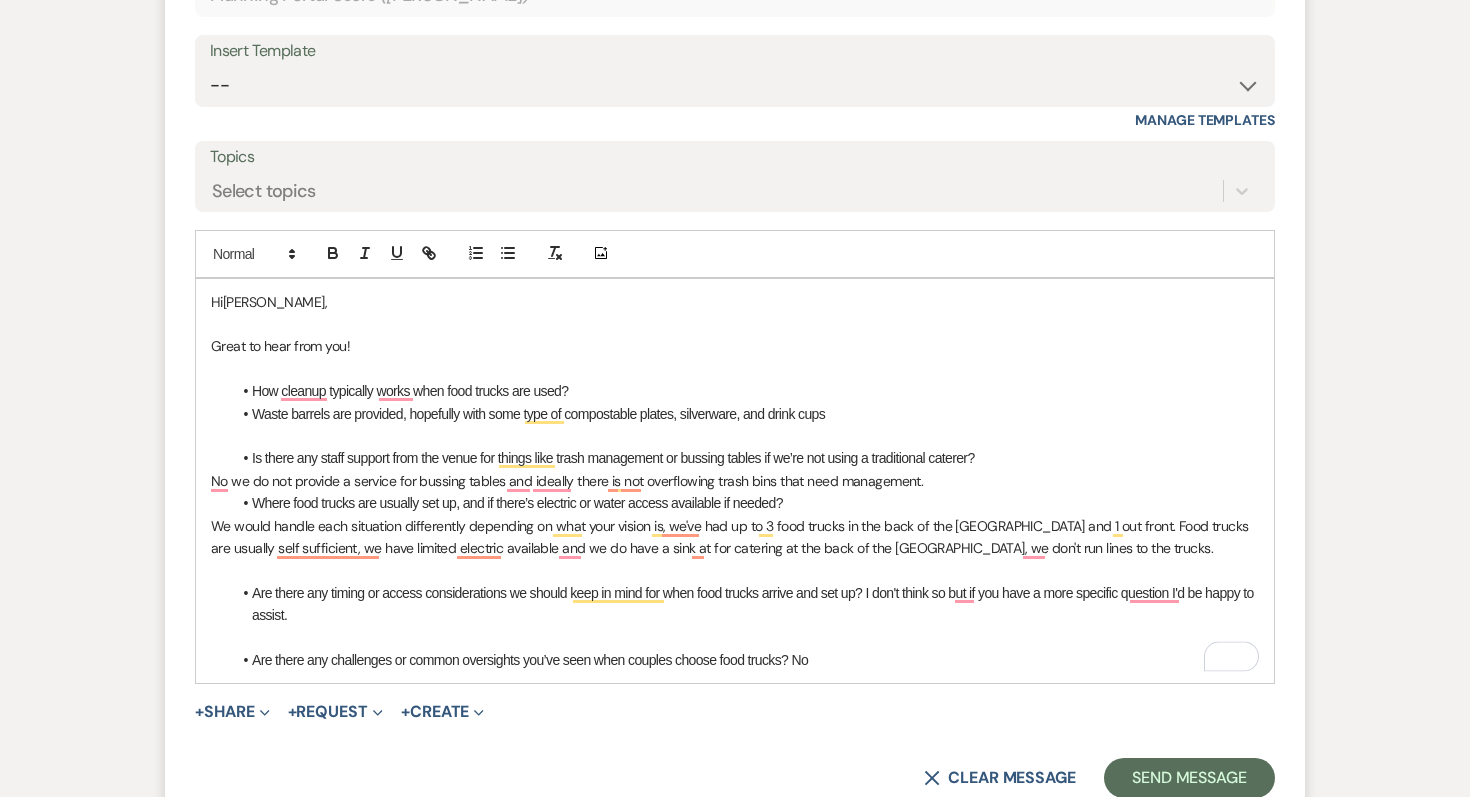 scroll, scrollTop: 1429, scrollLeft: 0, axis: vertical 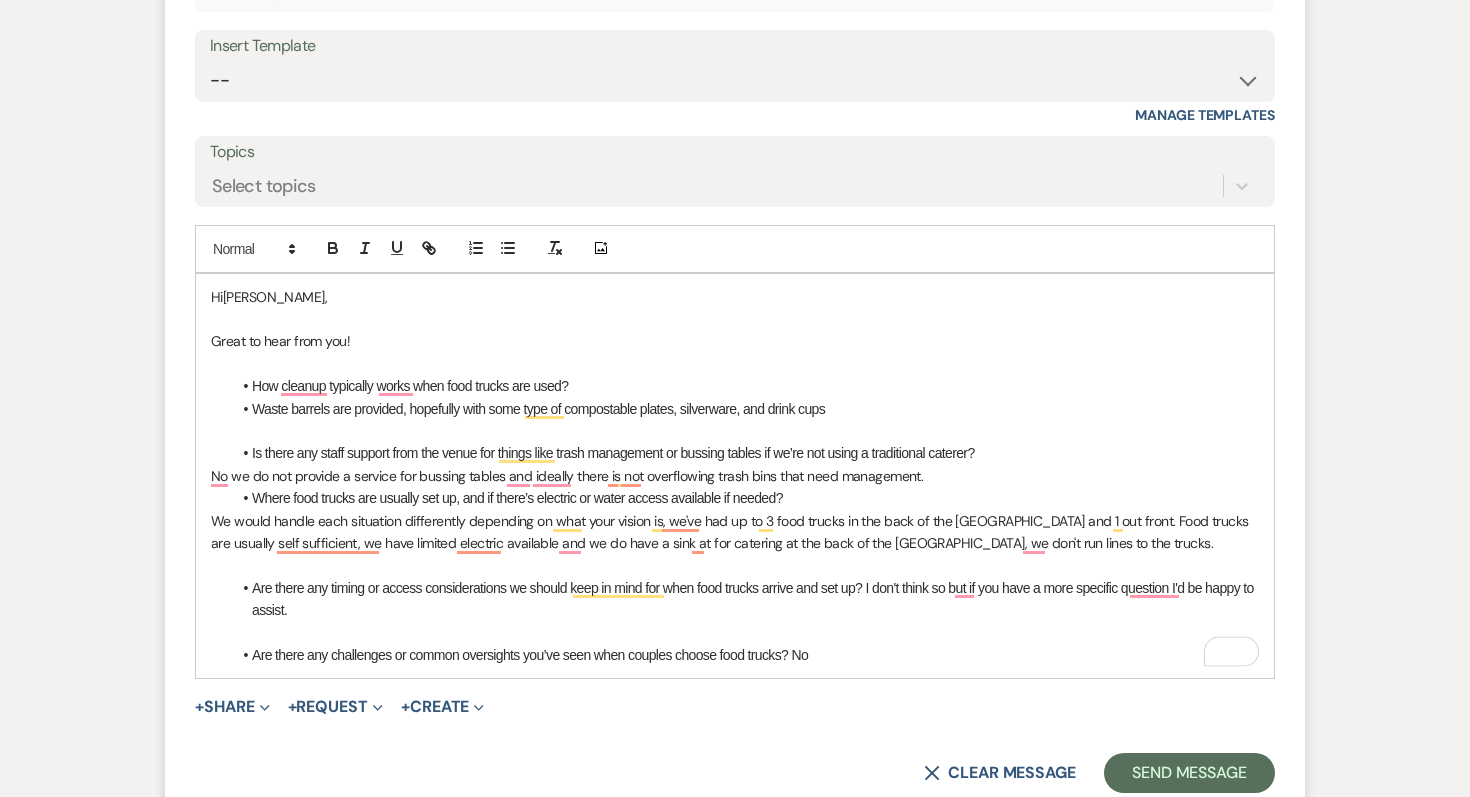 click on "How cleanup typically works when food trucks are used?" at bounding box center [745, 386] 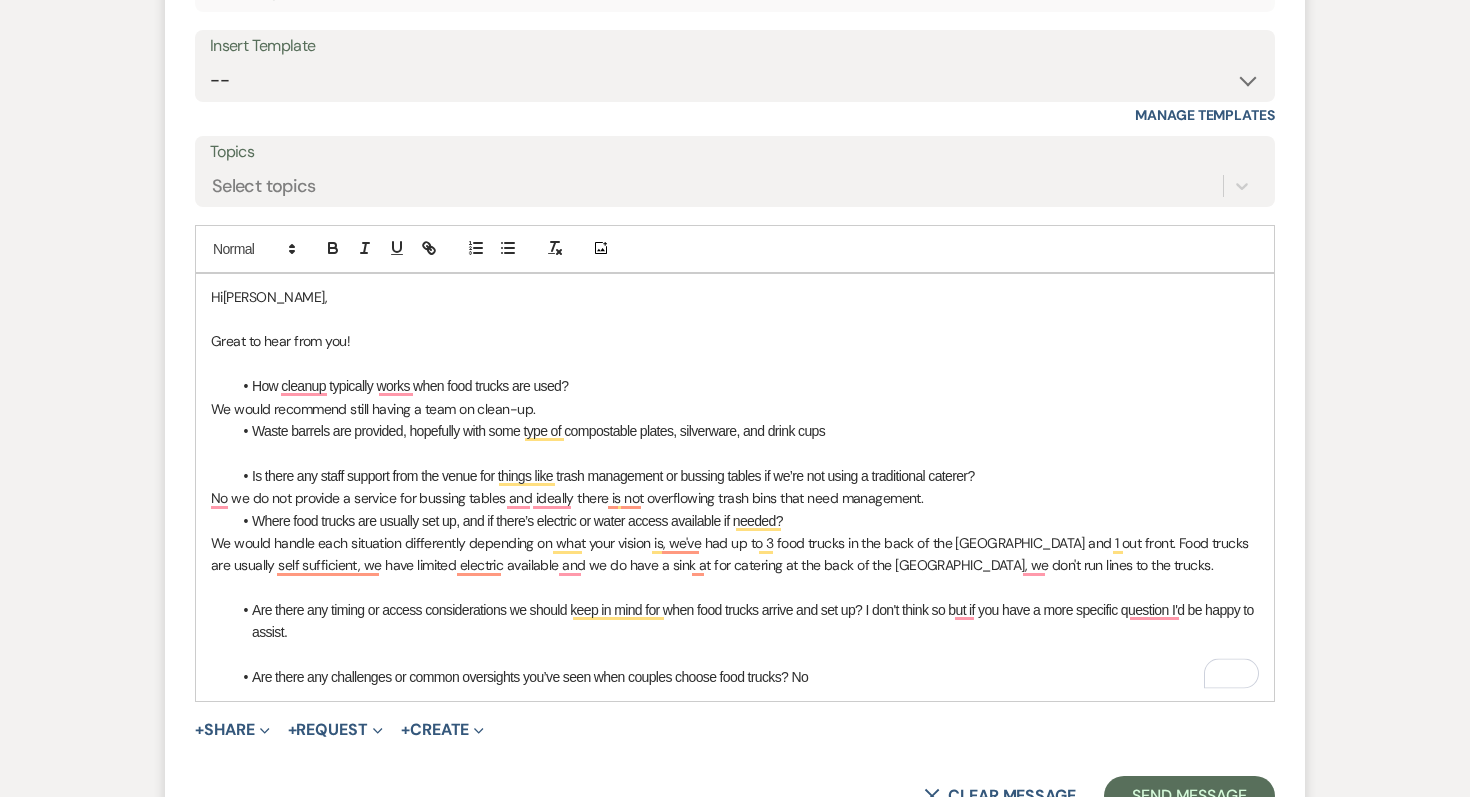 click on "We would recommend still having a team on clean-up." at bounding box center [735, 409] 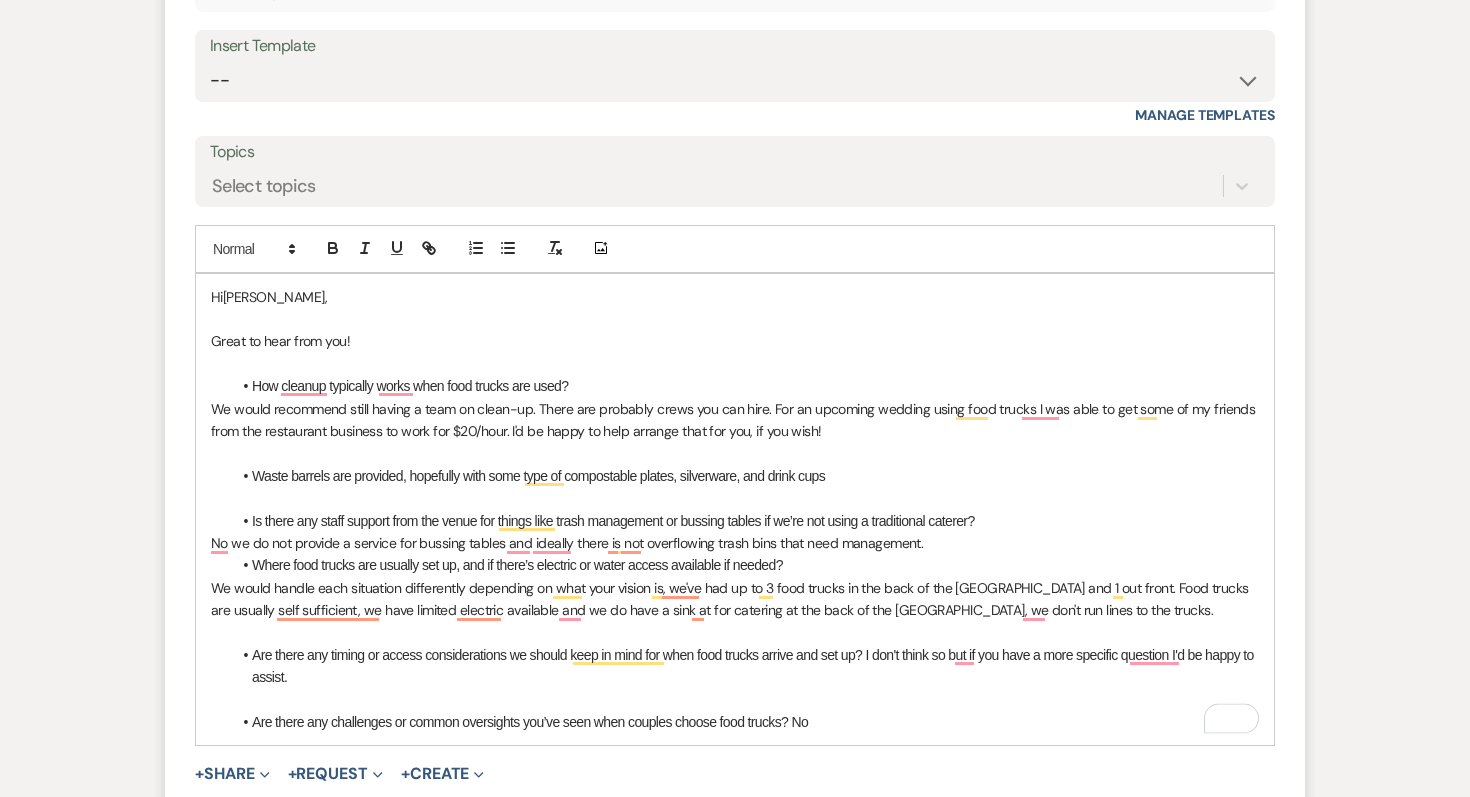 click on "We would recommend still having a team on clean-up. There are probably crews you can hire. For an upcoming wedding using food trucks I was able to get some of my friends from the restaurant business to work for $20/hour. I'd be happy to help arrange that for you, if you wish!" at bounding box center [735, 420] 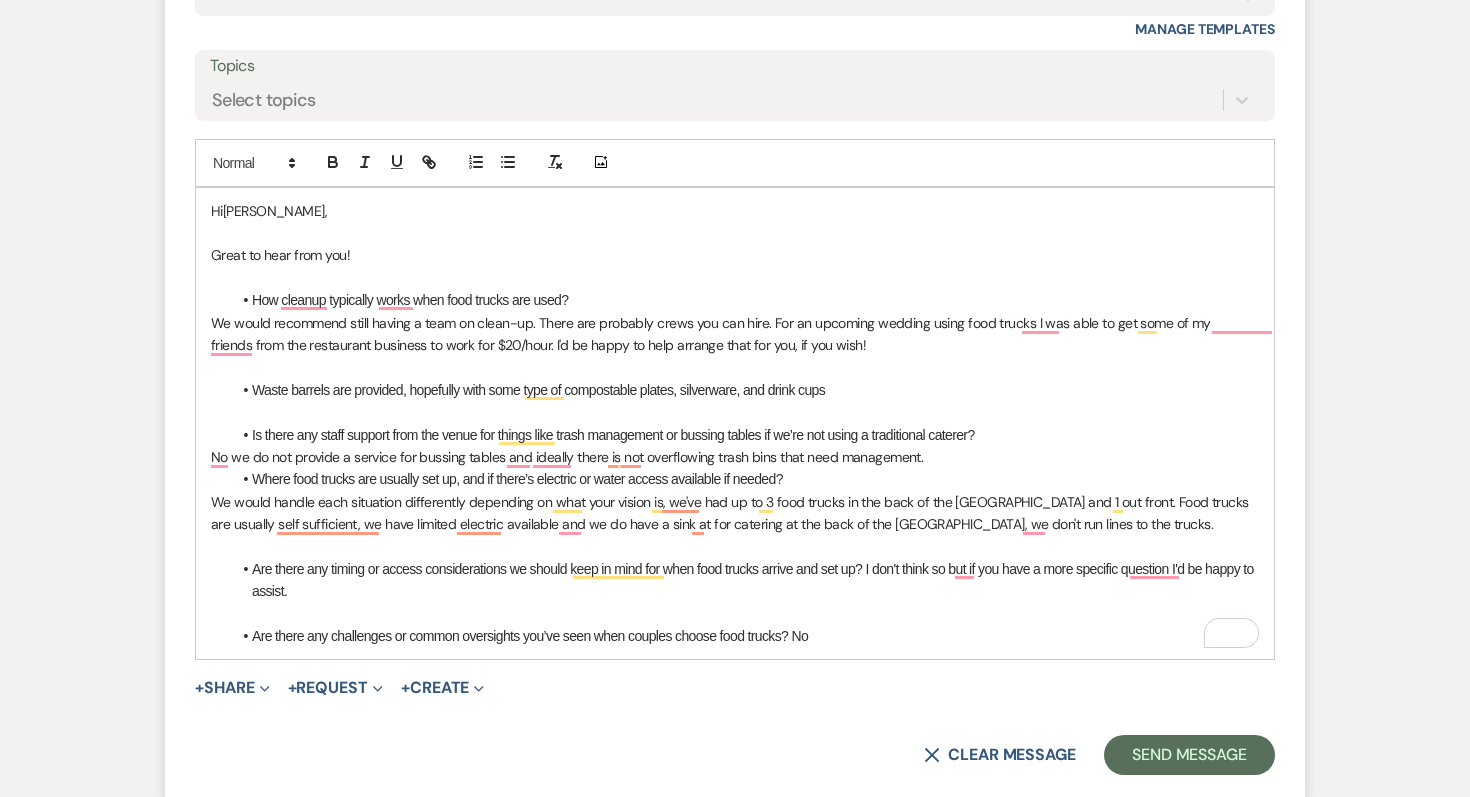 scroll, scrollTop: 1524, scrollLeft: 0, axis: vertical 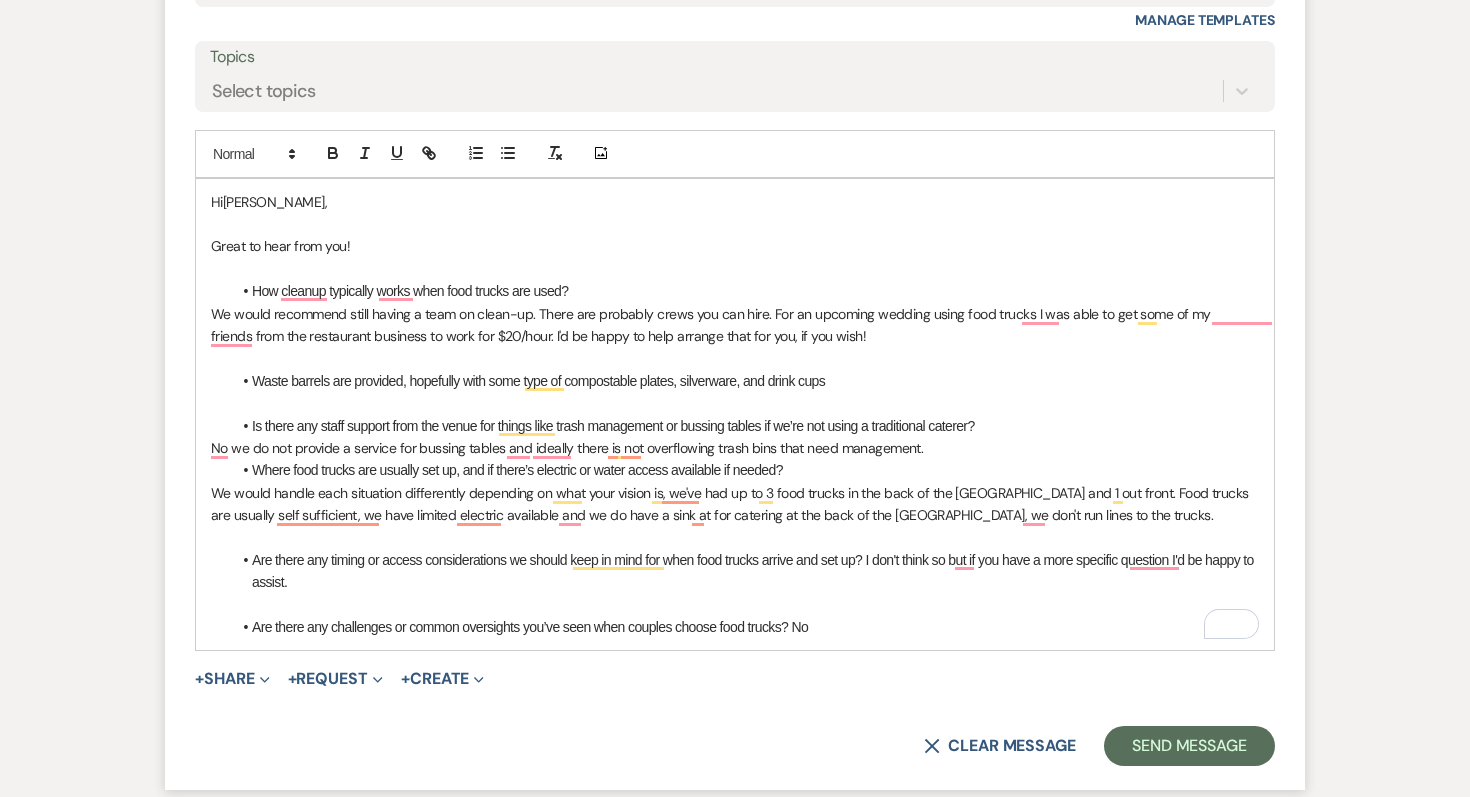 click on "Waste barrels are provided, hopefully with some type of compostable plates, silverware, and drink cups" at bounding box center (745, 381) 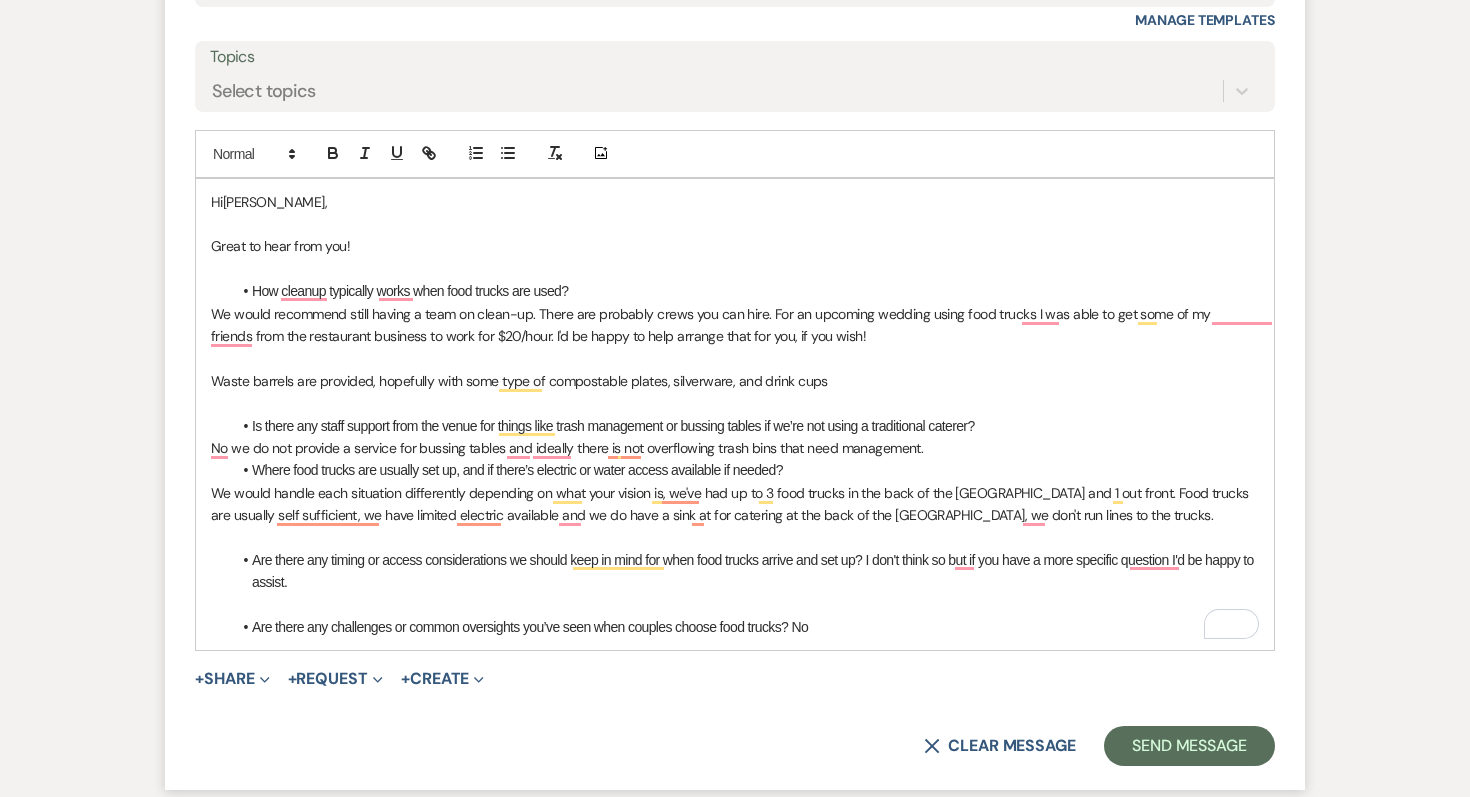click on "We would recommend still having a team on clean-up. There are probably crews you can hire. For an upcoming wedding using food trucks I was able to get some of my 	    		 friends from the restaurant business to work for $20/hour. I'd be happy to help arrange that for you, if you wish!" at bounding box center [735, 325] 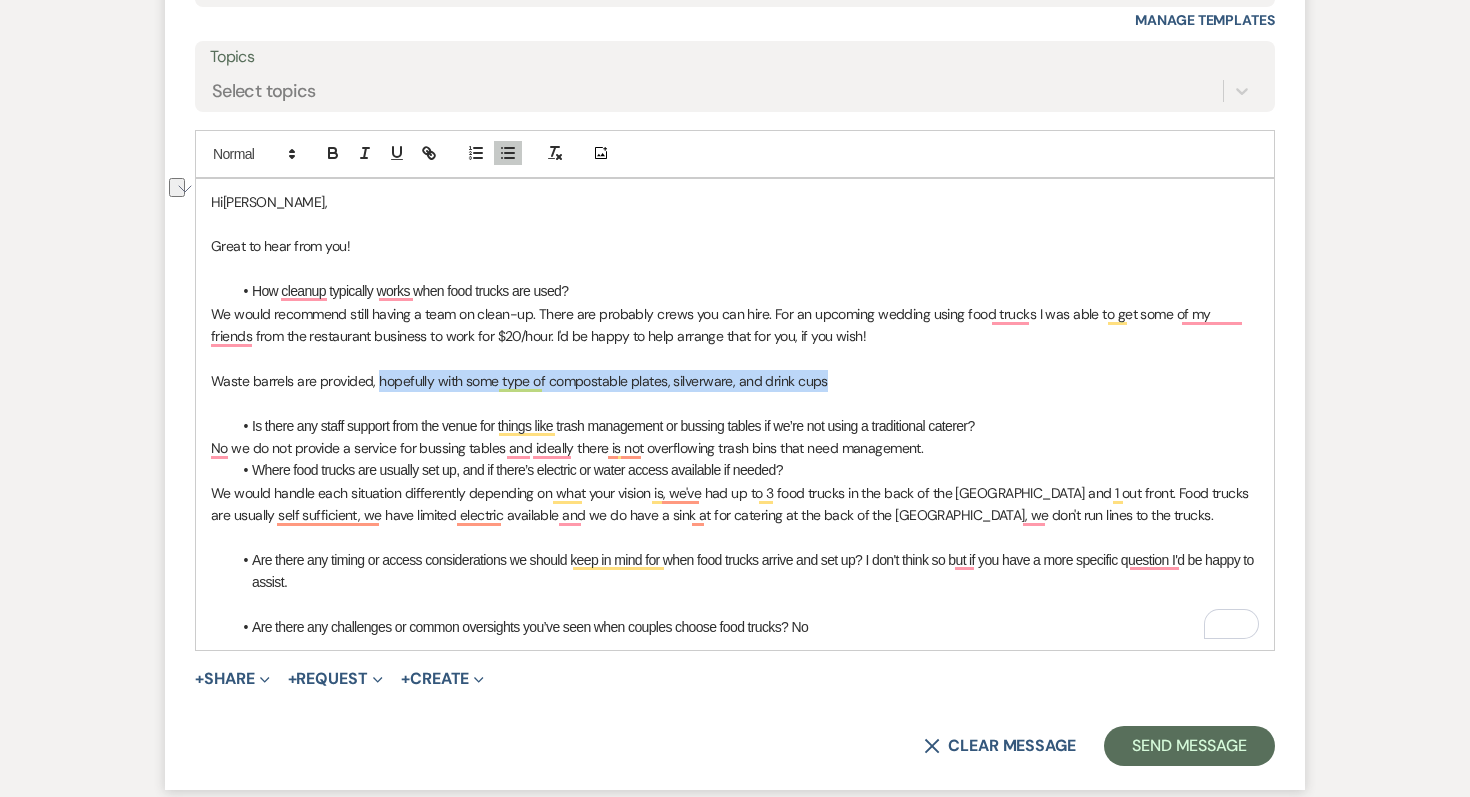 drag, startPoint x: 855, startPoint y: 378, endPoint x: 377, endPoint y: 385, distance: 478.05124 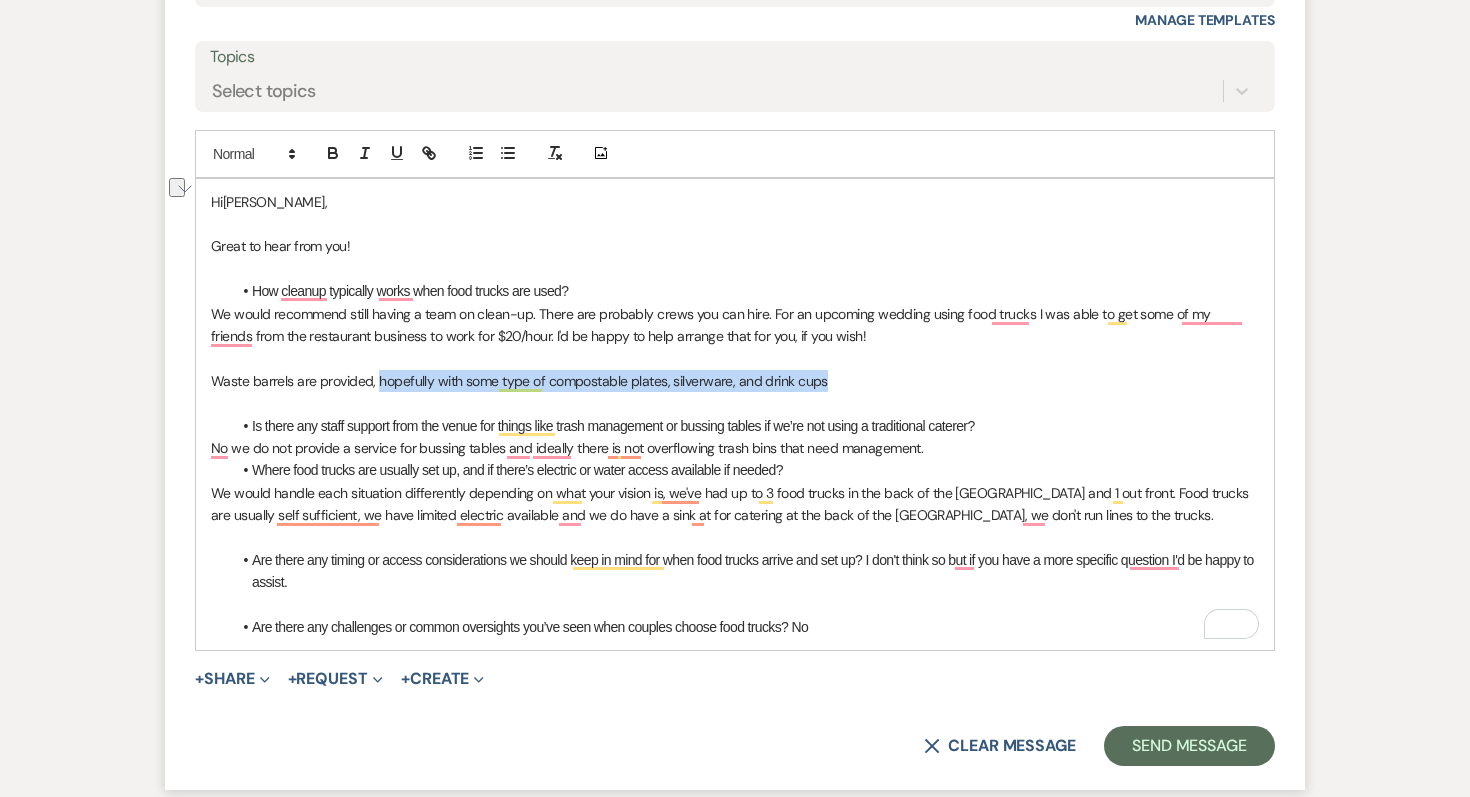 copy on "hopefully with some type of compostable plates, silverware, and drink cups" 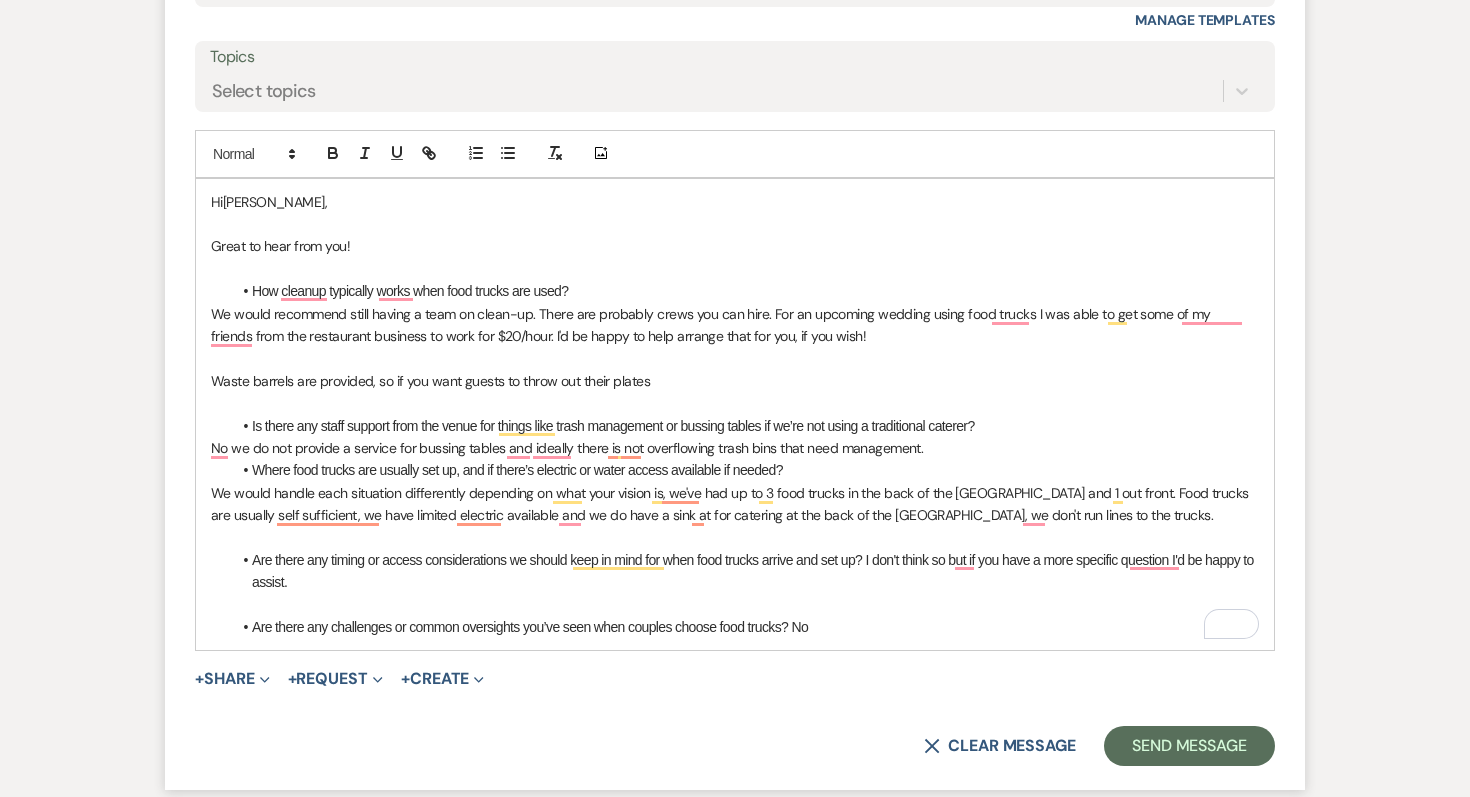 click on "Waste barrels are provided, so if you want guests to throw out their plates" at bounding box center [735, 381] 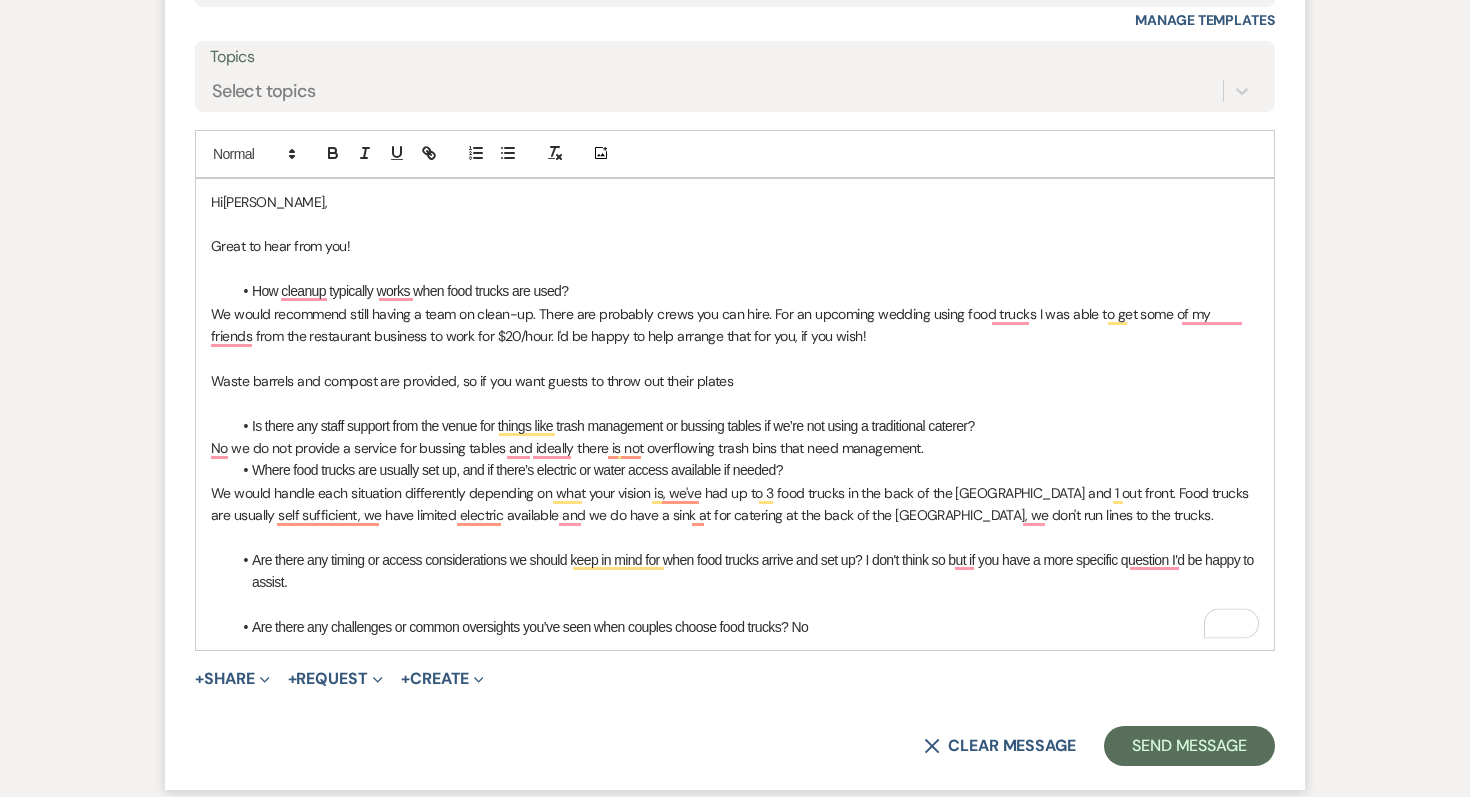 click on "Waste barrels and compost are provided, so if you want guests to throw out their plates" at bounding box center [735, 381] 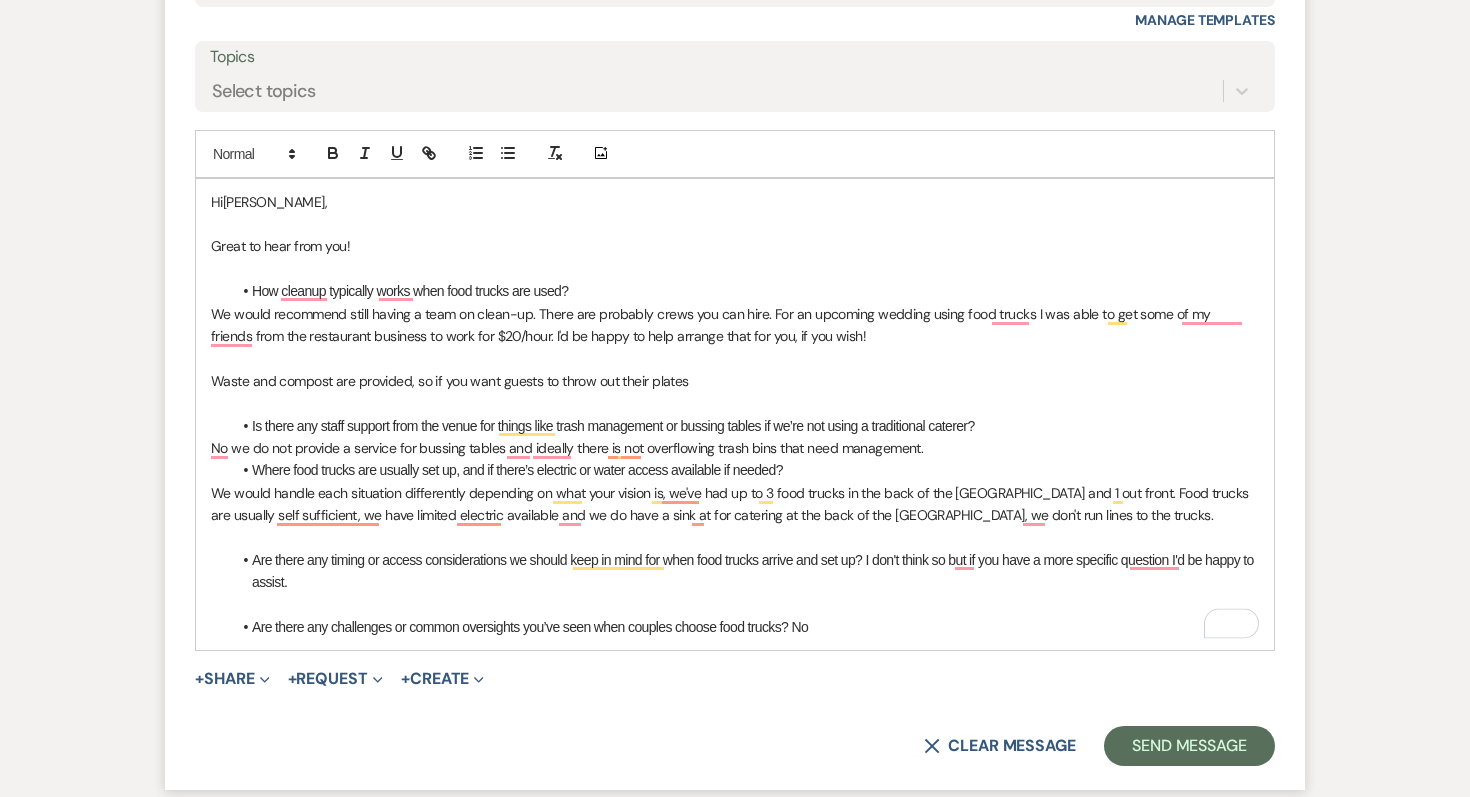 drag, startPoint x: 332, startPoint y: 374, endPoint x: 345, endPoint y: 409, distance: 37.336308 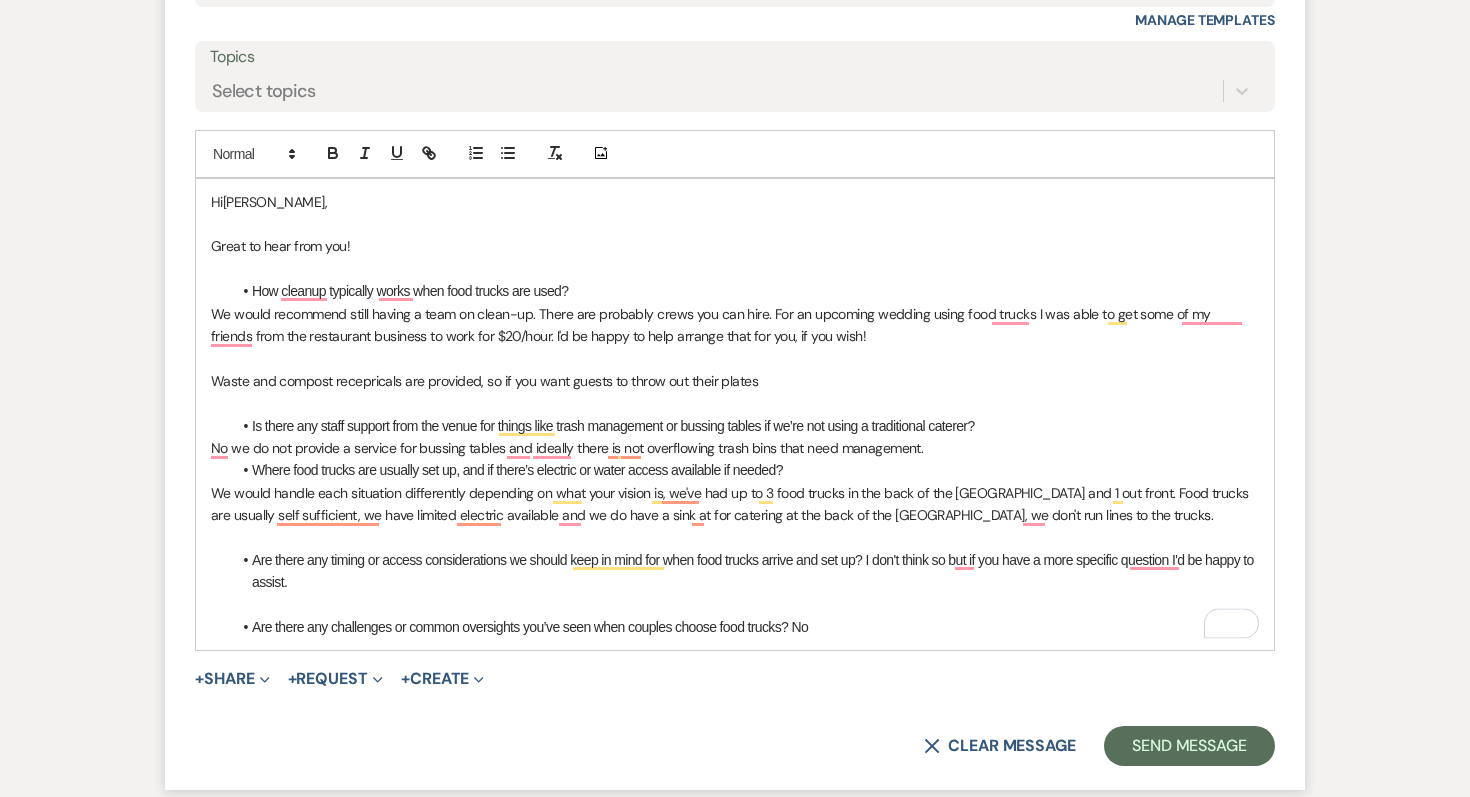 click on "Is there any staff support from the venue for things like trash management or bussing tables if we’re not using a traditional caterer?" at bounding box center [745, 426] 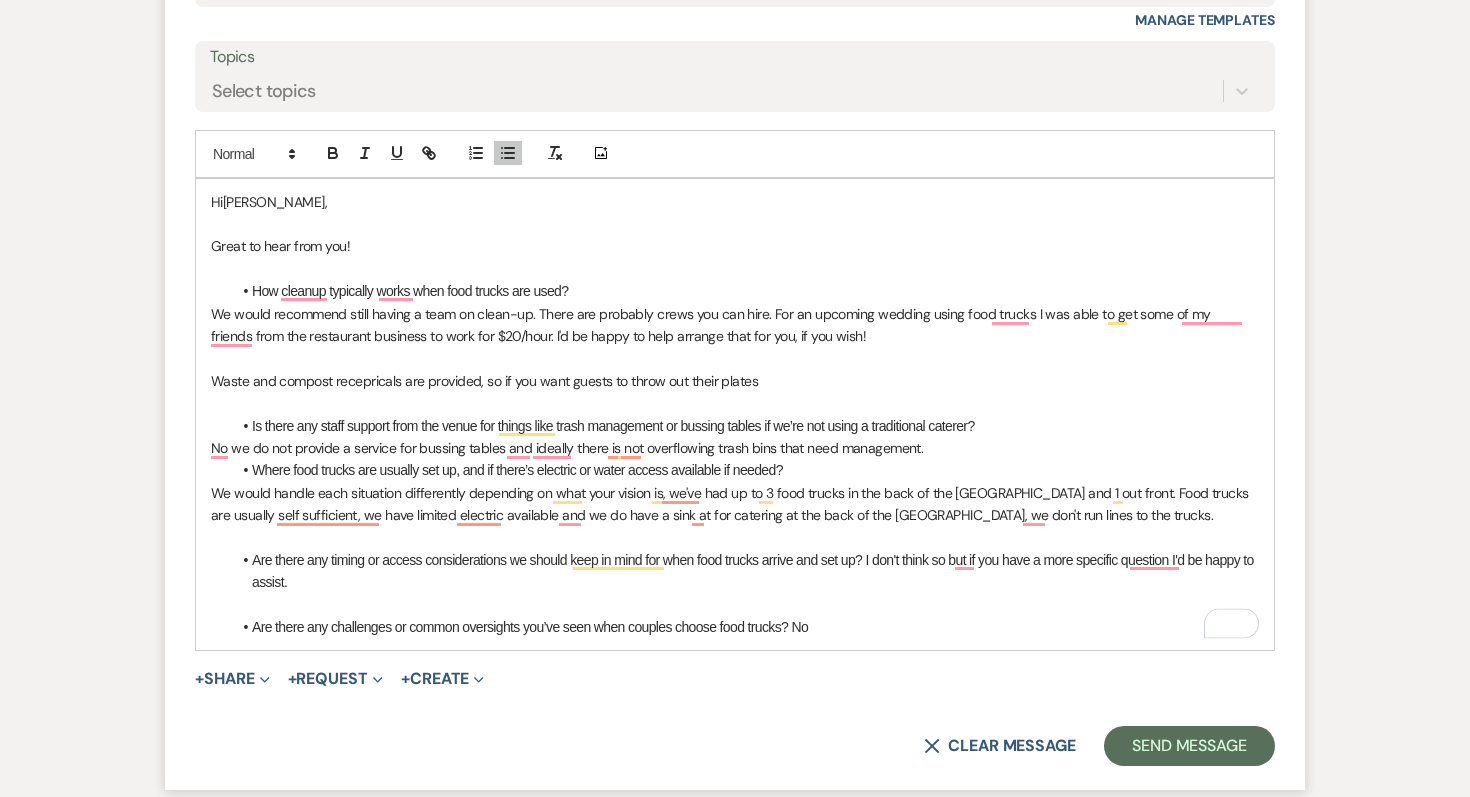 click on "Waste and compost recepricals are provided, so if you want guests to throw out their plates" at bounding box center [735, 381] 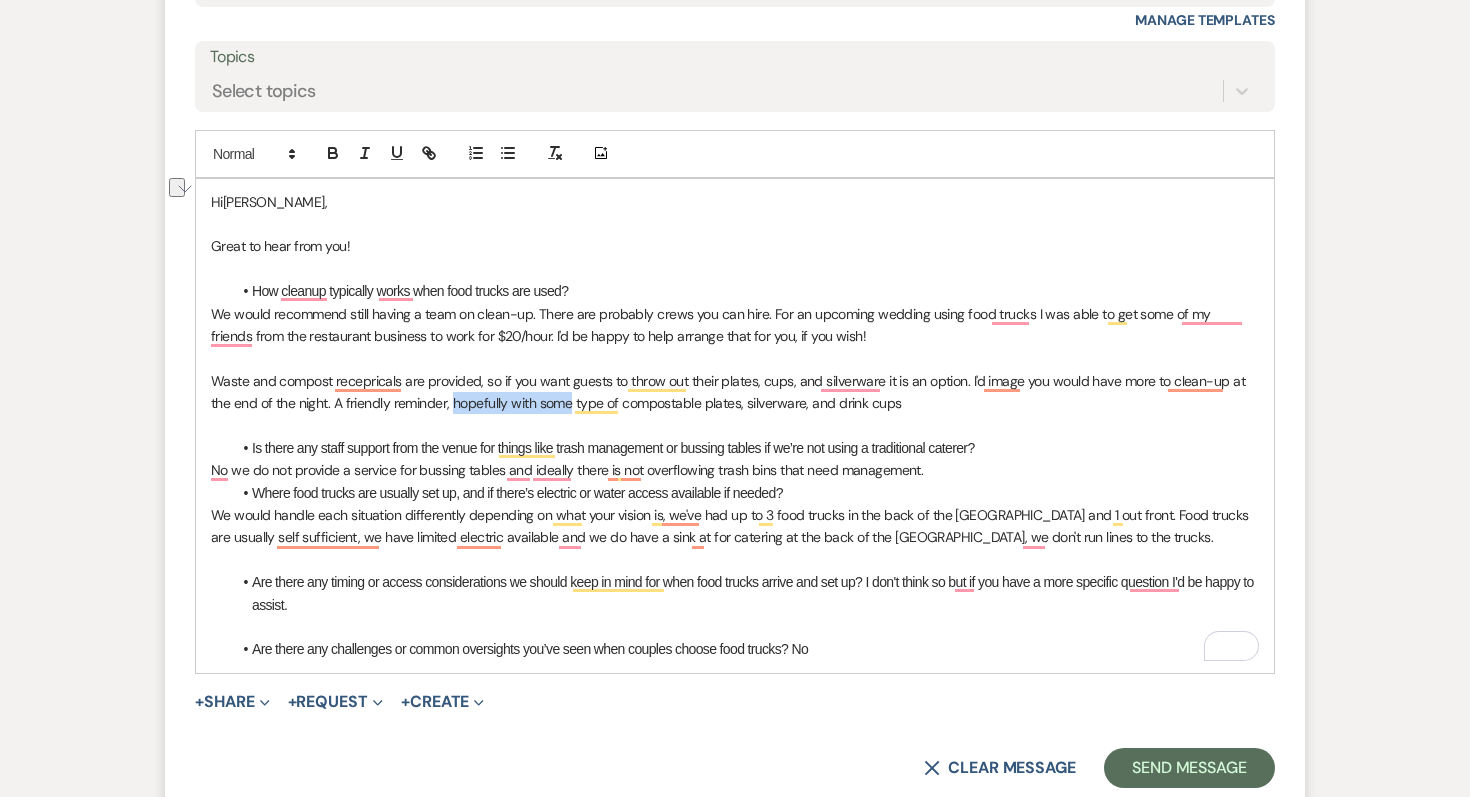 drag, startPoint x: 571, startPoint y: 406, endPoint x: 451, endPoint y: 403, distance: 120.03749 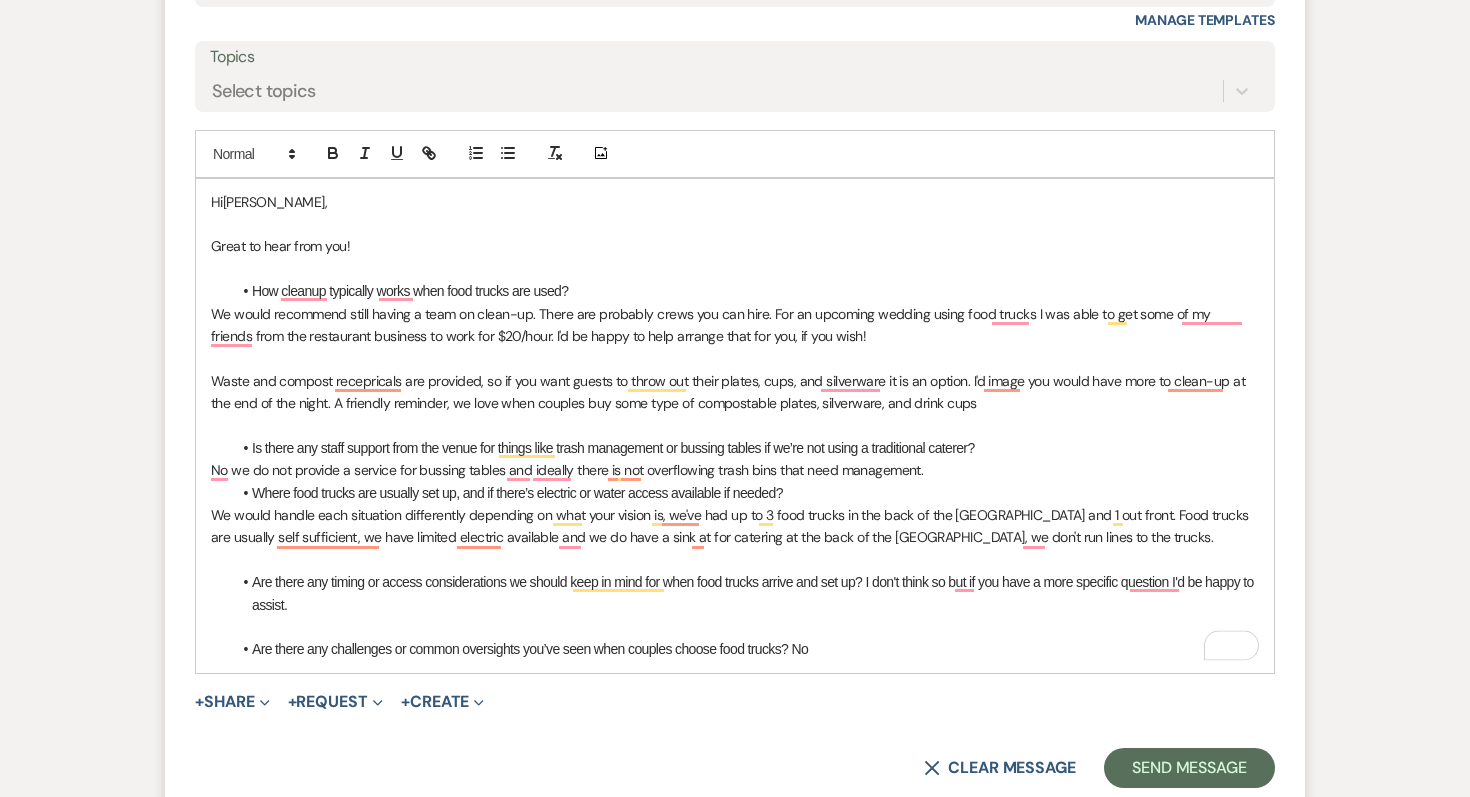 click on "Waste and compost recepricals are provided, so if you want guests to throw out their plates, cups, and silverware it is an option. I'd image you would have more to clean-up at the end of the night. A friendly reminder, we love when couples buy some type of compostable plates, silverware, and drink cups" at bounding box center (735, 392) 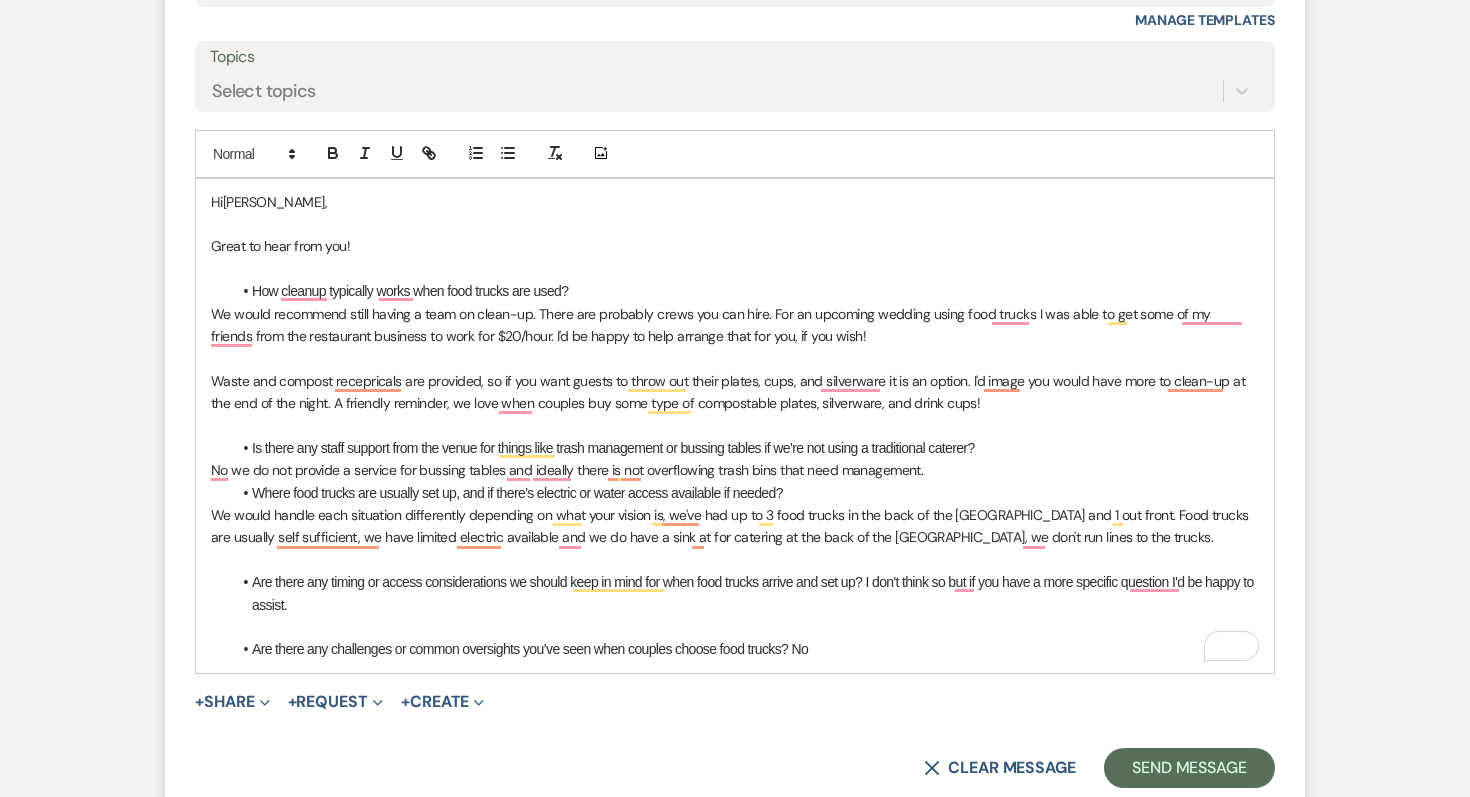 click on "No we do not provide a service for bussing tables and ideally there is not overflowing trash bins that need management." at bounding box center [735, 470] 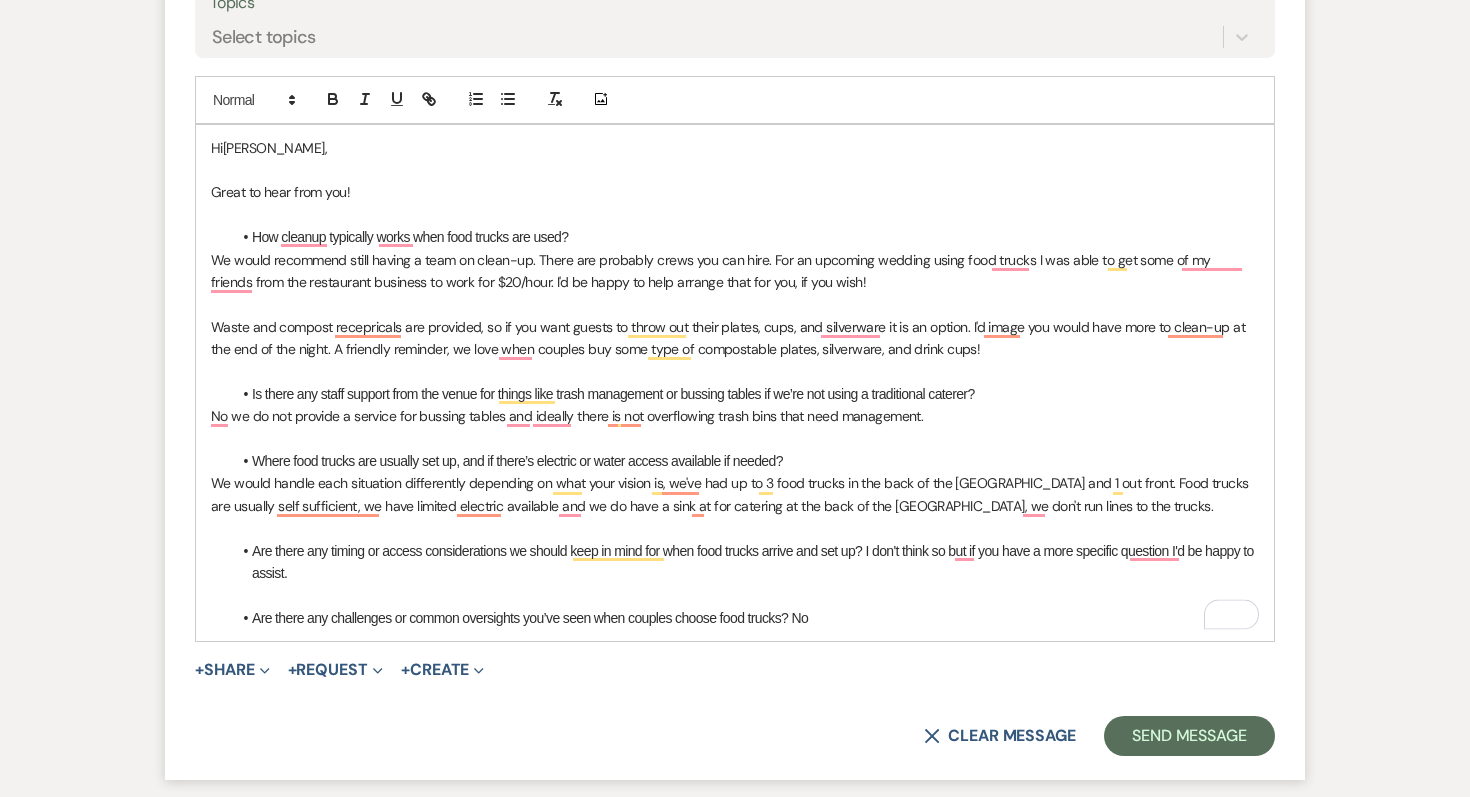 scroll, scrollTop: 1588, scrollLeft: 0, axis: vertical 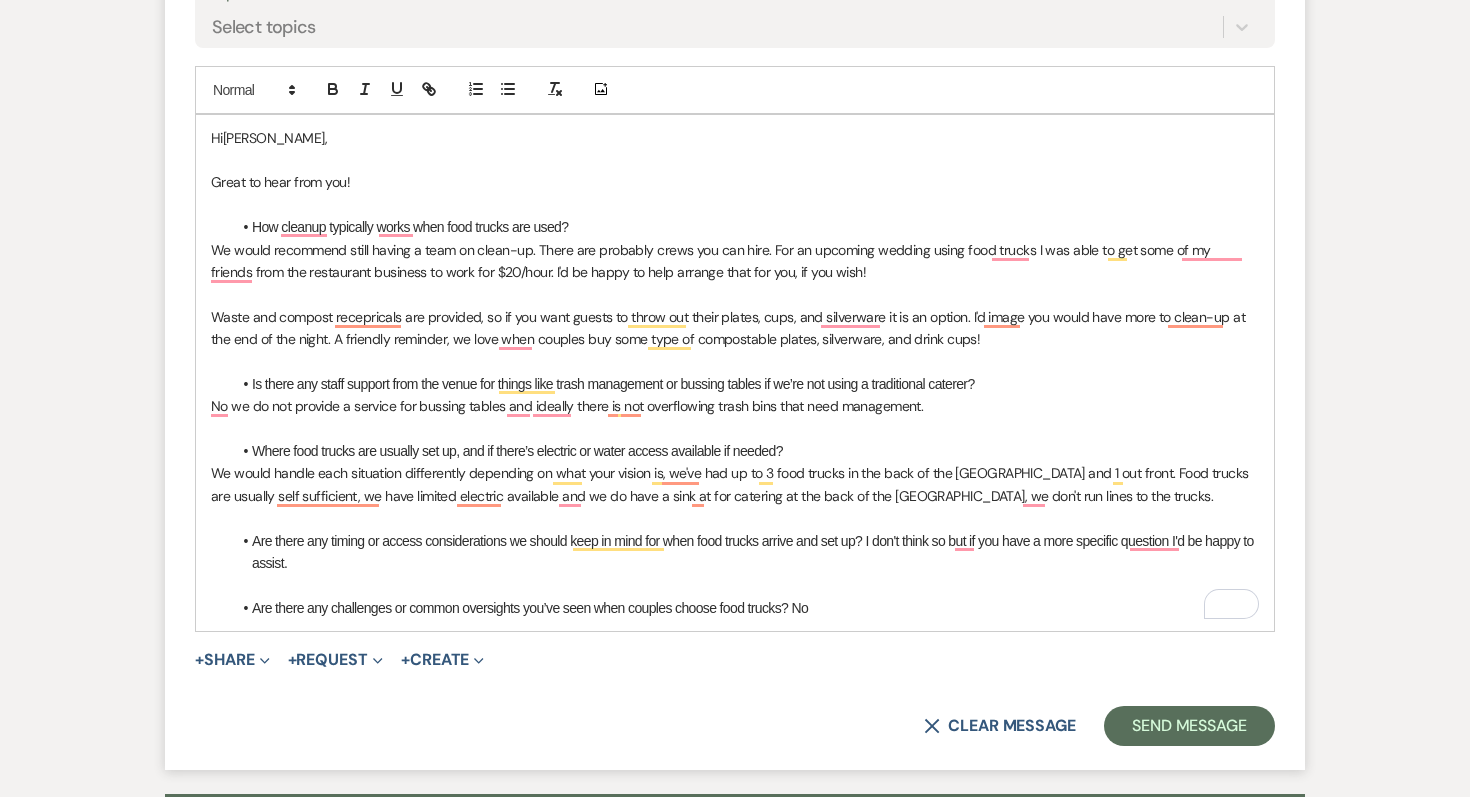 click on "No we do not provide a service for bussing tables and ideally there is not overflowing trash bins that need management." at bounding box center [735, 406] 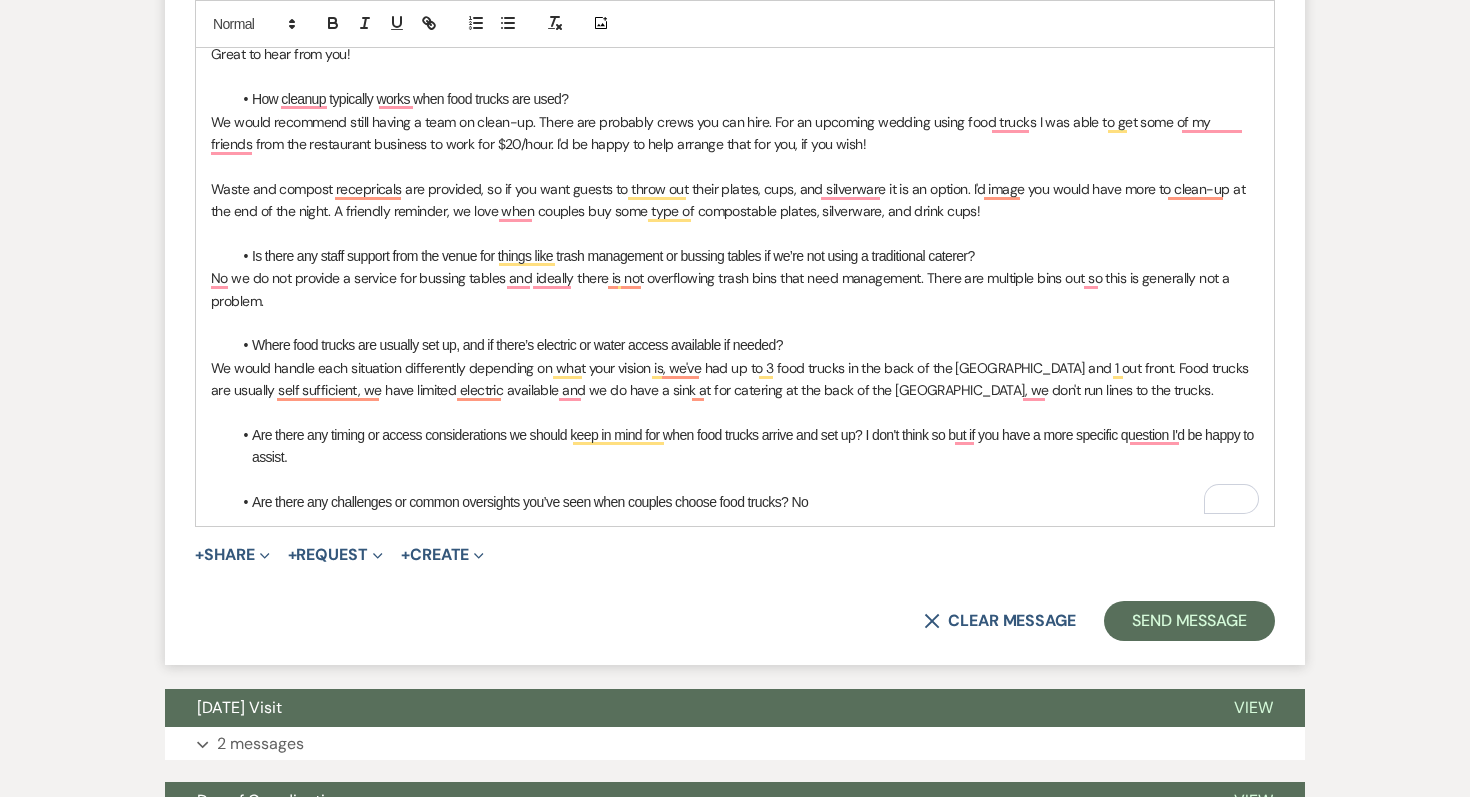 scroll, scrollTop: 1721, scrollLeft: 0, axis: vertical 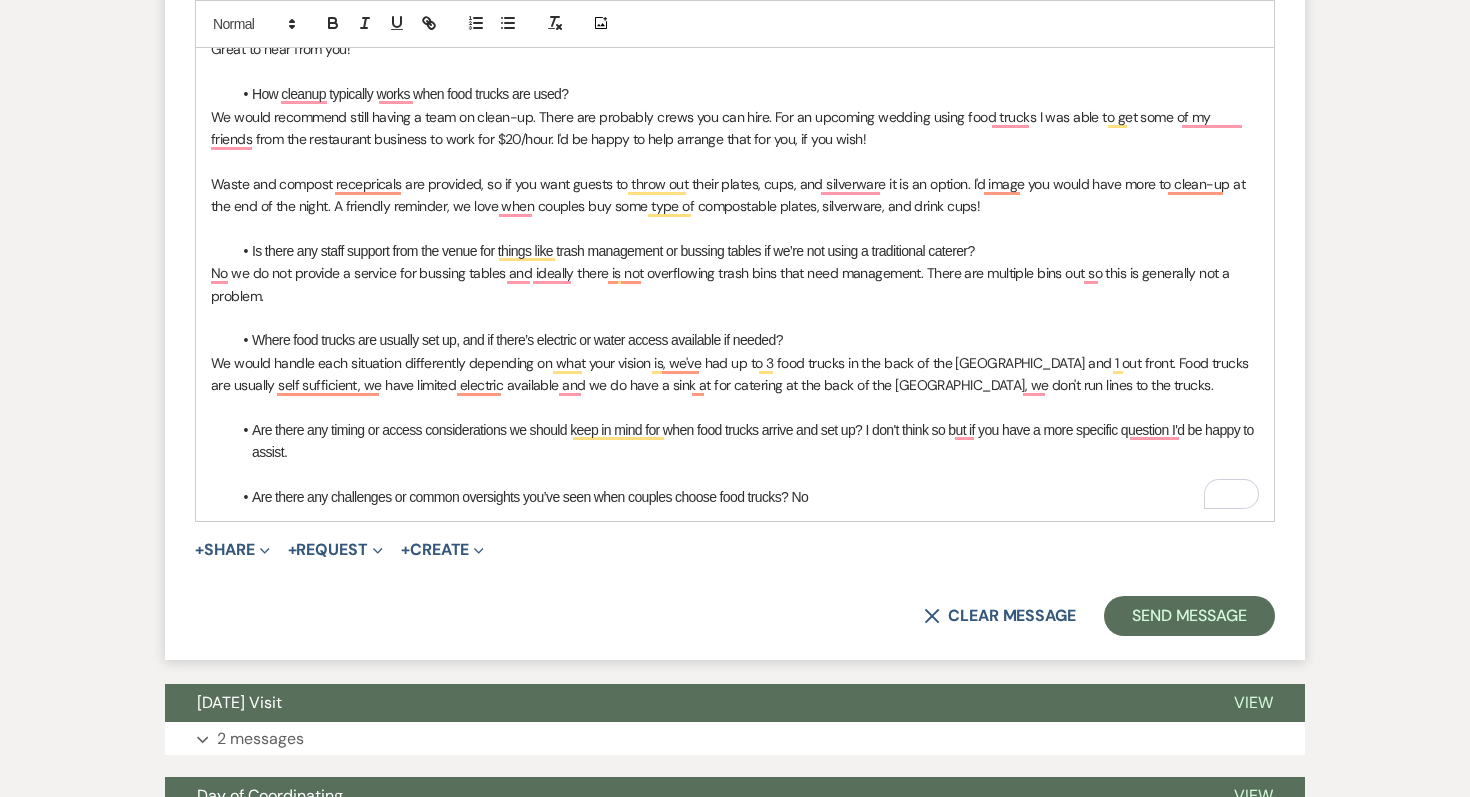 click on "Are there any timing or access considerations we should keep in mind for when food trucks arrive and set up? I don't think so but if you have a more specific question I'd be happy to assist." at bounding box center (745, 441) 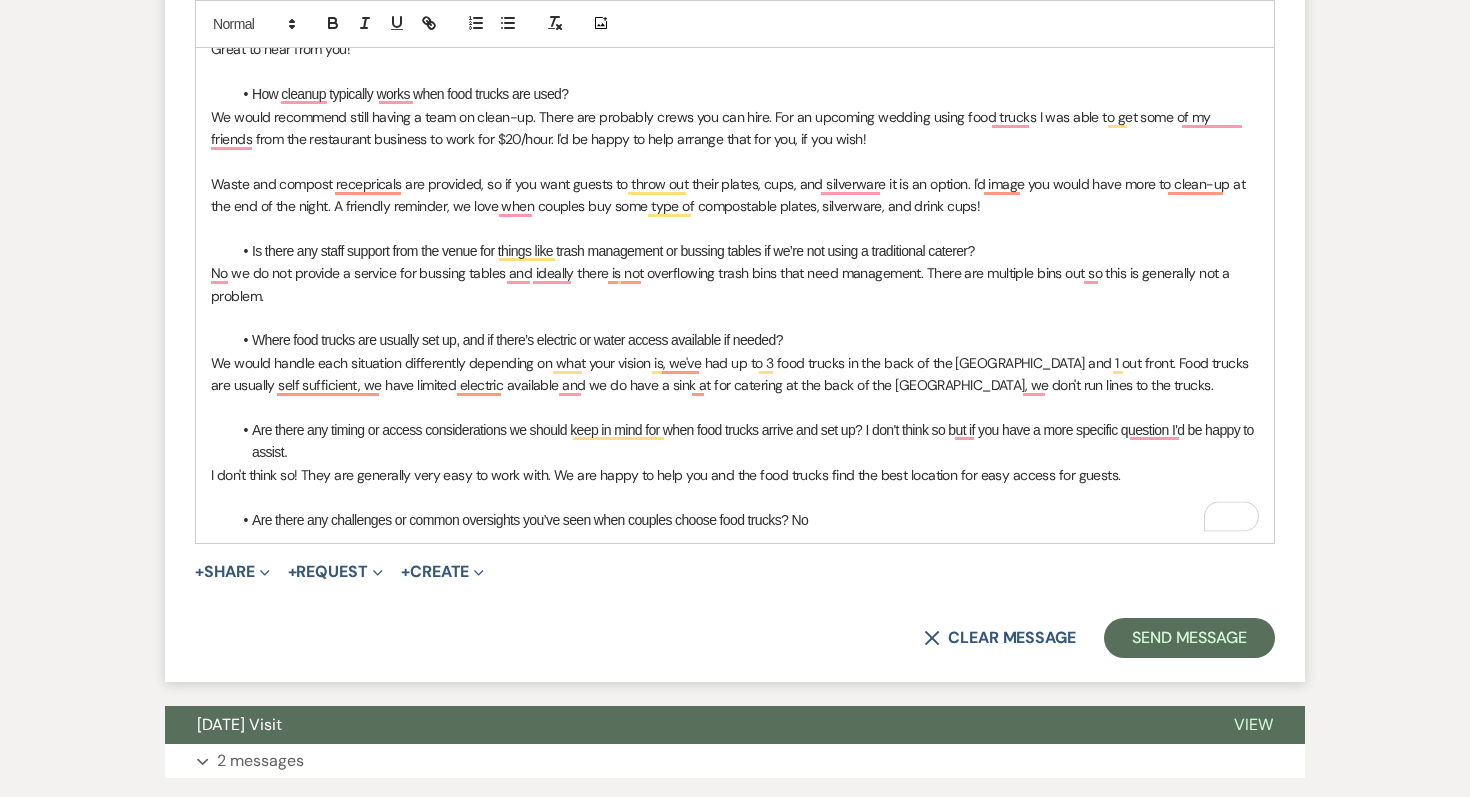 click on "Are there any challenges or common oversights you’ve seen when couples choose food trucks? No" at bounding box center (745, 520) 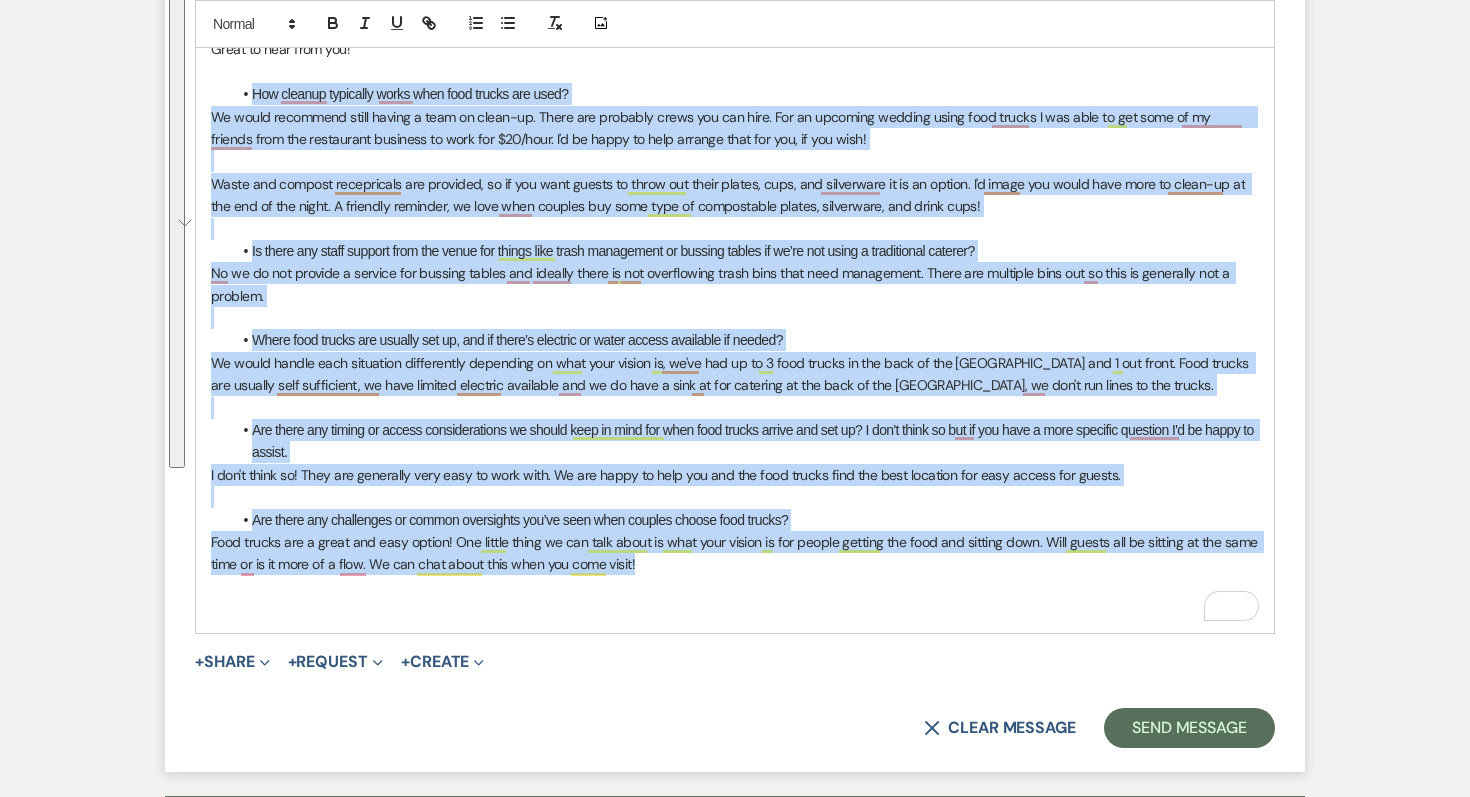 drag, startPoint x: 655, startPoint y: 567, endPoint x: 96, endPoint y: 99, distance: 729.0439 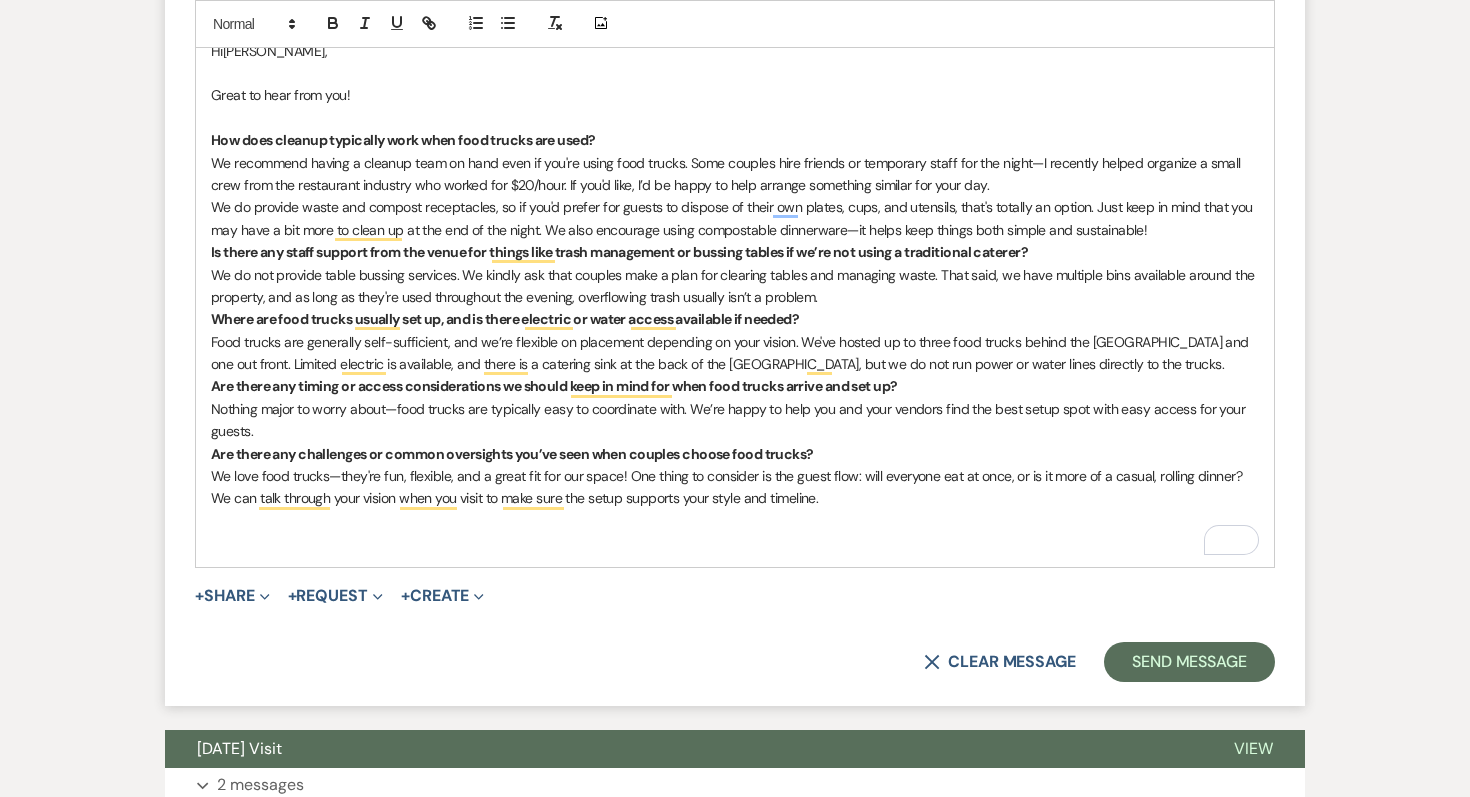 scroll, scrollTop: 1663, scrollLeft: 0, axis: vertical 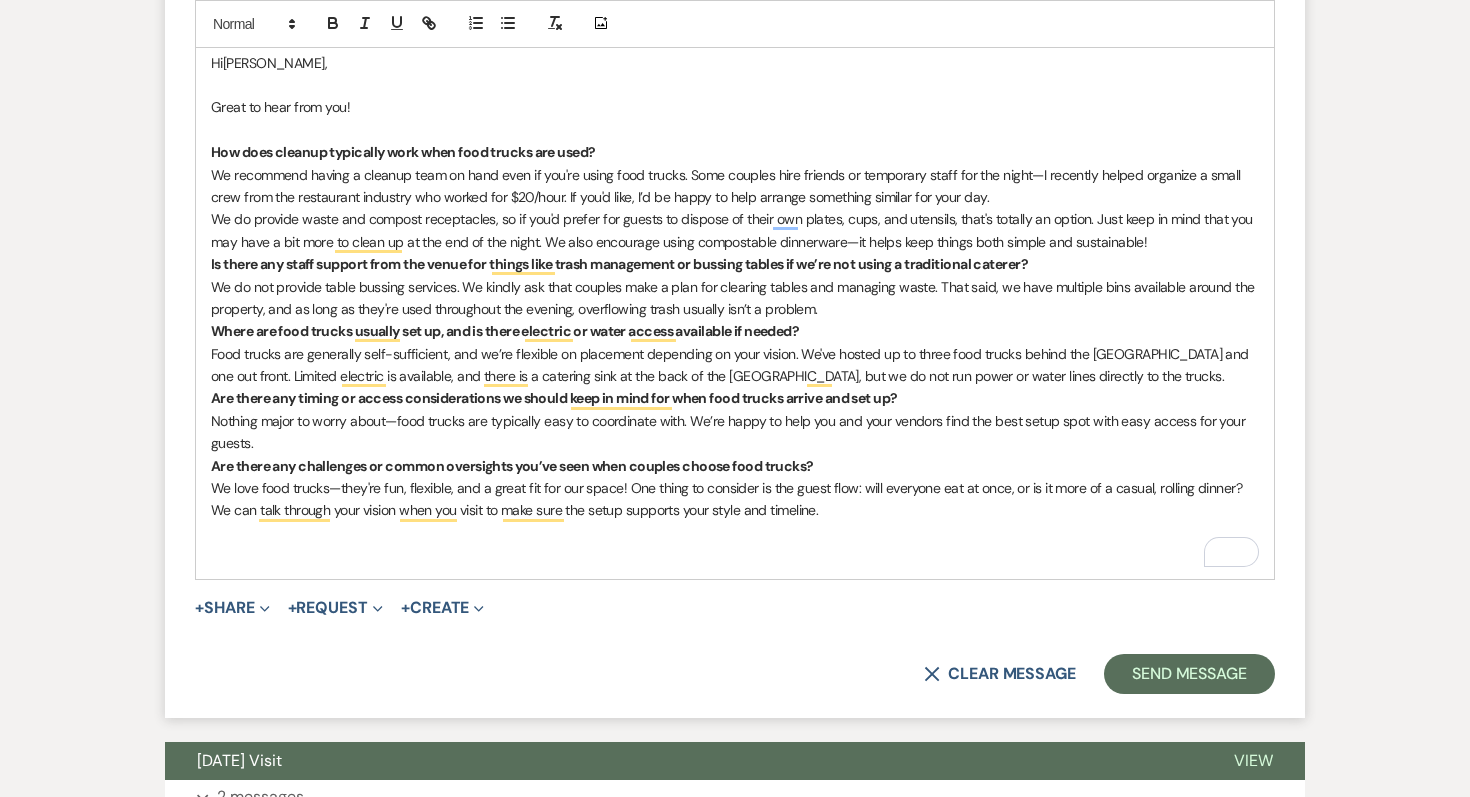 click on "We do provide waste and compost receptacles, so if you'd prefer for guests to dispose of their own plates, cups, and utensils, that's totally an option. Just keep in mind that you may have a bit more to clean up at the end of the night. We also encourage using compostable dinnerware—it helps keep things both simple and sustainable!" at bounding box center (735, 230) 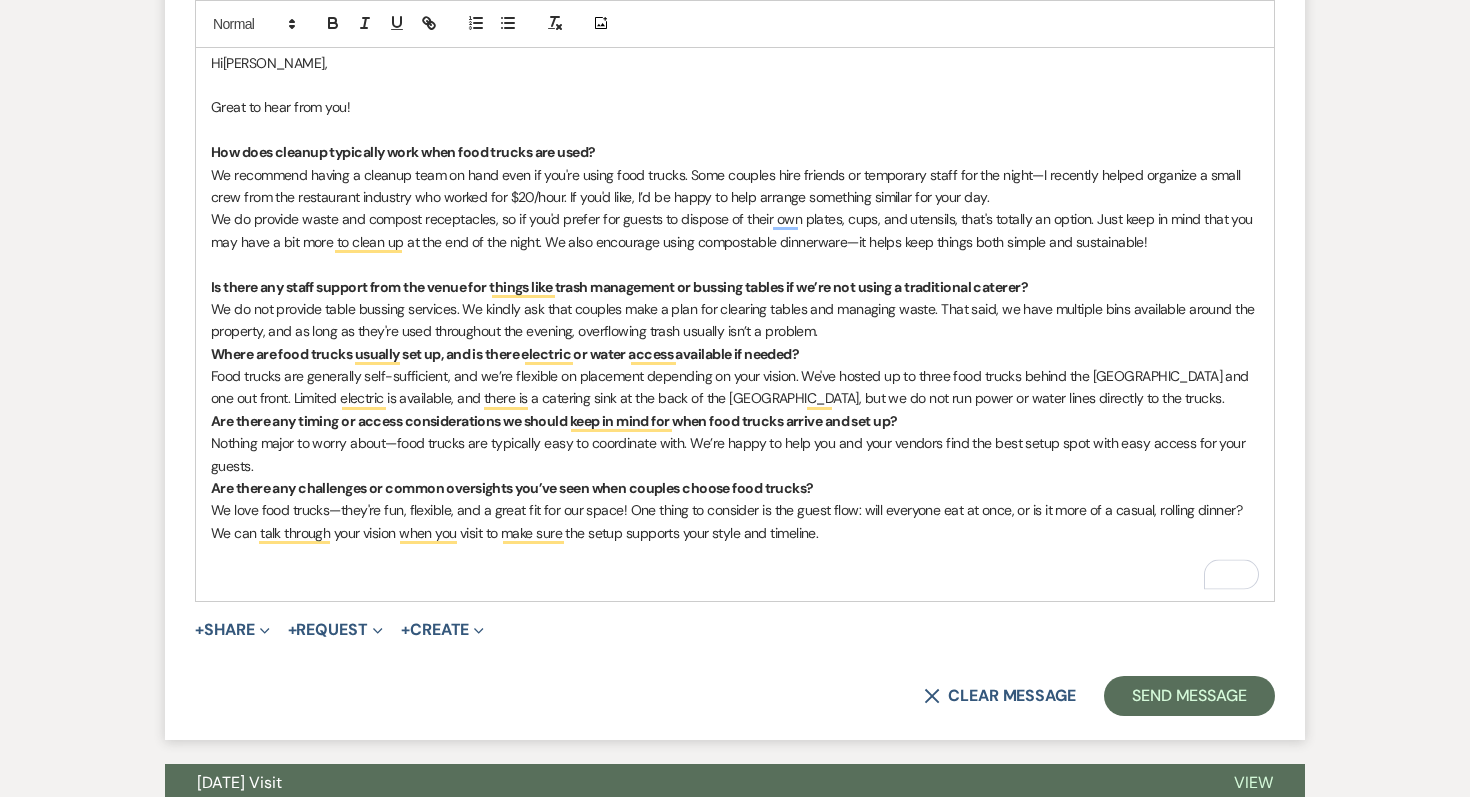 scroll, scrollTop: 1672, scrollLeft: 0, axis: vertical 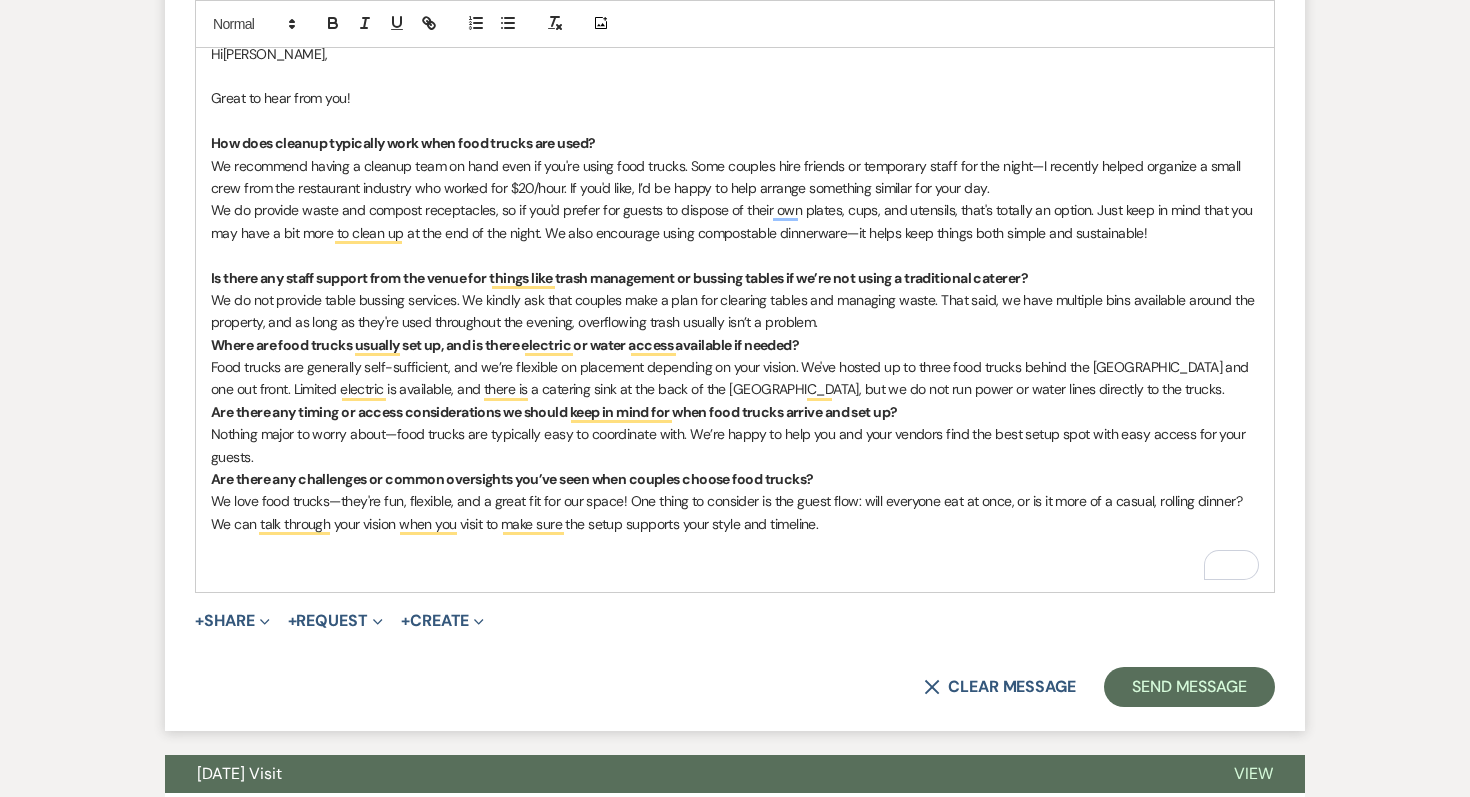 click on "We recommend having a cleanup team on hand even if you're using food trucks. Some couples hire friends or temporary staff for the night—I recently helped organize a small crew from the restaurant industry who worked for $20/hour. If you'd like, I’d be happy to help arrange something similar for your day." at bounding box center (735, 177) 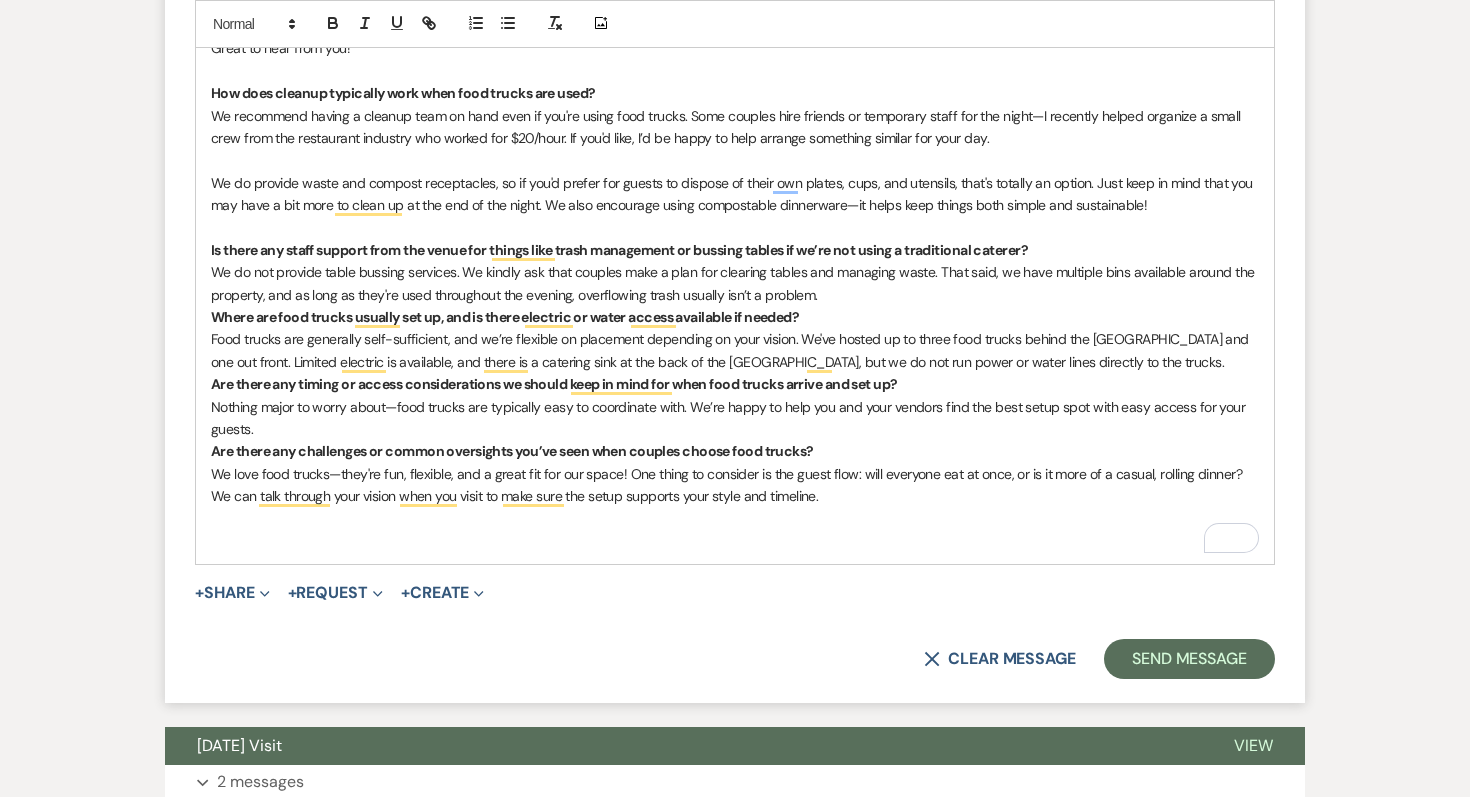 scroll, scrollTop: 1721, scrollLeft: 0, axis: vertical 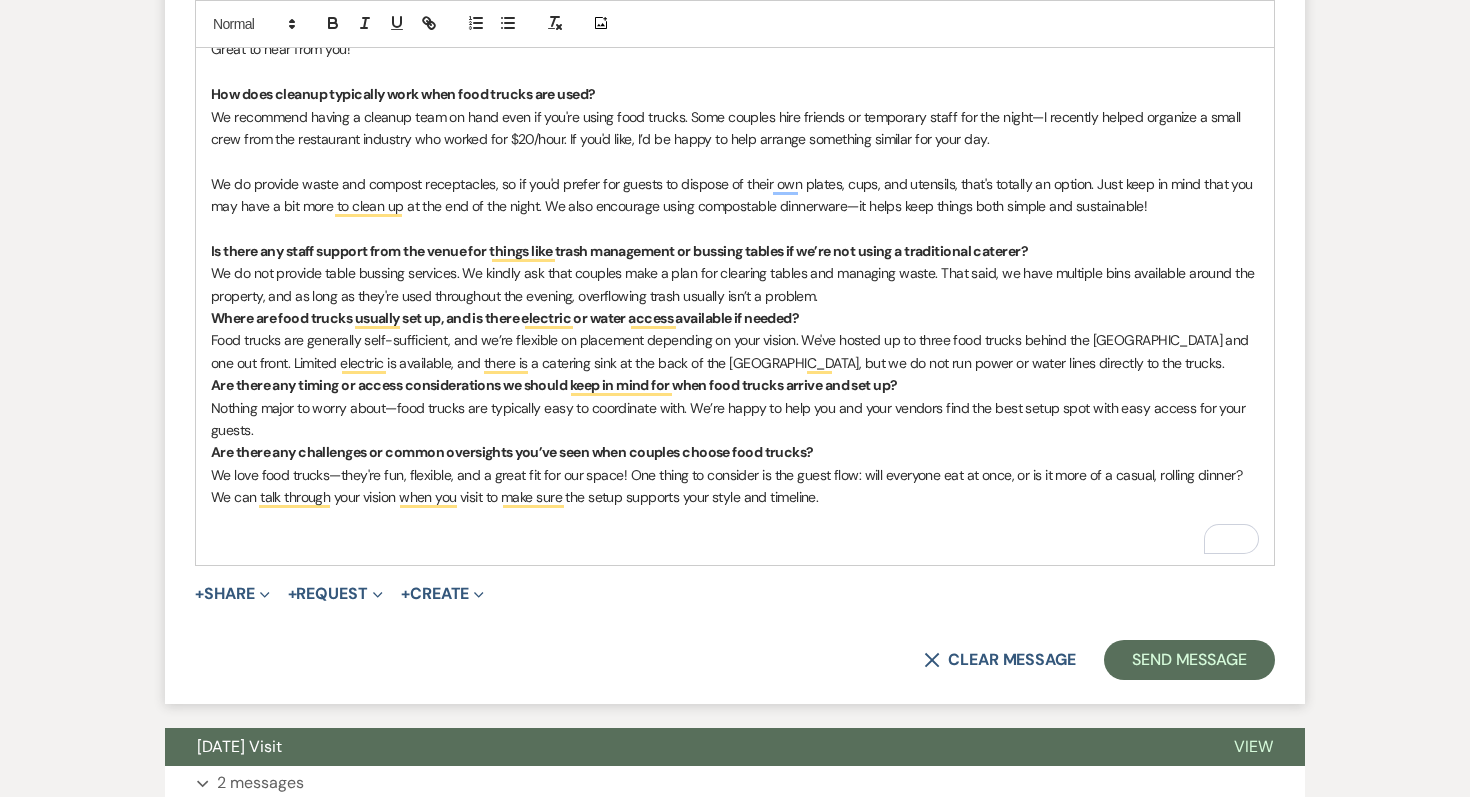 click on "We do not provide table bussing services. We kindly ask that couples make a plan for clearing tables and managing waste. That said, we have multiple bins available around the property, and as long as they're used throughout the evening, overflowing trash usually isn’t a problem." at bounding box center [735, 284] 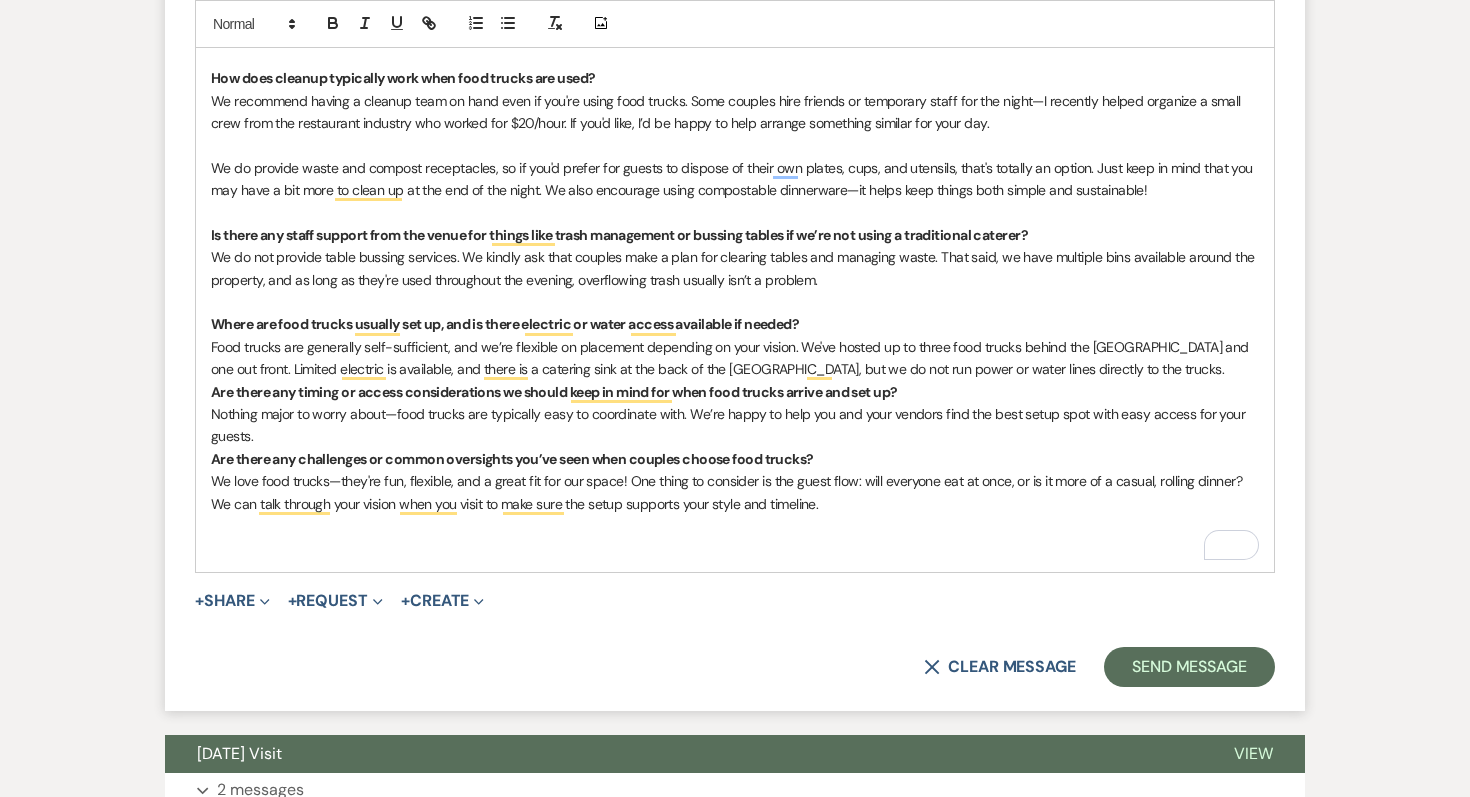 scroll, scrollTop: 1740, scrollLeft: 0, axis: vertical 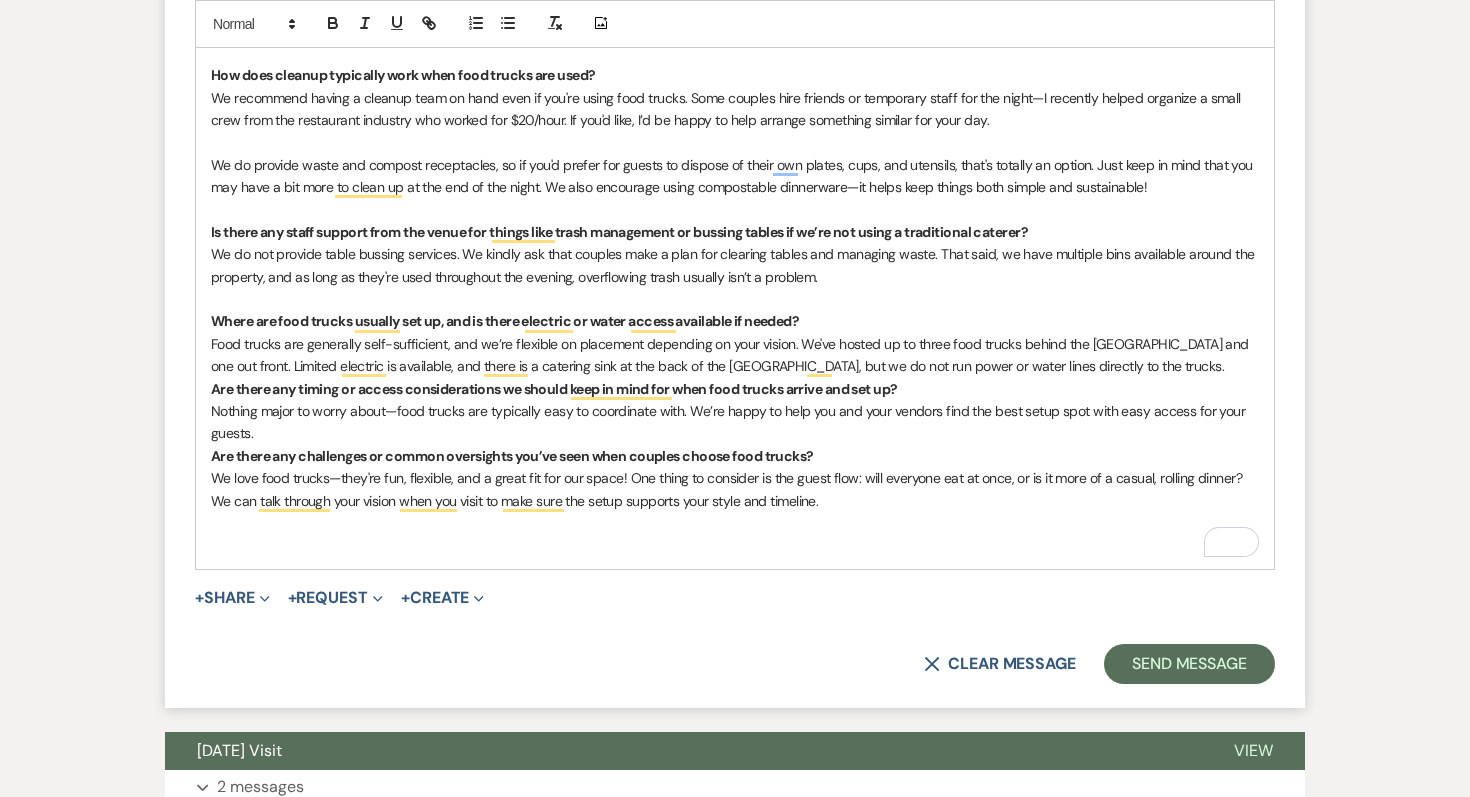 click on "Food trucks are generally self-sufficient, and we’re flexible on placement depending on your vision. We've hosted up to three food trucks behind the [GEOGRAPHIC_DATA] and one out front. Limited electric is available, and there is a catering sink at the back of the [GEOGRAPHIC_DATA], but we do not run power or water lines directly to the trucks." at bounding box center [735, 355] 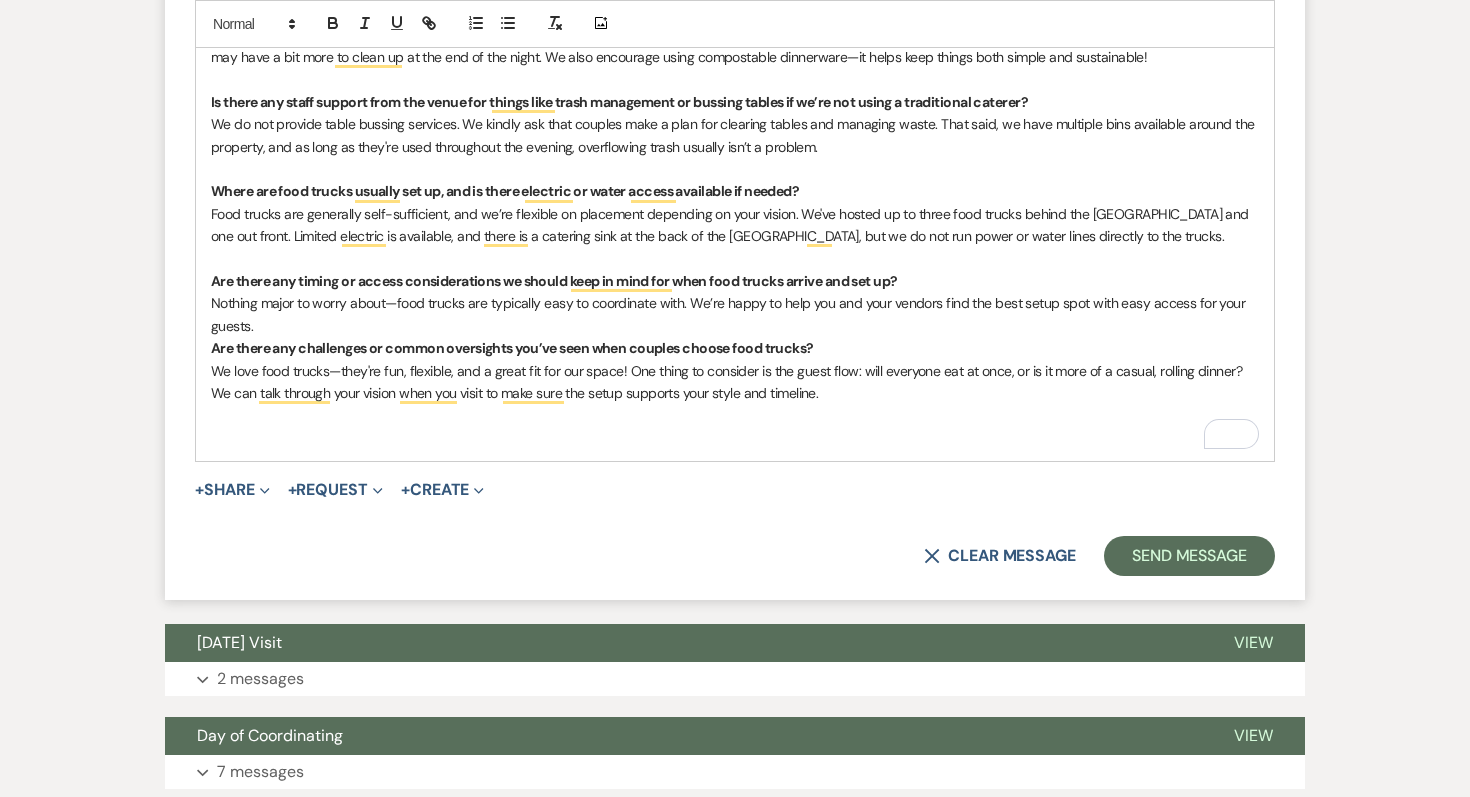 scroll, scrollTop: 1871, scrollLeft: 0, axis: vertical 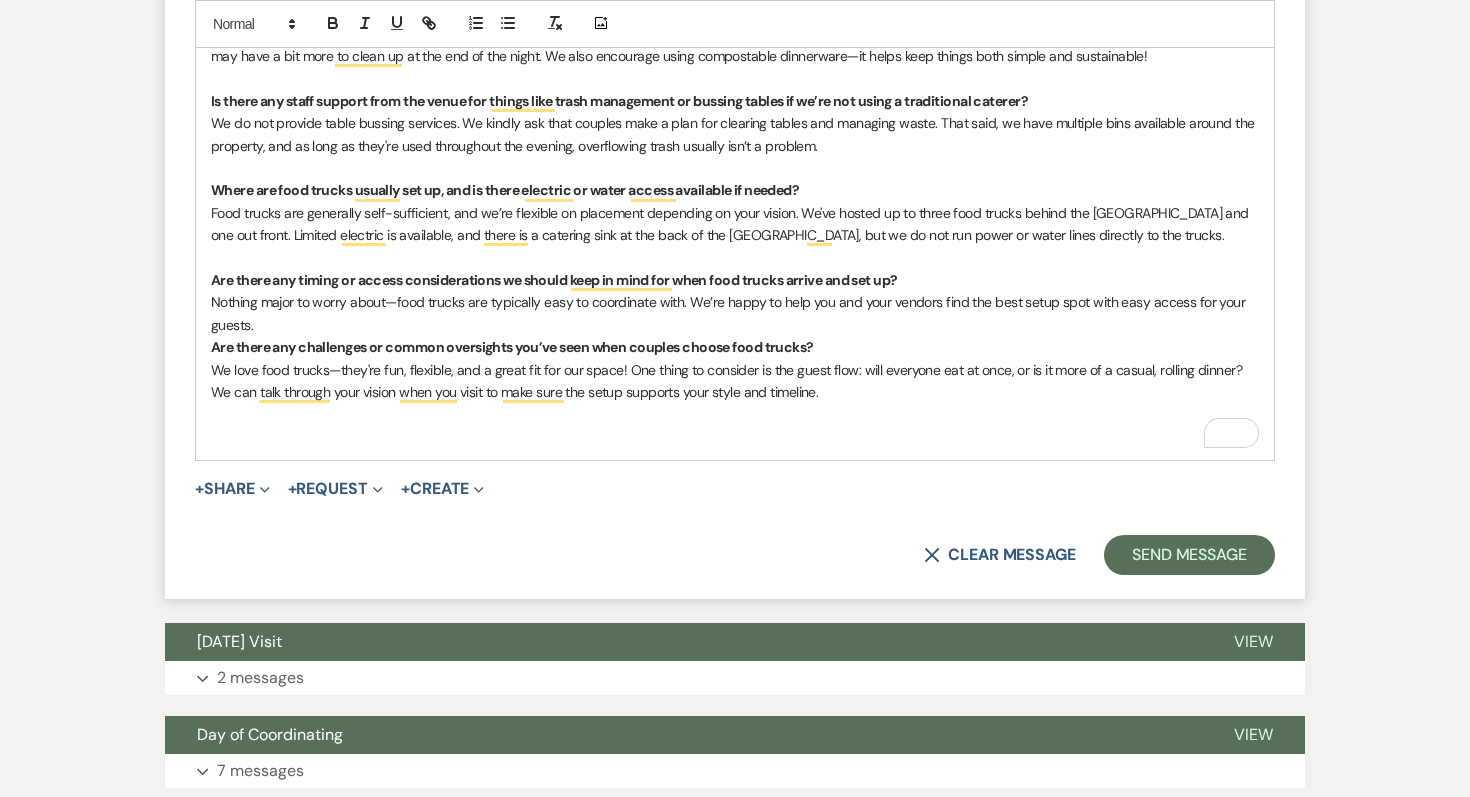 click on "Food trucks are generally self-sufficient, and we’re flexible on placement depending on your vision. We've hosted up to three food trucks behind the [GEOGRAPHIC_DATA] and one out front. Limited electric is available, and there is a catering sink at the back of the [GEOGRAPHIC_DATA], but we do not run power or water lines directly to the trucks." at bounding box center (735, 224) 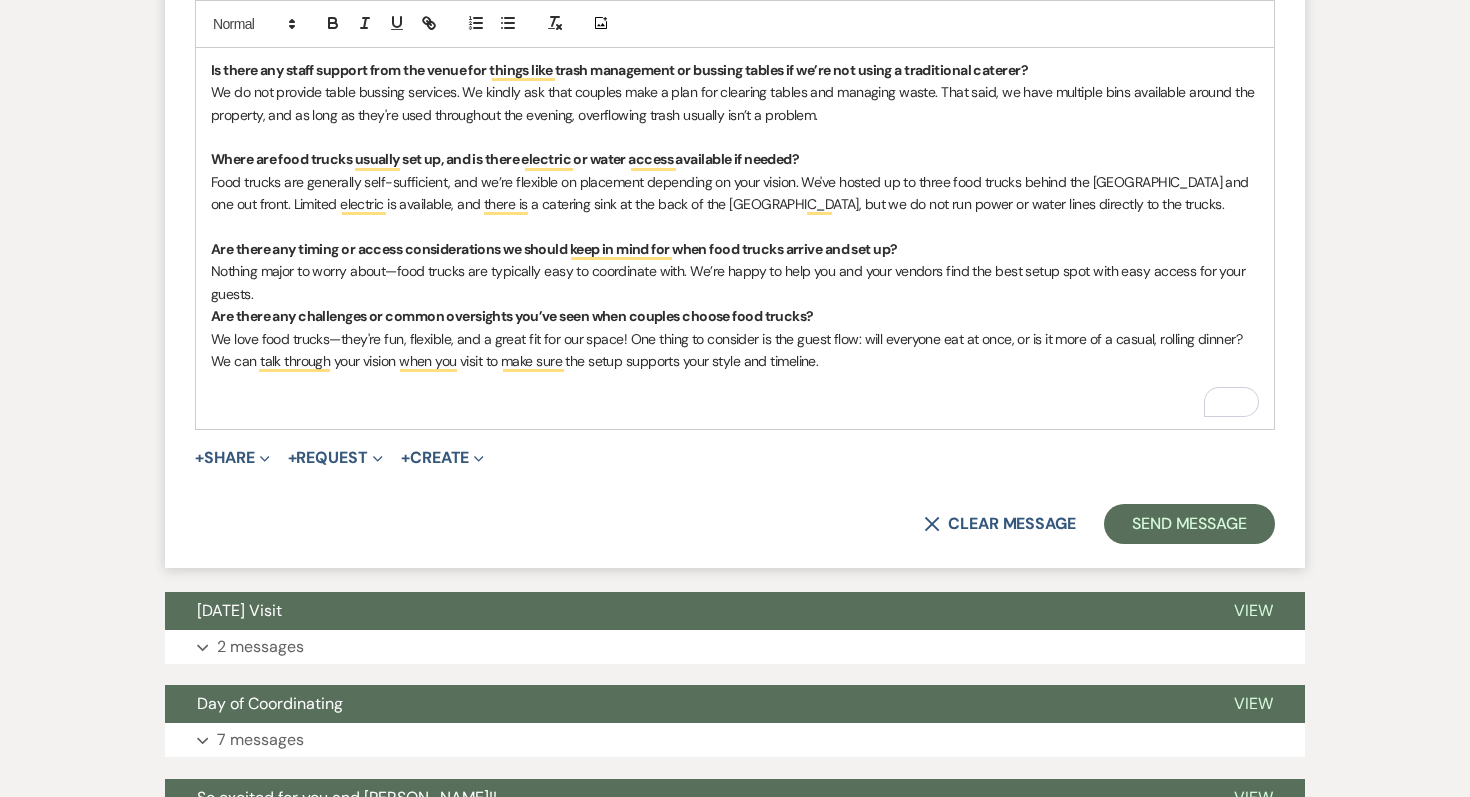 scroll, scrollTop: 1910, scrollLeft: 0, axis: vertical 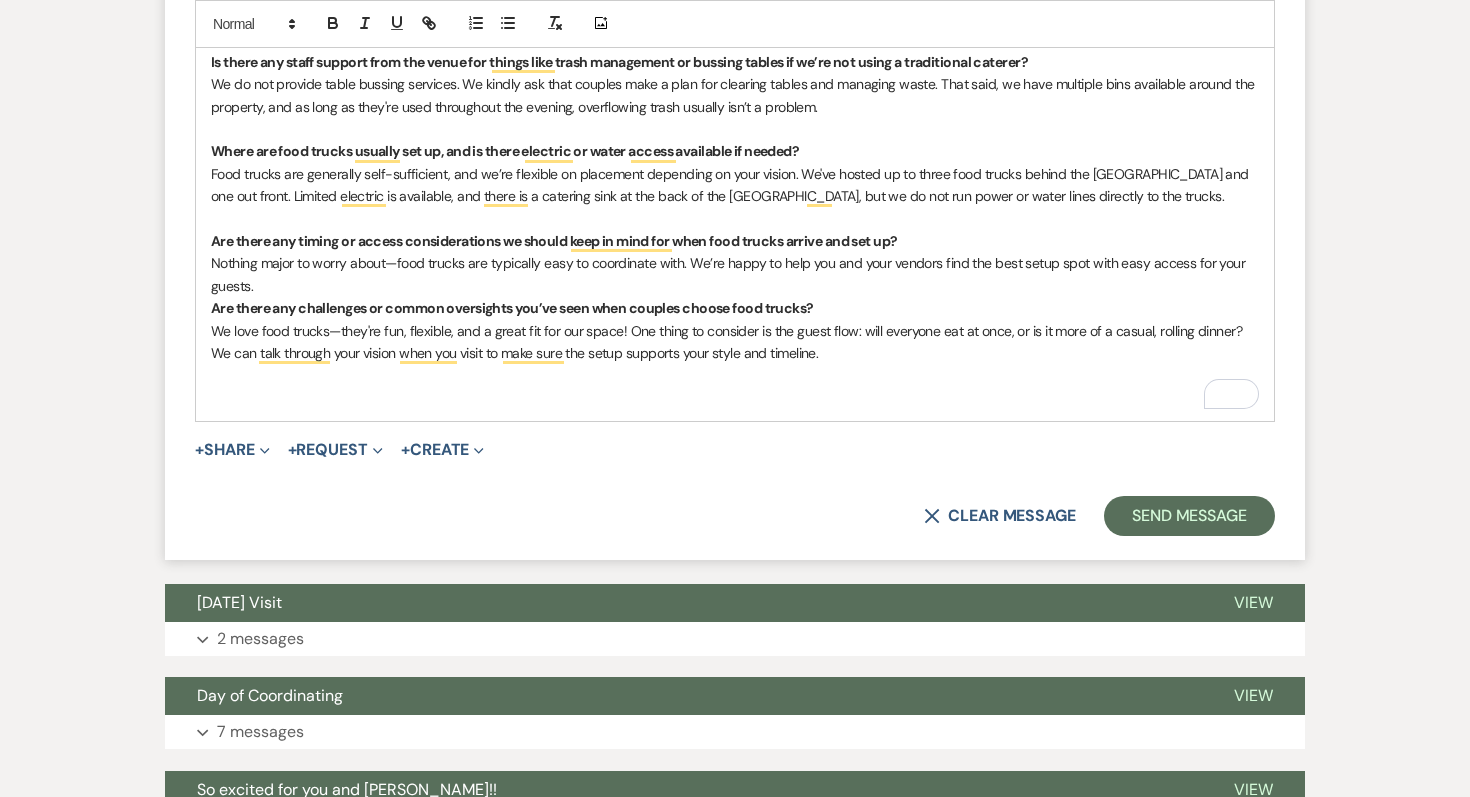 click on "Nothing major to worry about—food trucks are typically easy to coordinate with. We’re happy to help you and your vendors find the best setup spot with easy access for your guests." at bounding box center [735, 274] 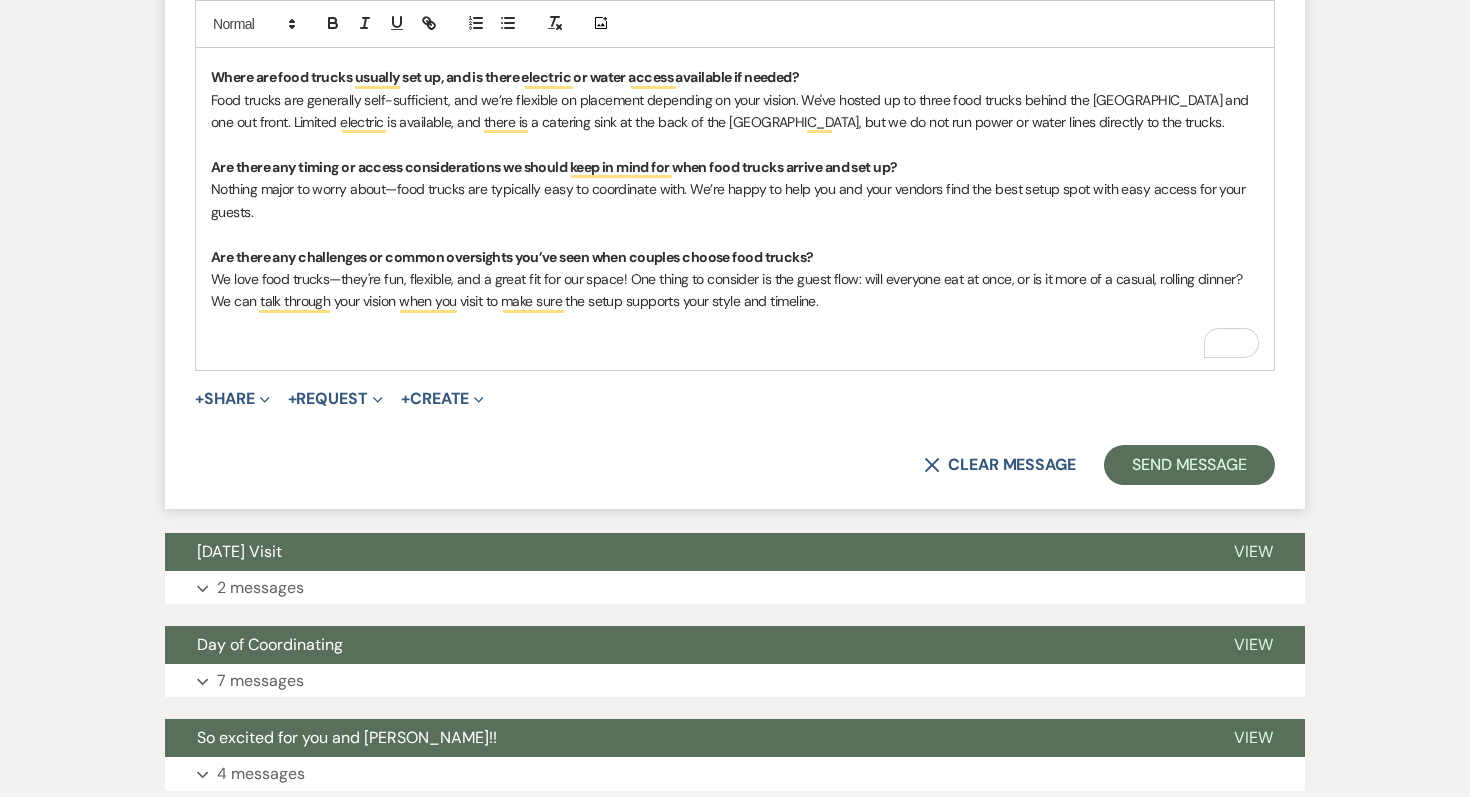 scroll, scrollTop: 2016, scrollLeft: 0, axis: vertical 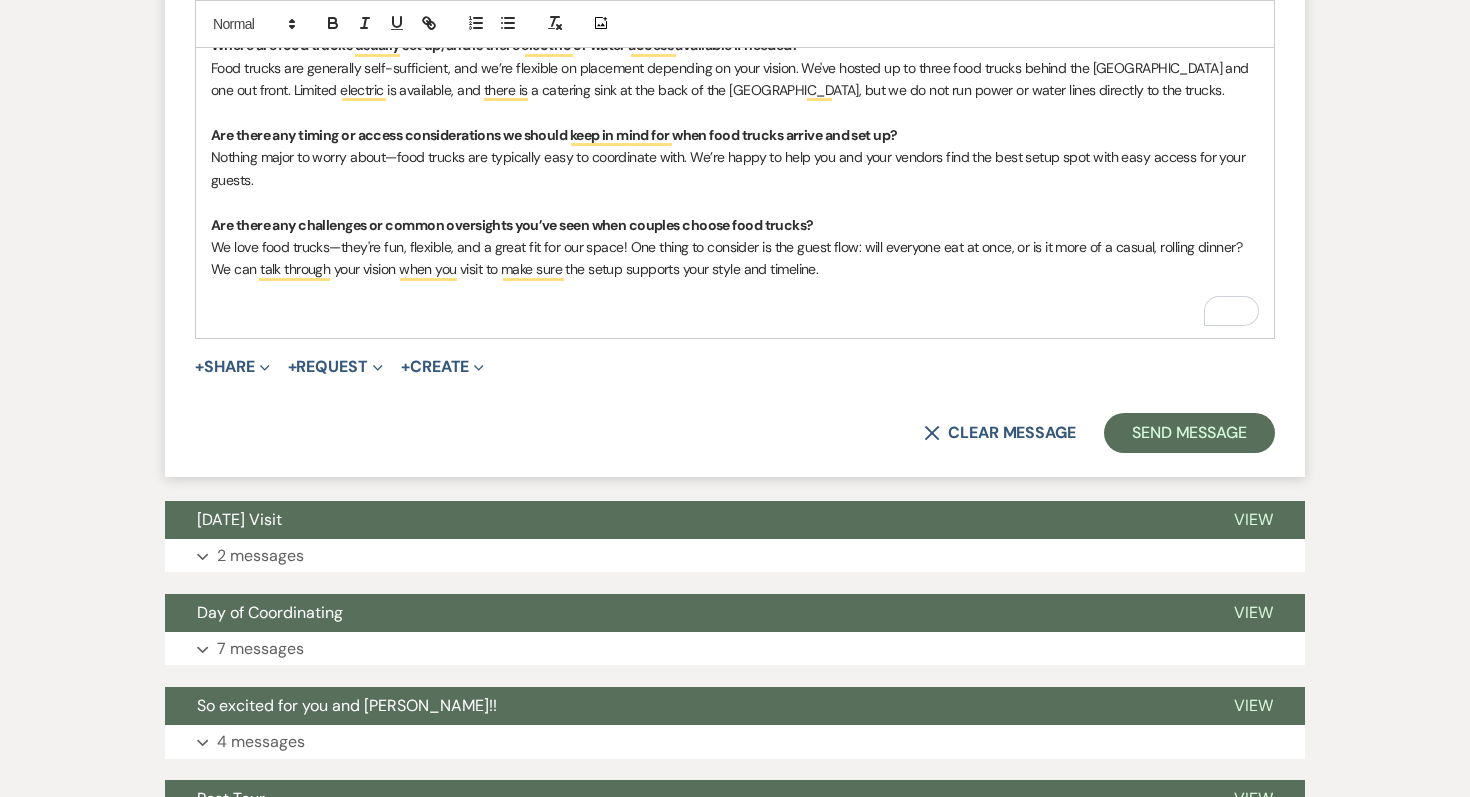 click at bounding box center [735, 314] 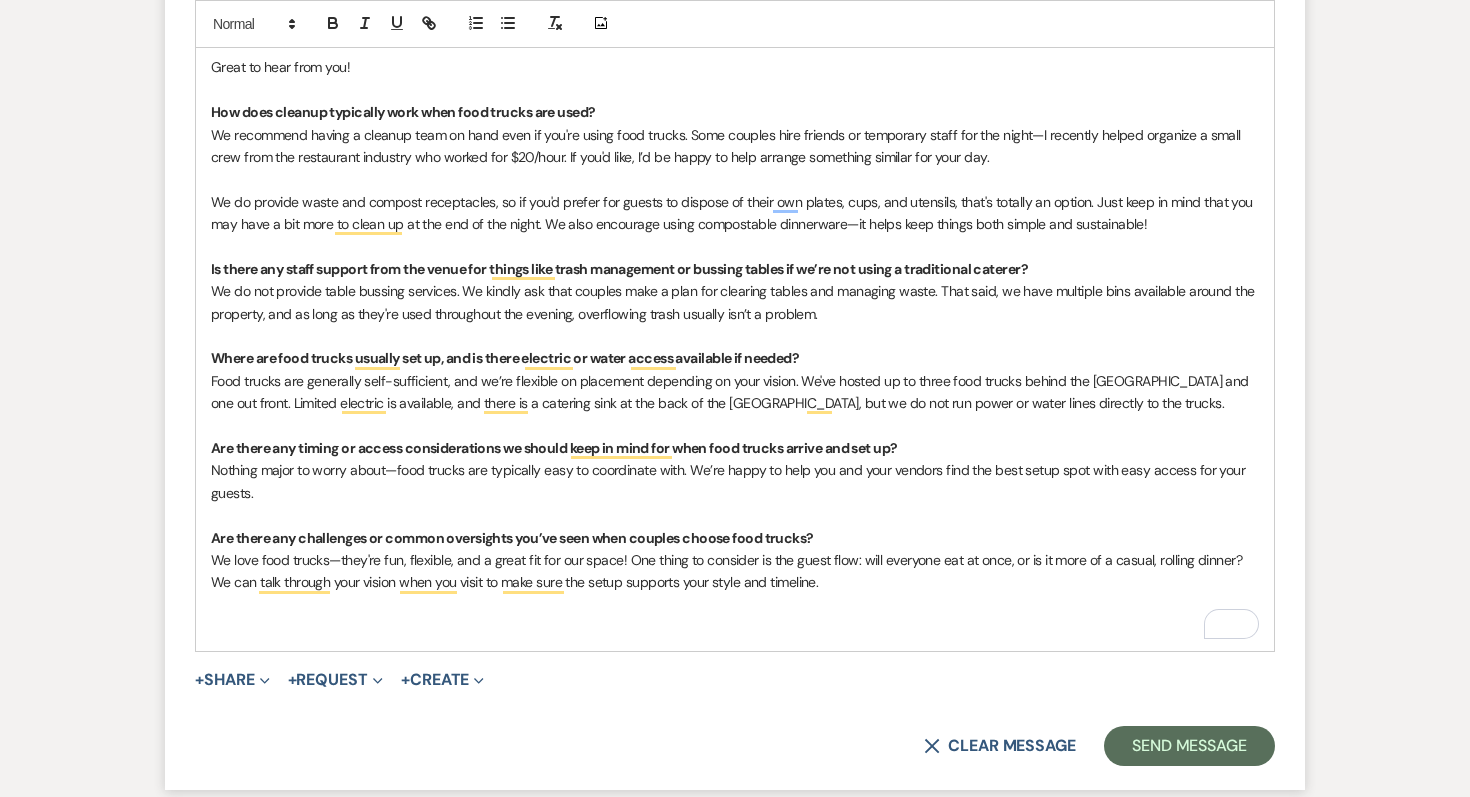 scroll, scrollTop: 1705, scrollLeft: 0, axis: vertical 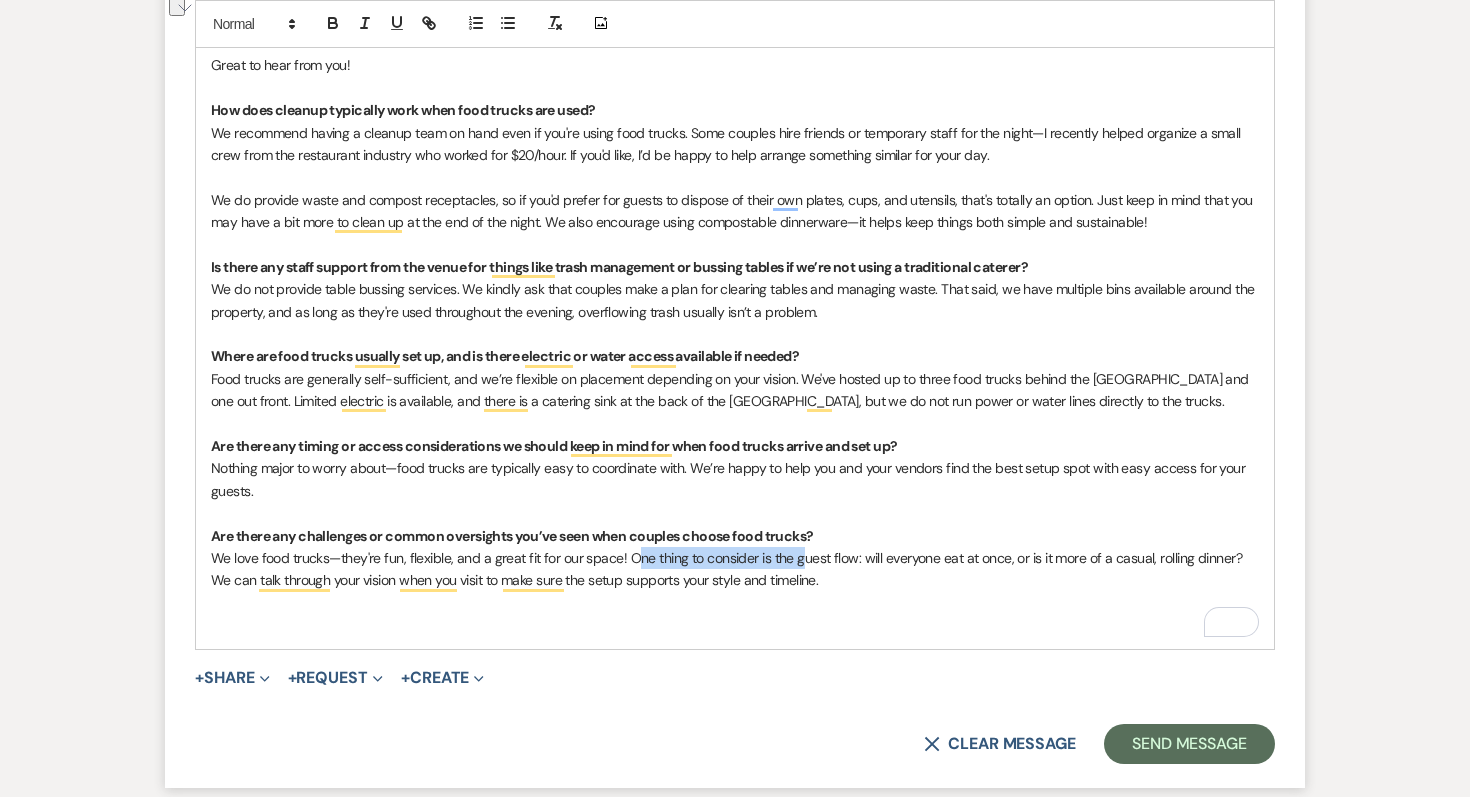 drag, startPoint x: 794, startPoint y: 559, endPoint x: 632, endPoint y: 562, distance: 162.02777 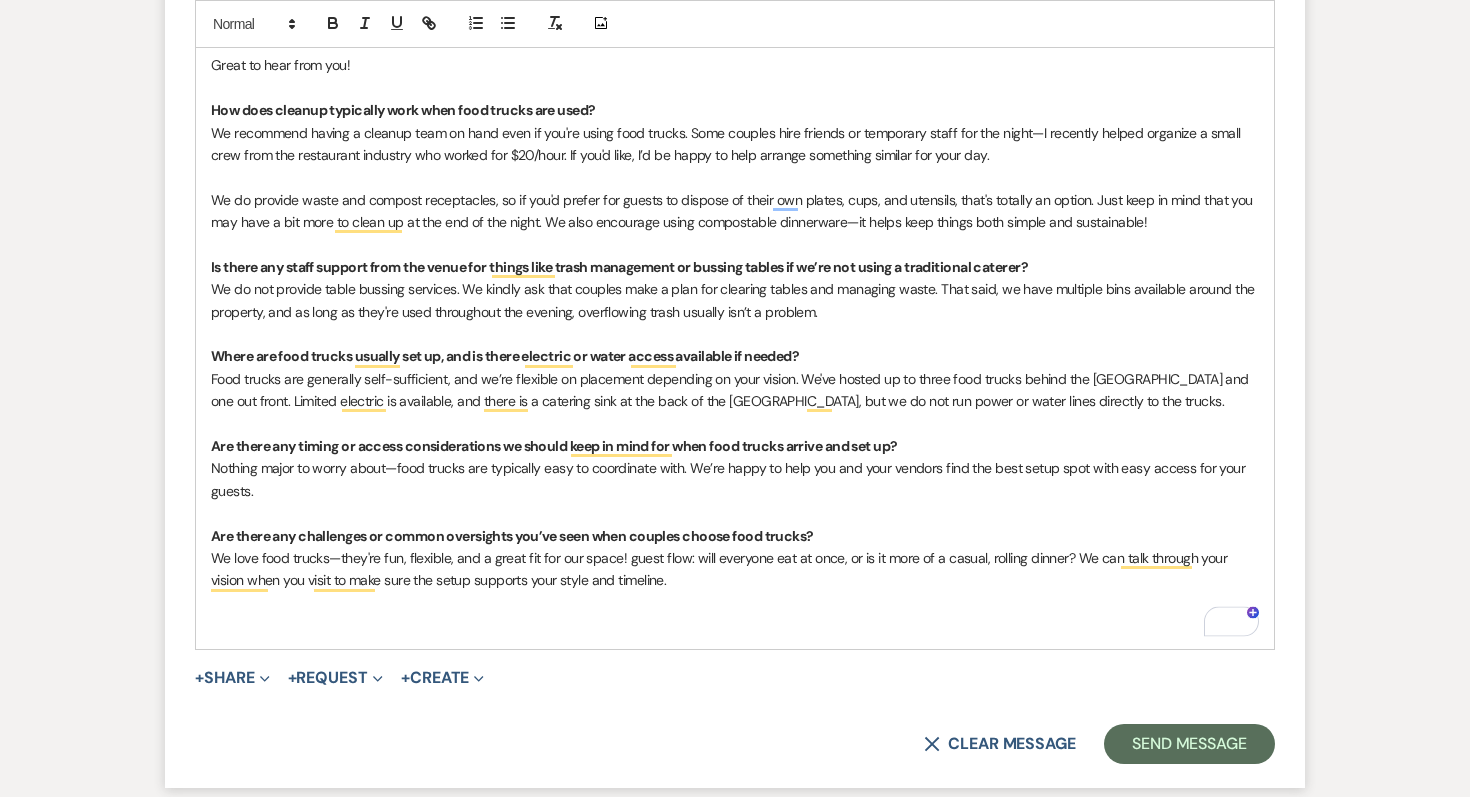 click on "We love food trucks—they're fun, flexible, and a great fit for our space! guest flow: will everyone eat at once, or is it more of a casual, rolling dinner? We can talk through your vision when you visit to make sure the setup supports your style and timeline." at bounding box center [735, 569] 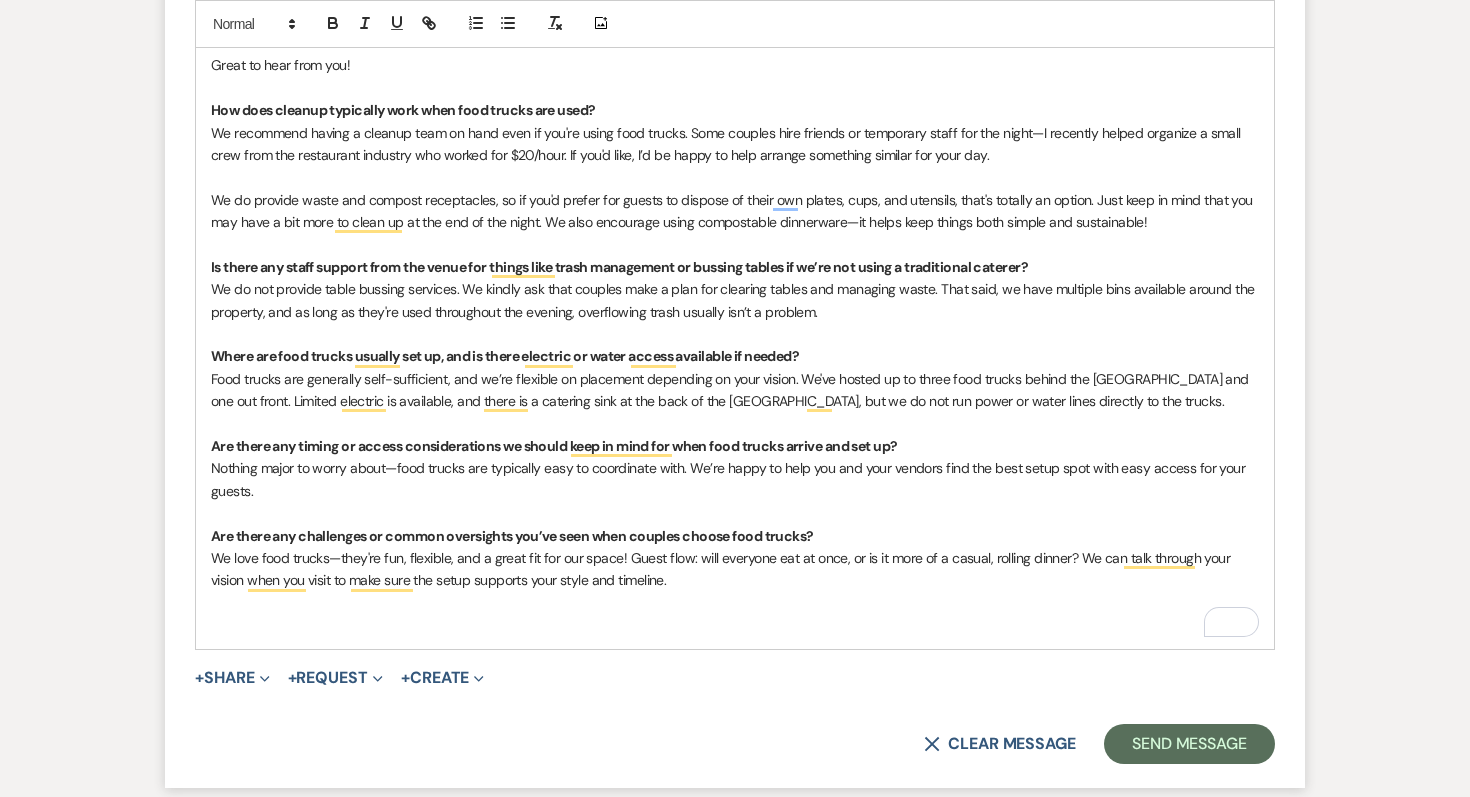 click on "We love food trucks—they're fun, flexible, and a great fit for our space! Guest flow: will everyone eat at once, or is it more of a casual, rolling dinner? We can talk through your vision when you visit to make sure the setup supports your style and timeline." at bounding box center [735, 569] 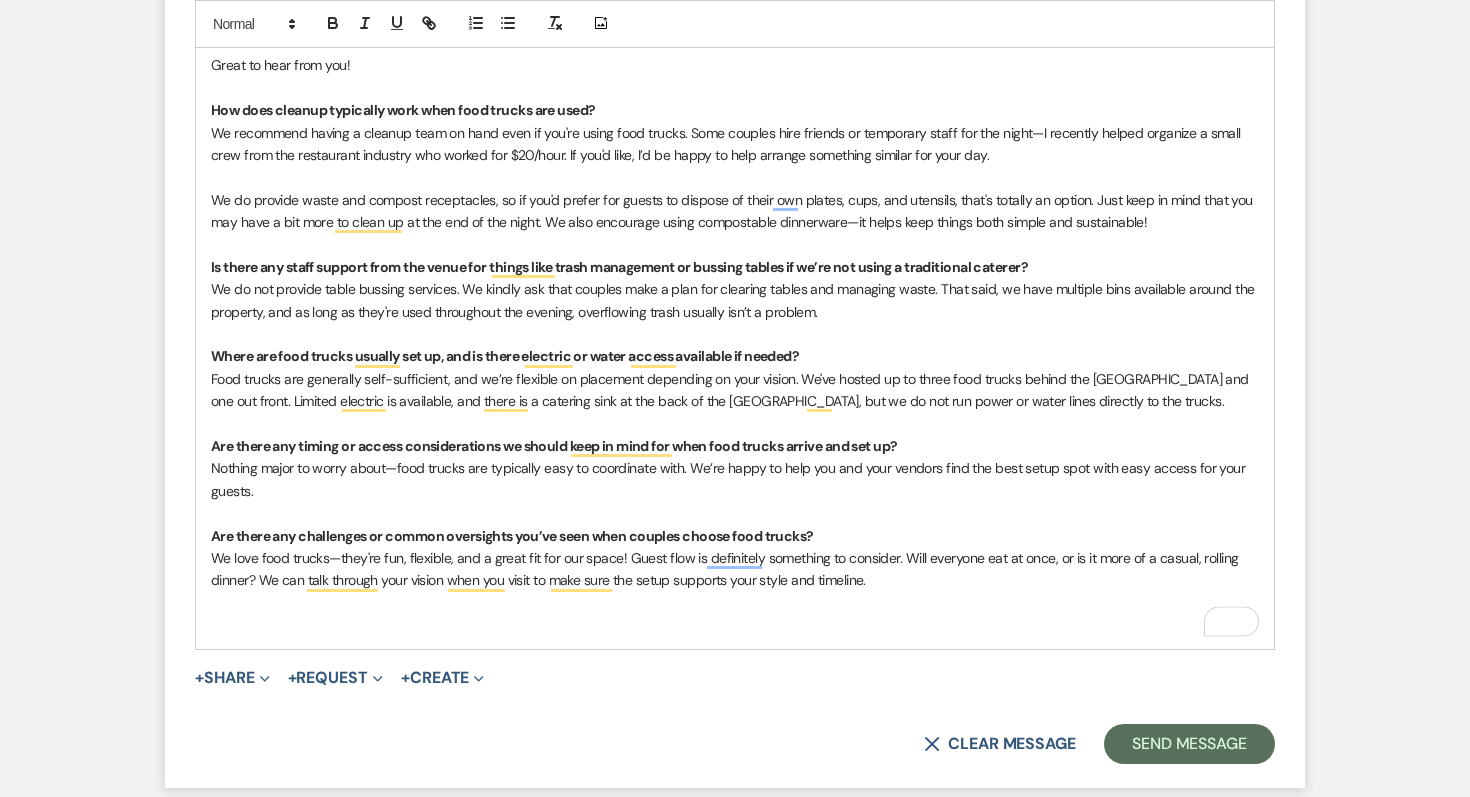 click on "We love food trucks—they're fun, flexible, and a great fit for our space! Guest flow is definitely something to consider. Will everyone eat at once, or is it more of a casual, rolling dinner? We can talk through your vision when you visit to make sure the setup supports your style and timeline." at bounding box center [735, 569] 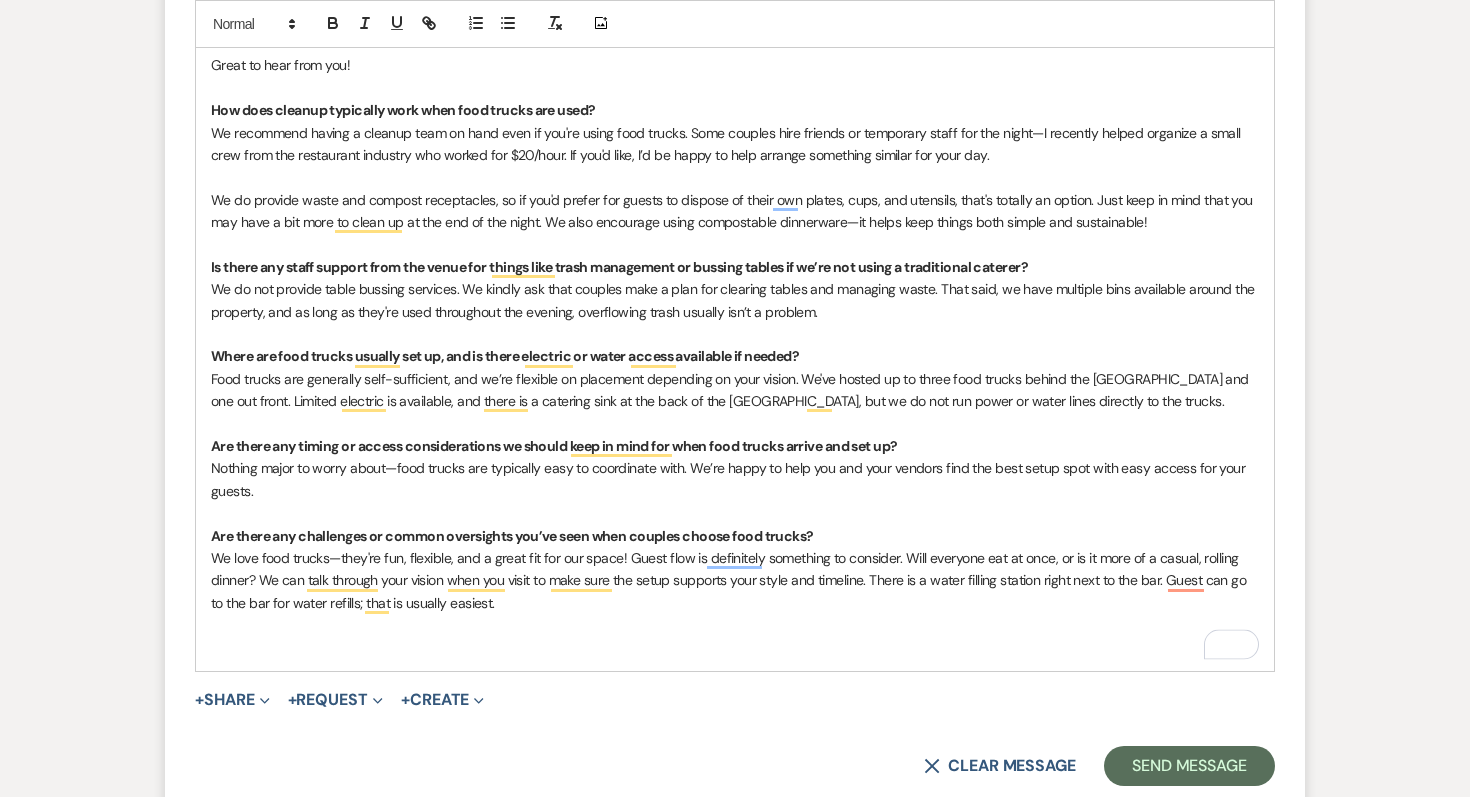 click at bounding box center (735, 625) 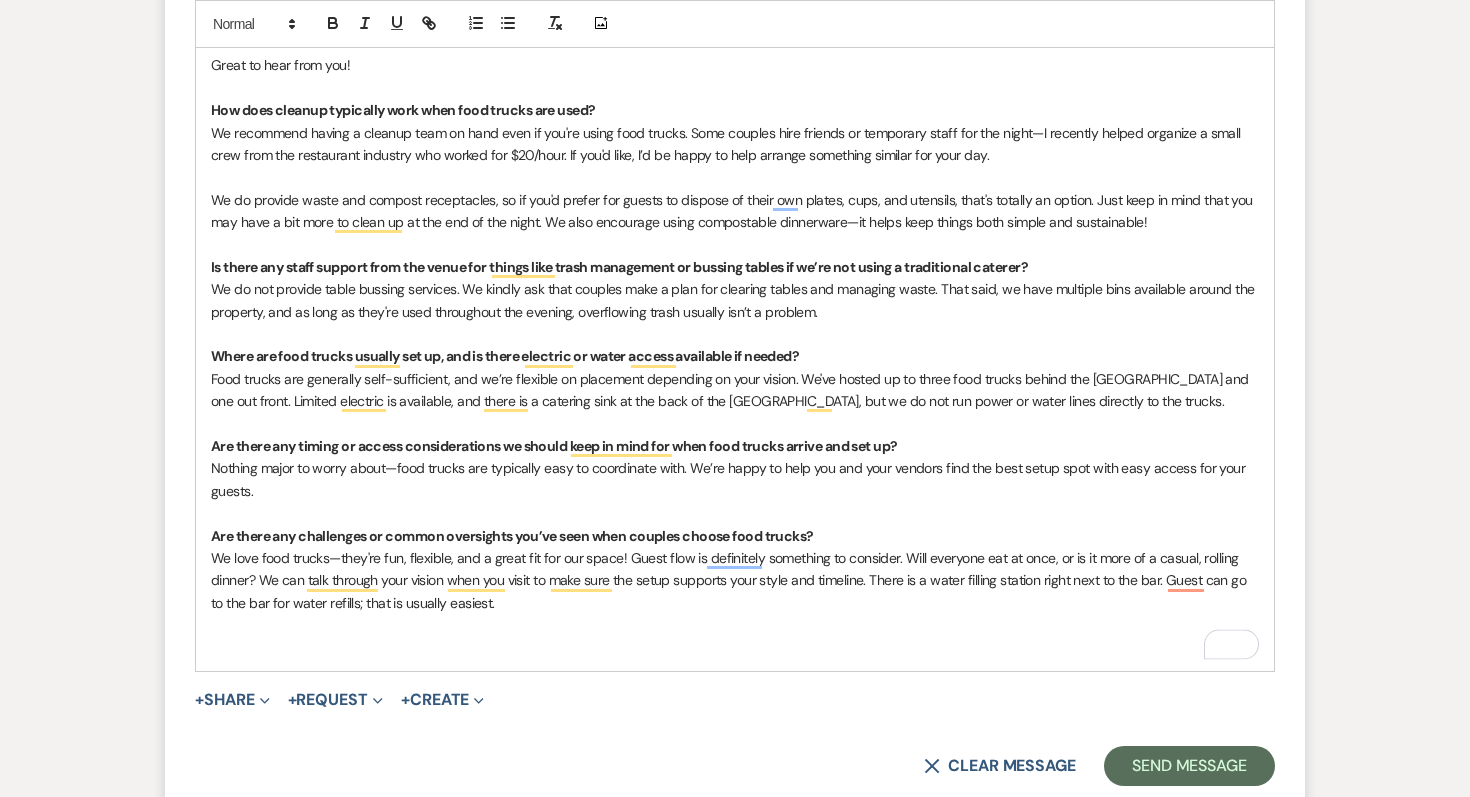 click at bounding box center [735, 648] 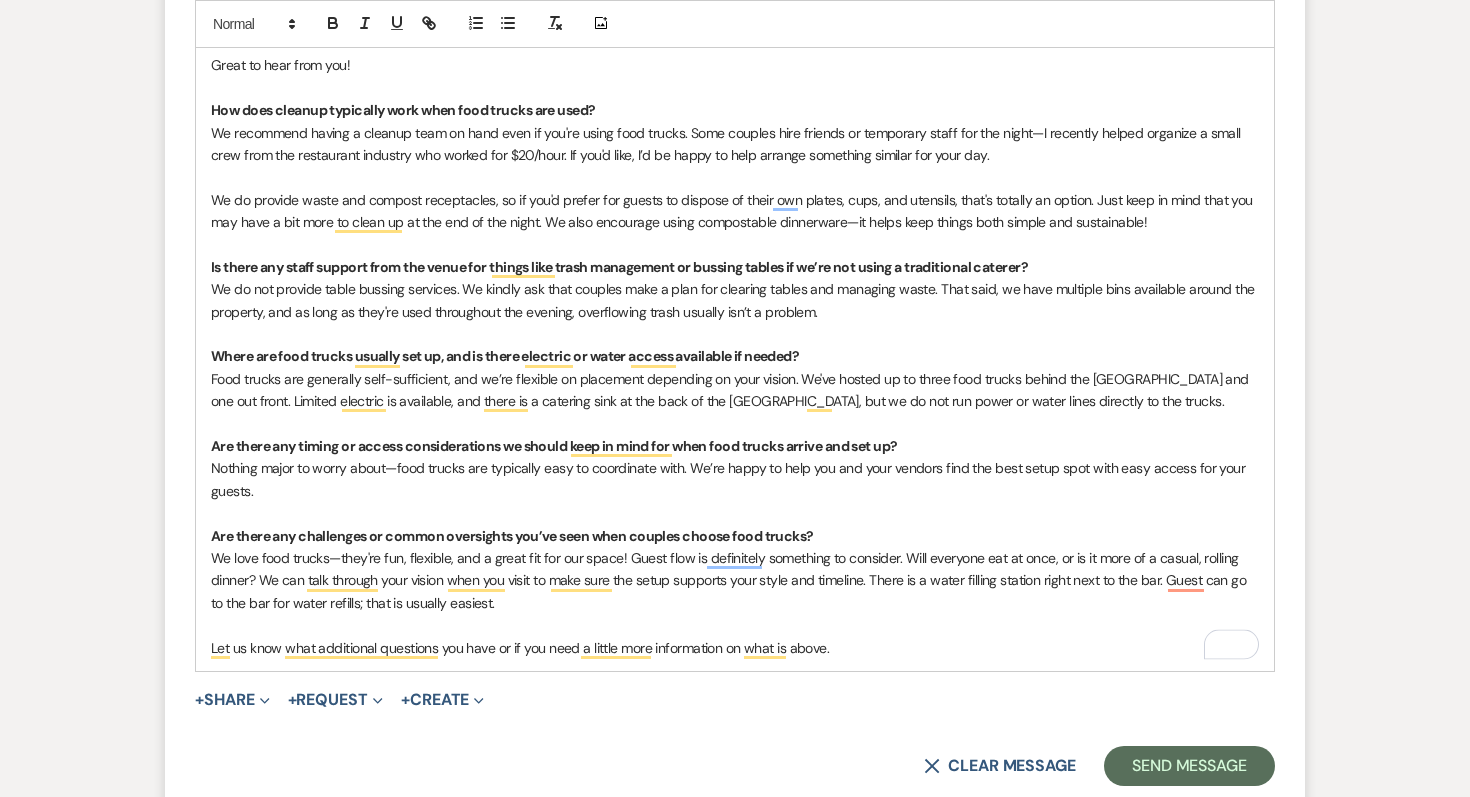 click on "Let us know what additional questions you have or if you need a little more information on what is above." at bounding box center [735, 648] 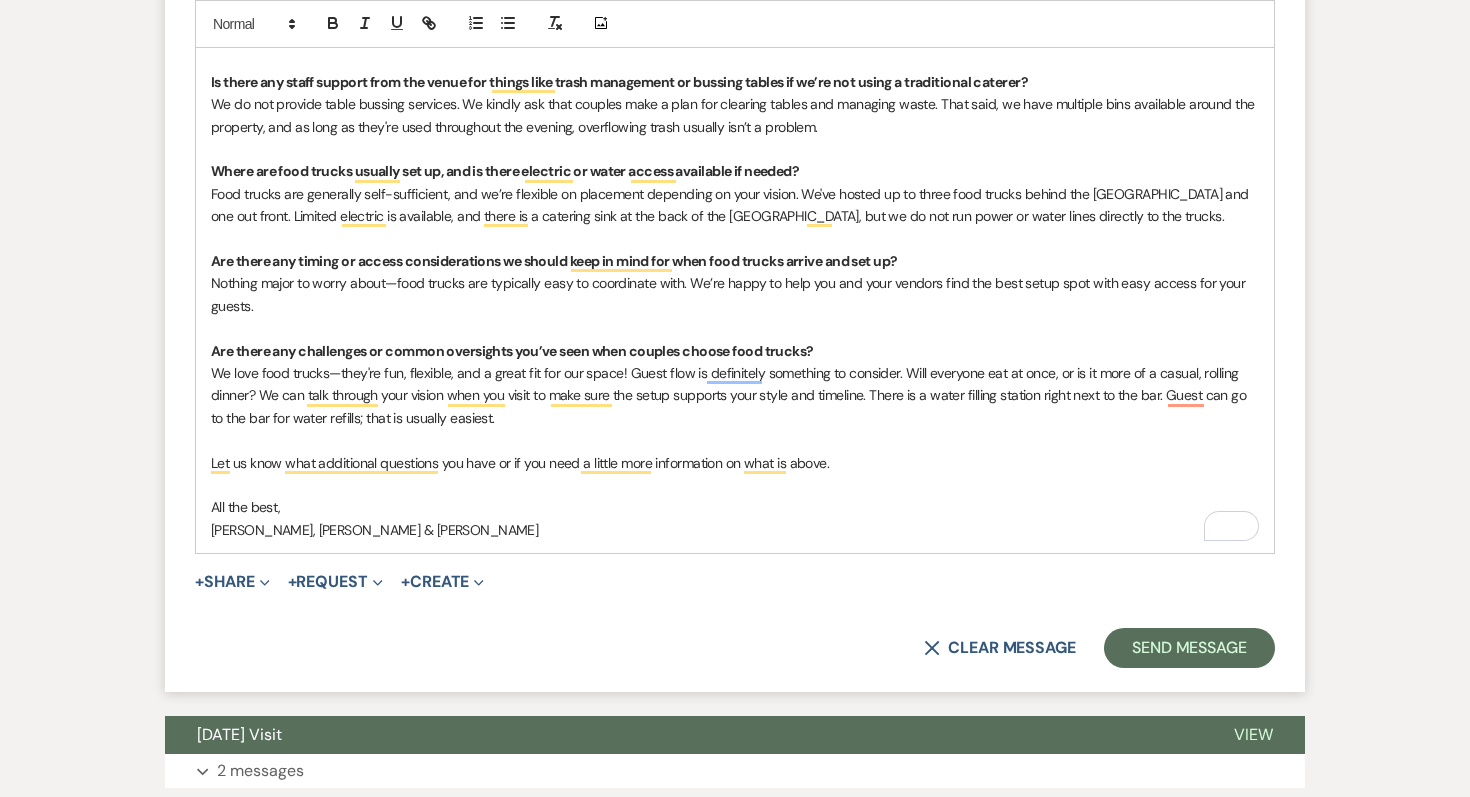 scroll, scrollTop: 1897, scrollLeft: 0, axis: vertical 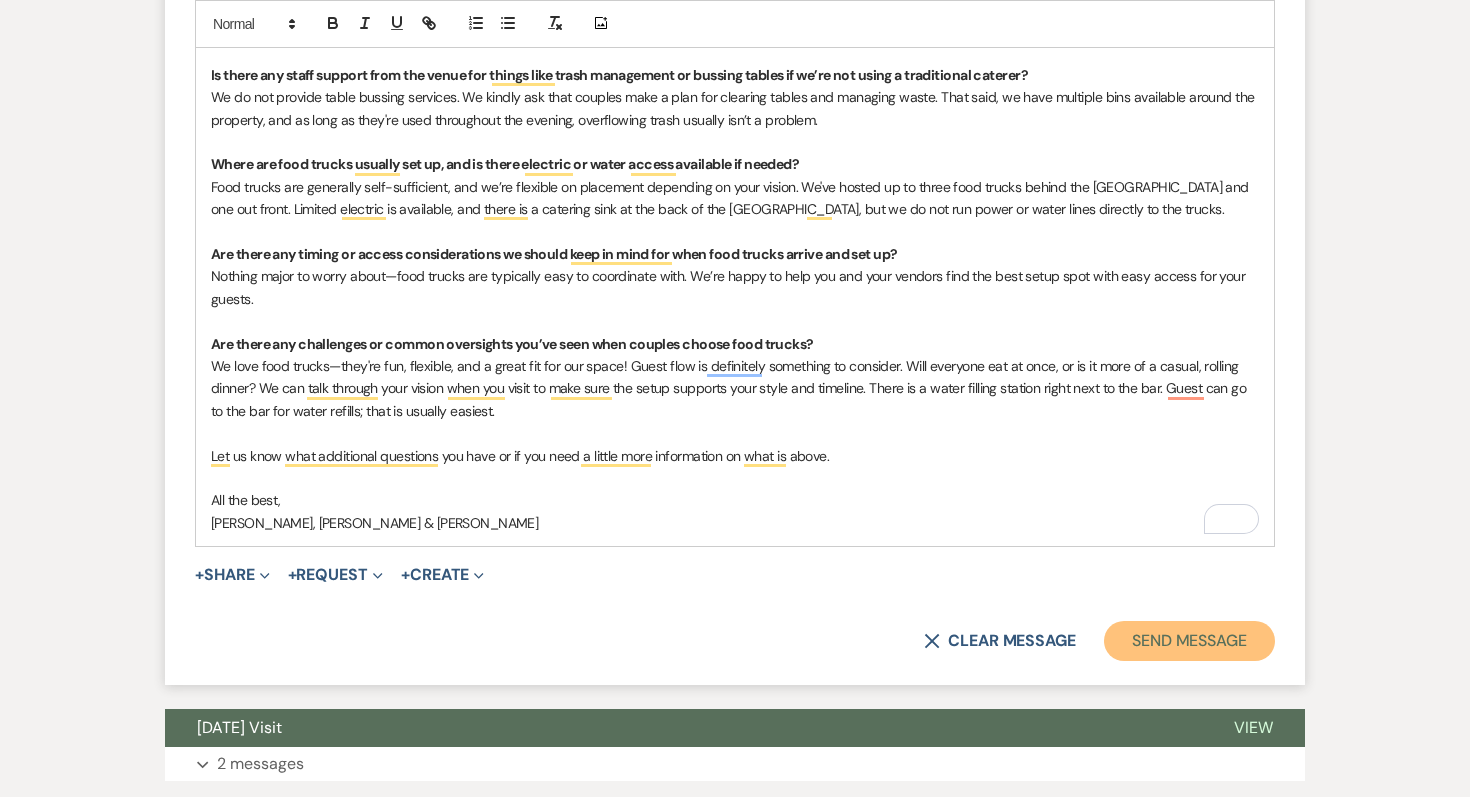 click on "Send Message" at bounding box center (1189, 641) 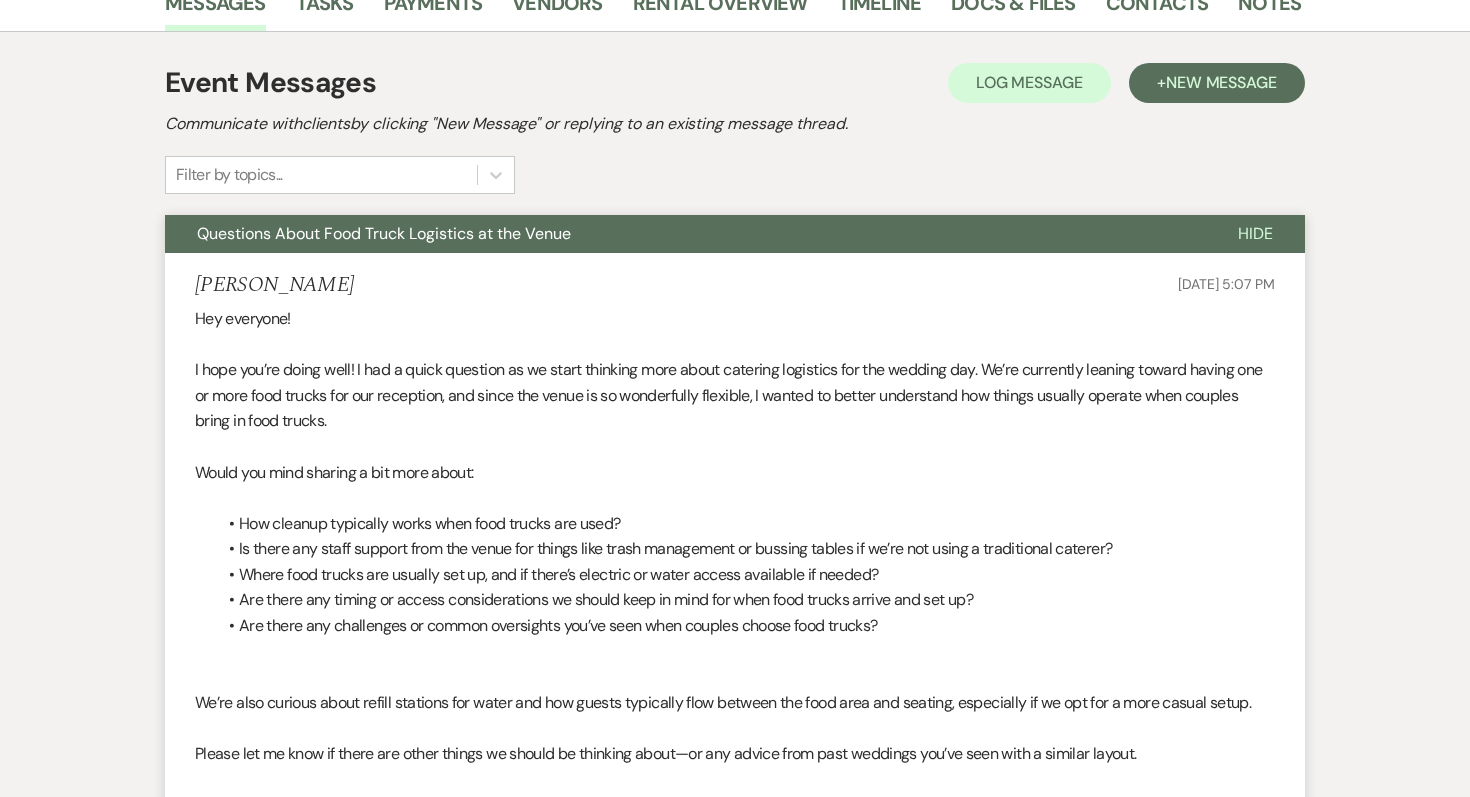 scroll, scrollTop: 0, scrollLeft: 0, axis: both 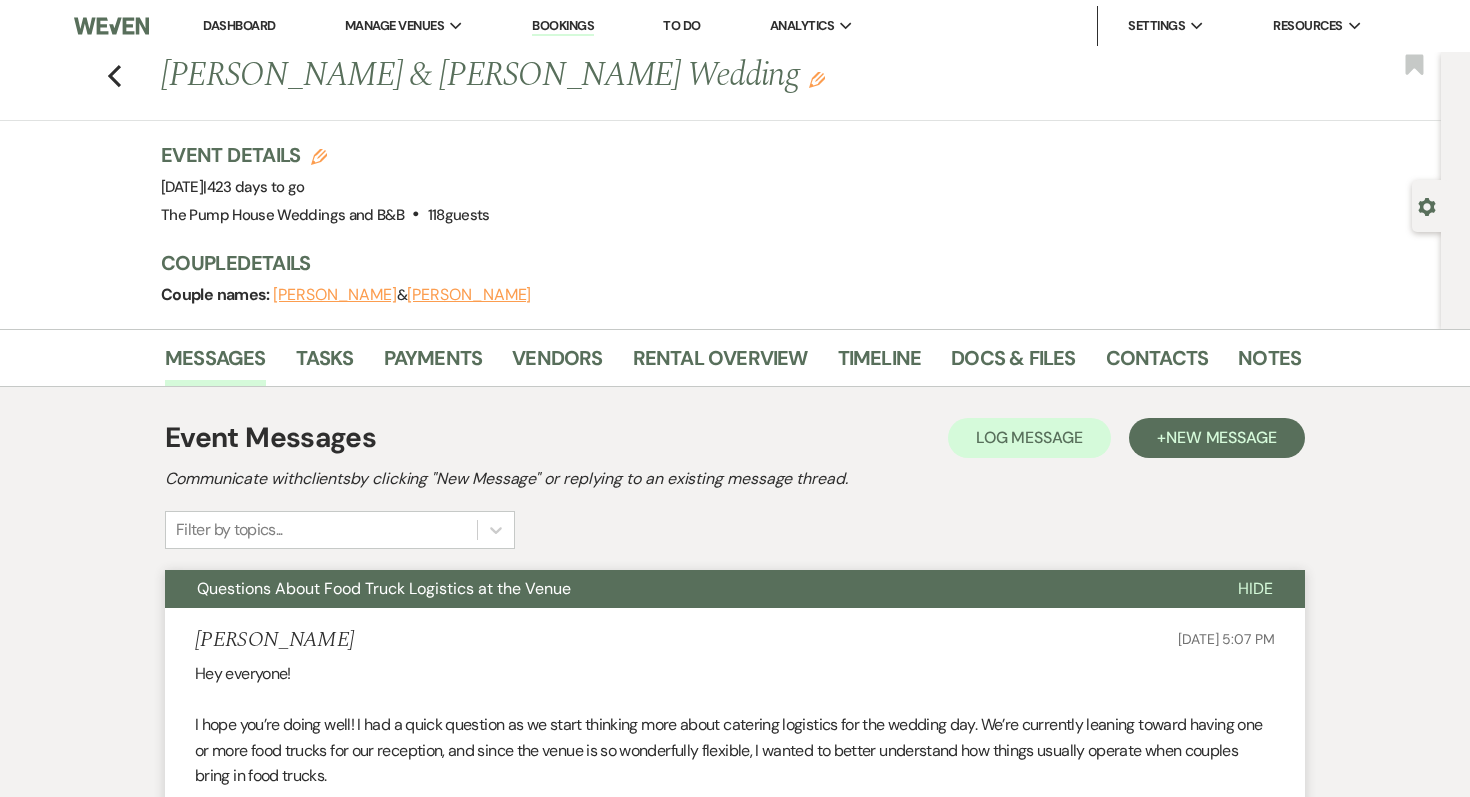 click on "Dashboard" at bounding box center [239, 26] 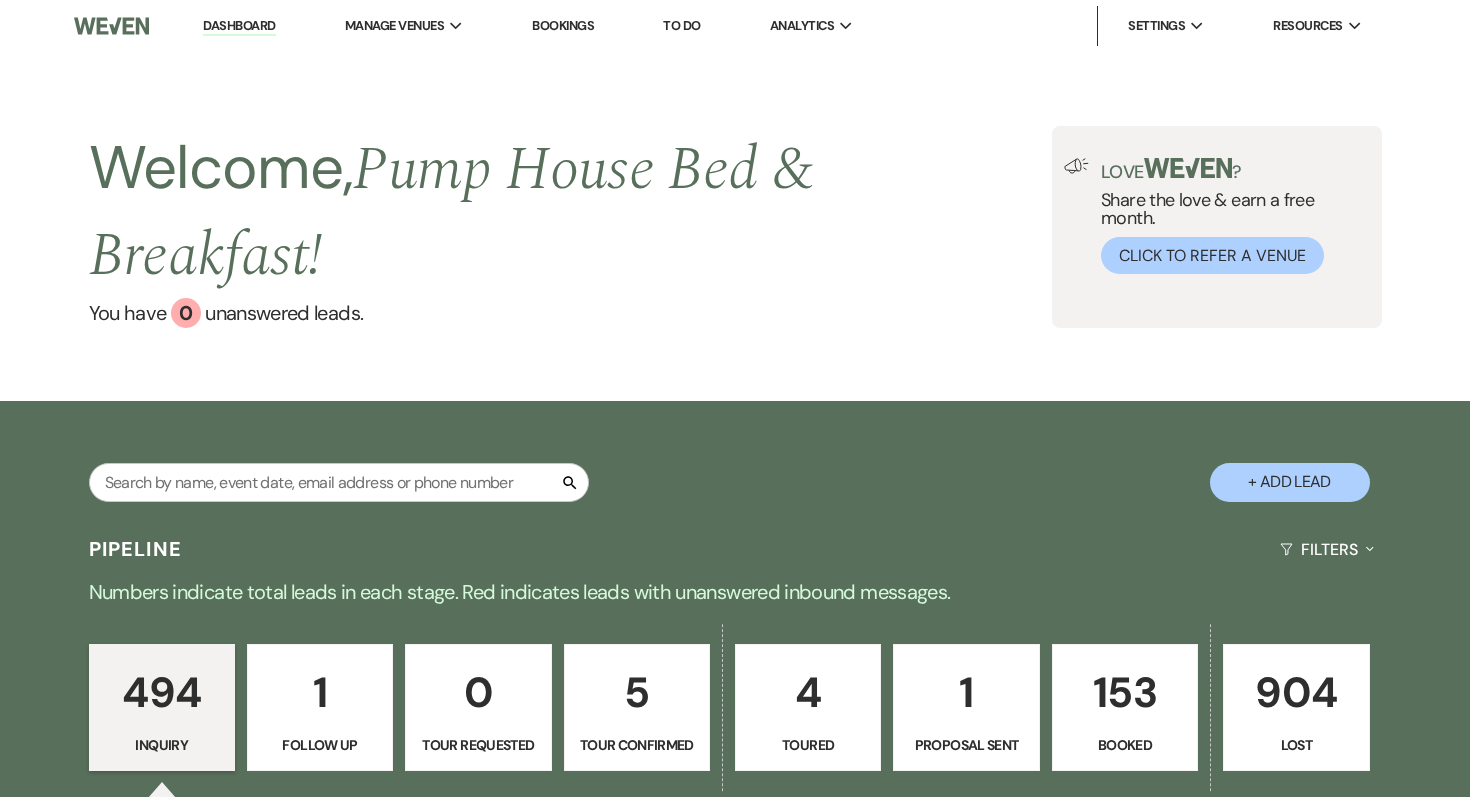 scroll, scrollTop: 410, scrollLeft: 0, axis: vertical 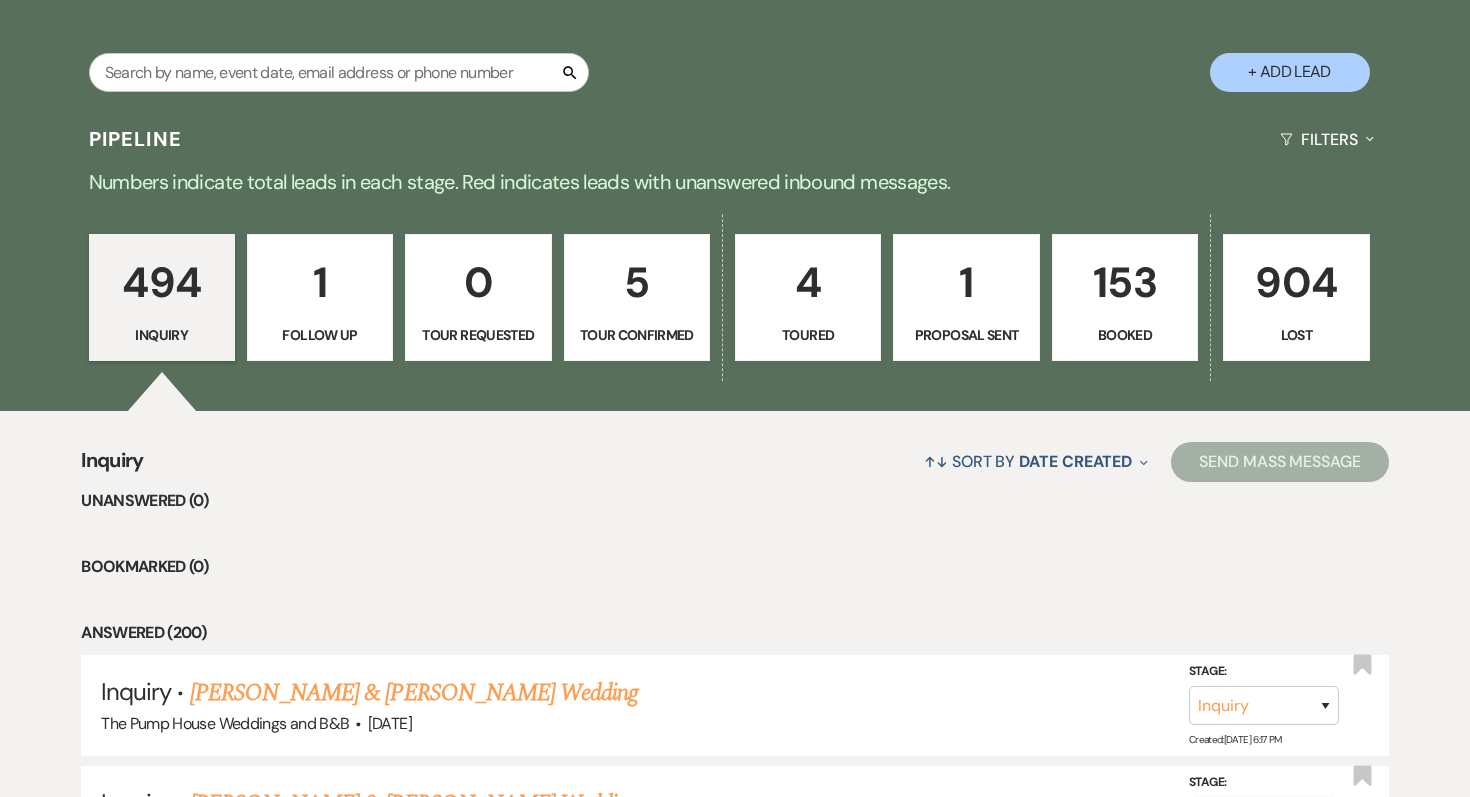 click on "4" at bounding box center (808, 282) 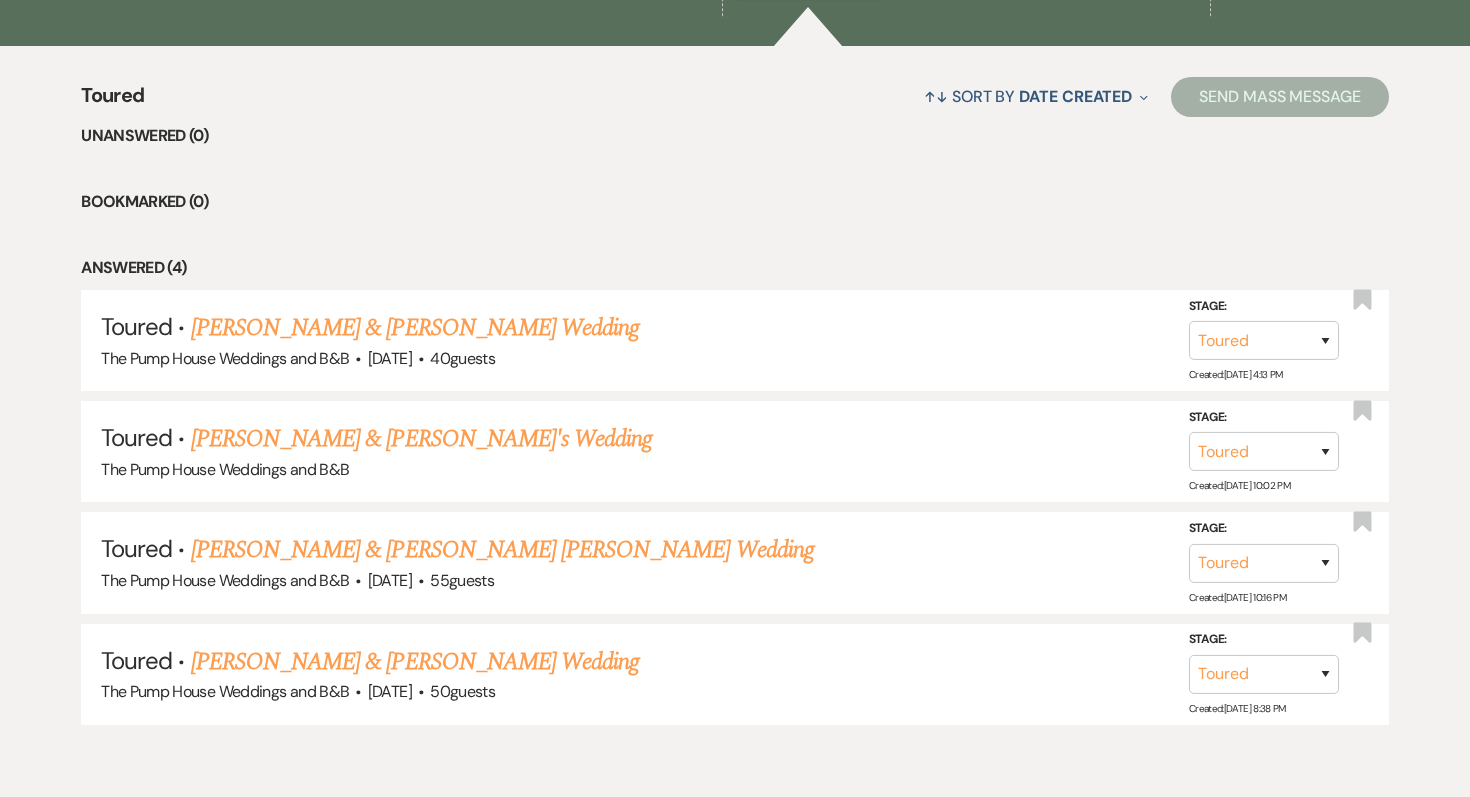 scroll, scrollTop: 860, scrollLeft: 0, axis: vertical 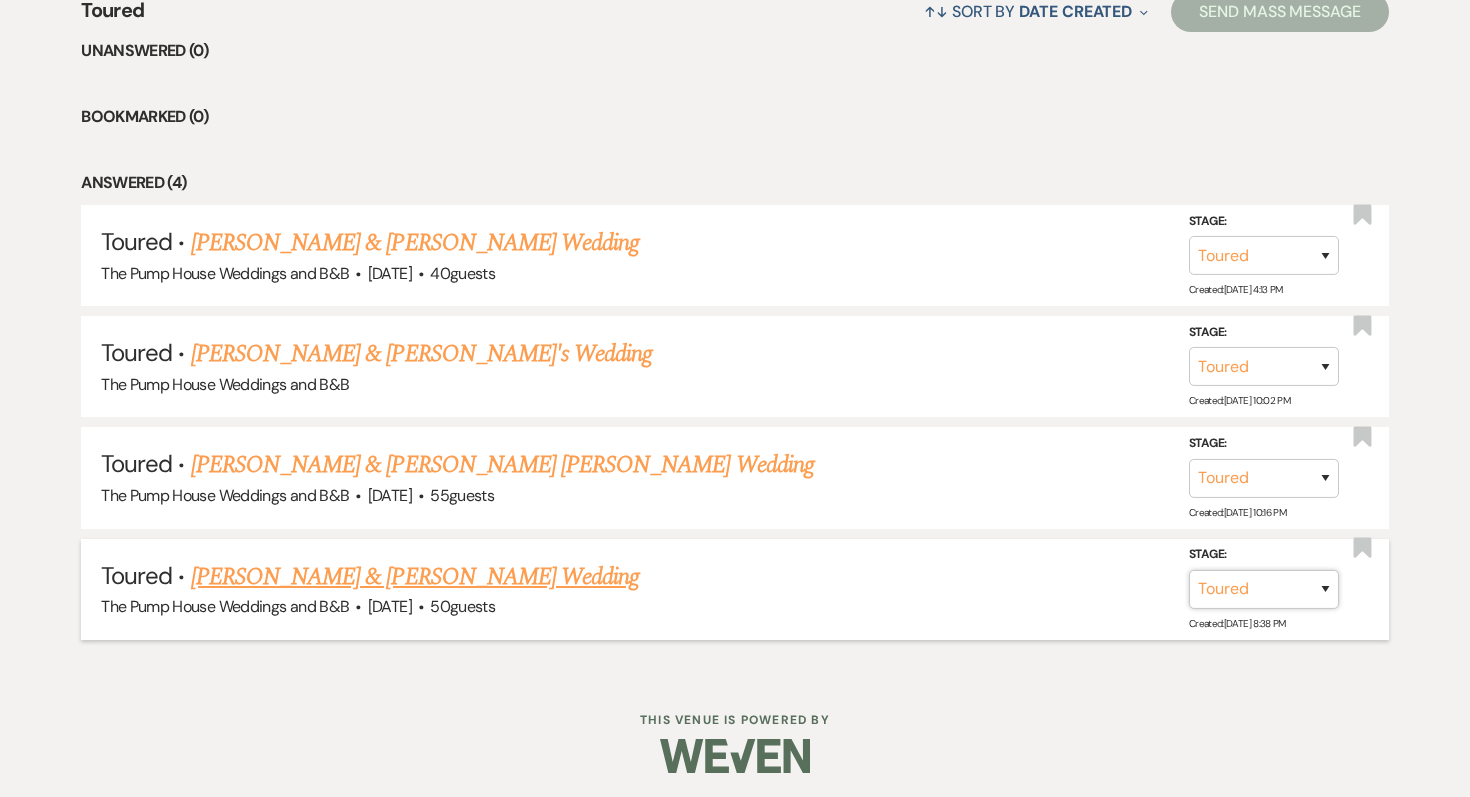 click on "Inquiry Follow Up Tour Requested Tour Confirmed Toured Proposal Sent Booked Lost" at bounding box center [1264, 589] 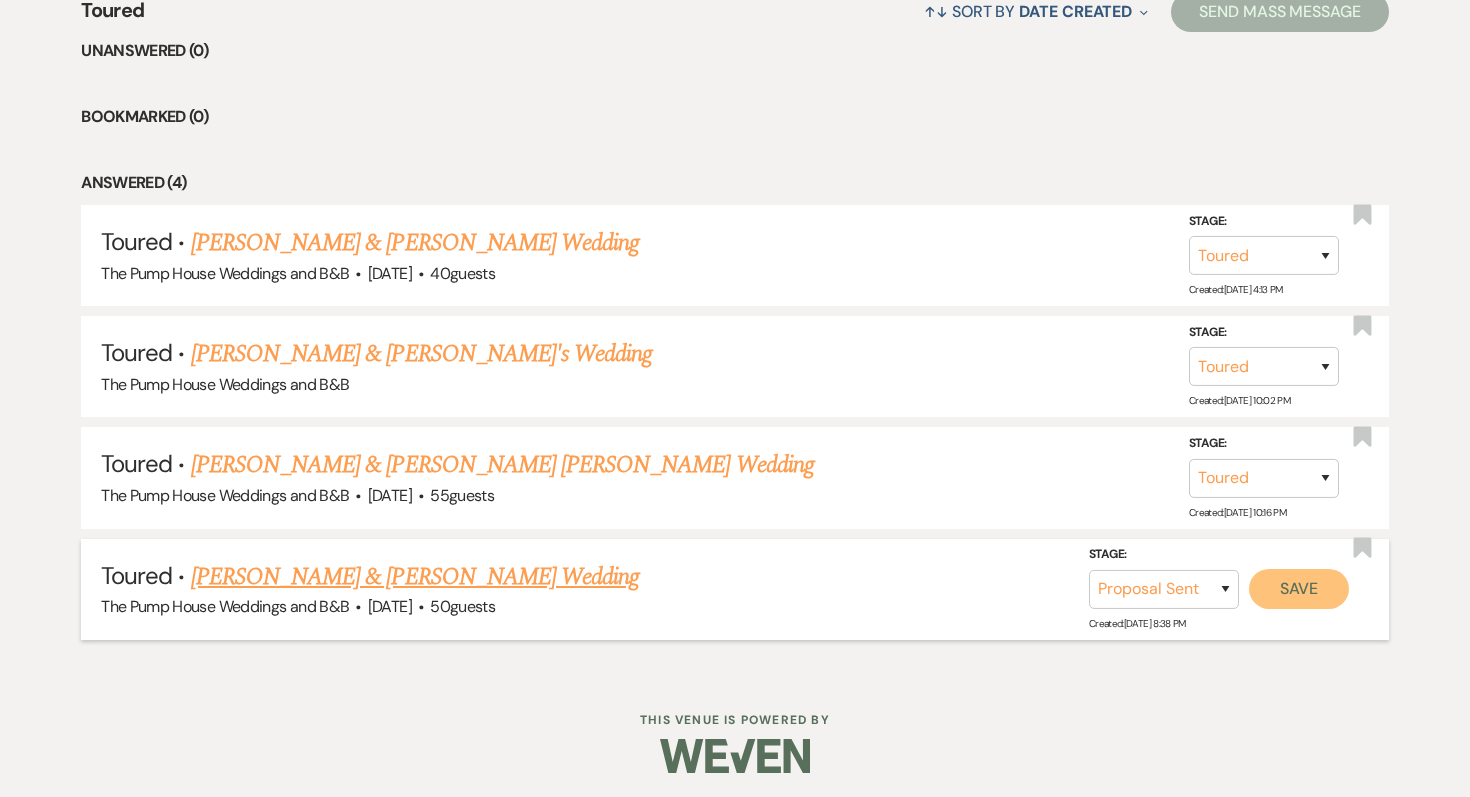 click on "Save" at bounding box center (1299, 589) 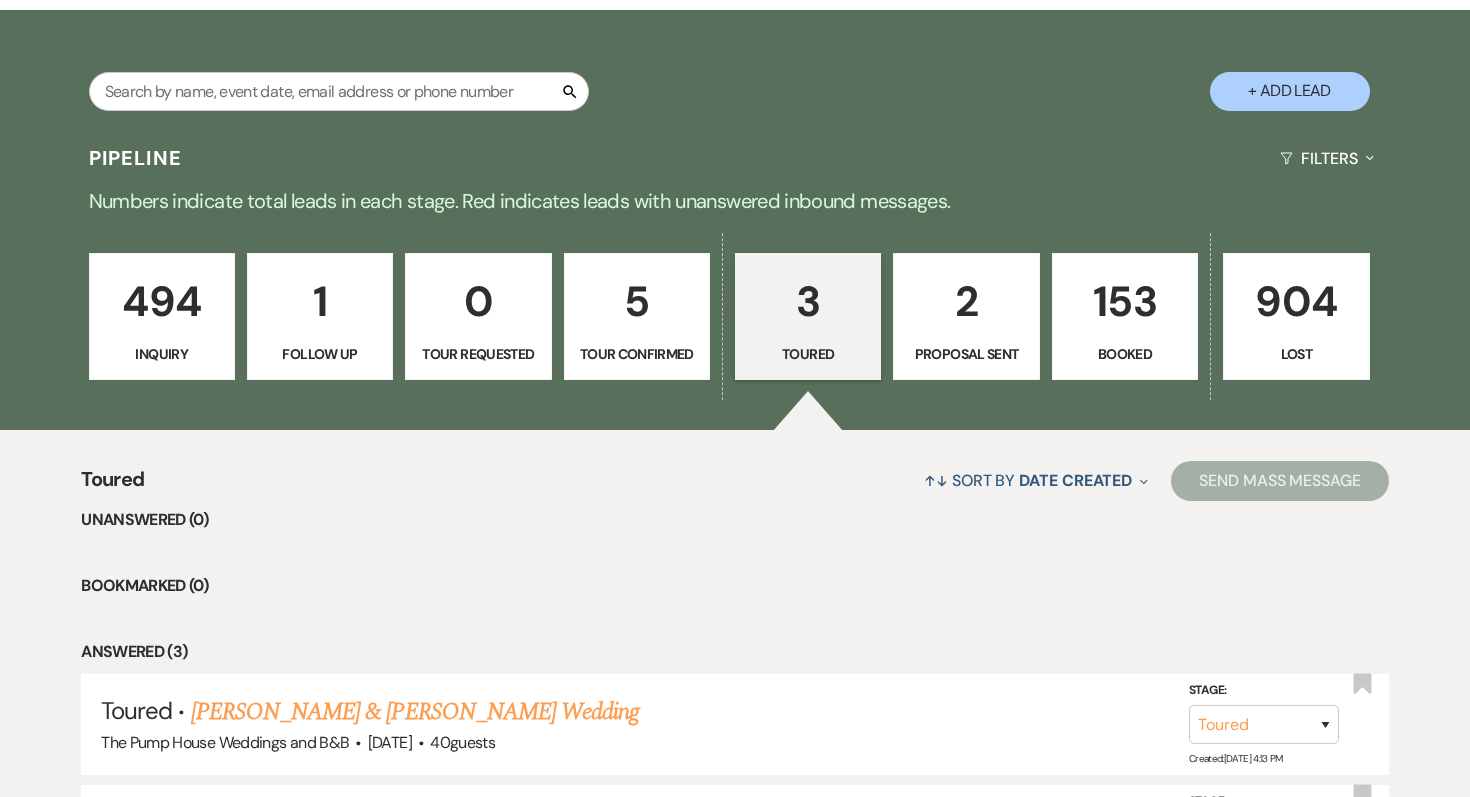 scroll, scrollTop: 272, scrollLeft: 0, axis: vertical 